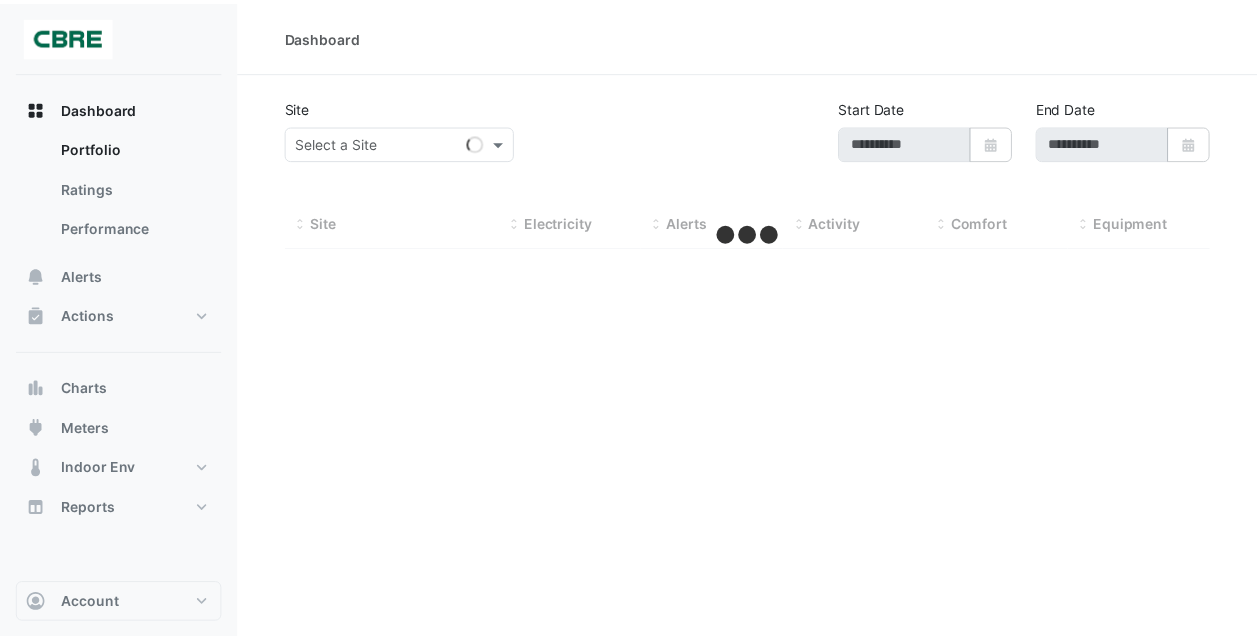 scroll, scrollTop: 0, scrollLeft: 0, axis: both 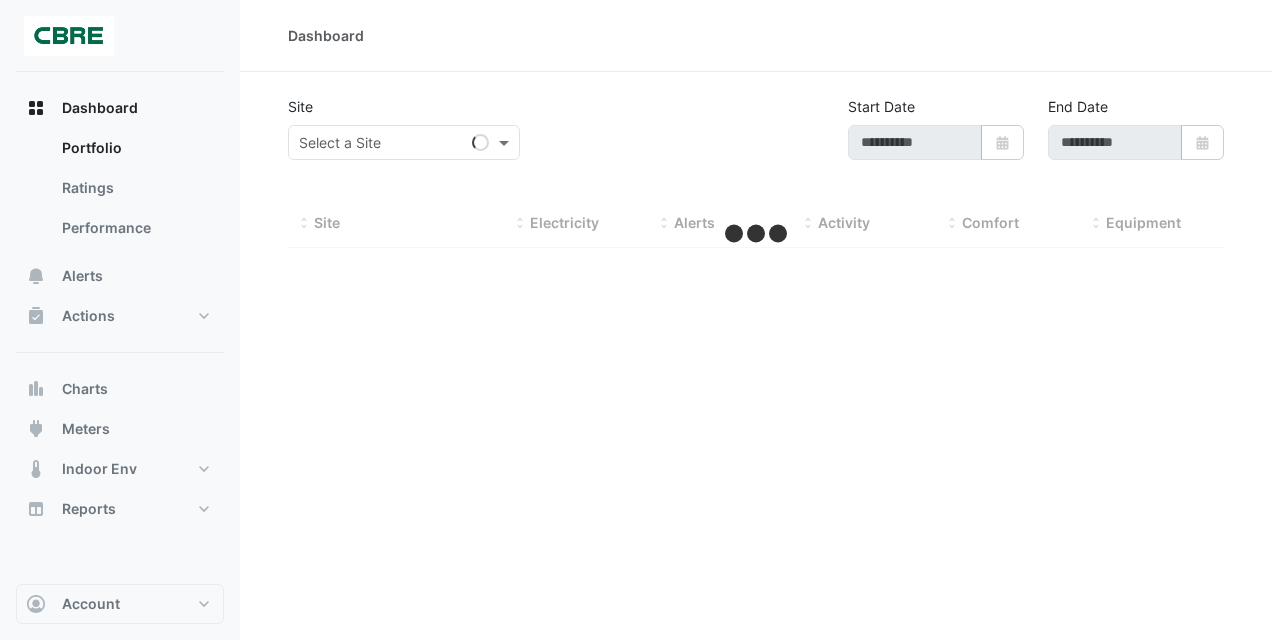 type on "**********" 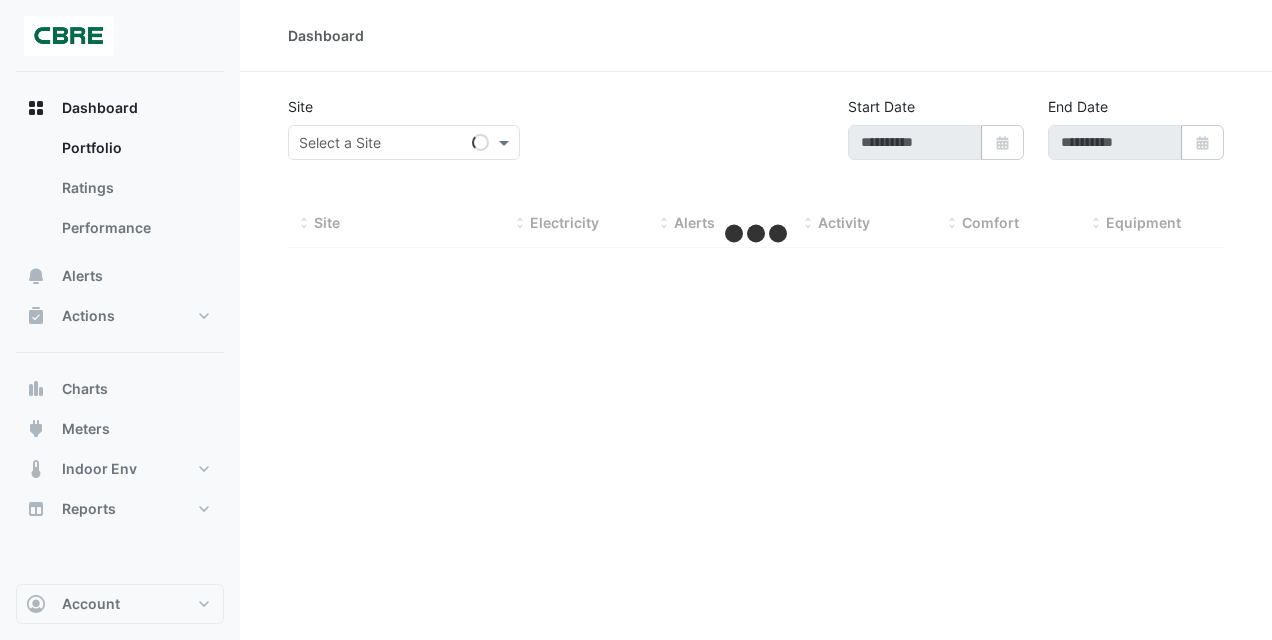 type on "**********" 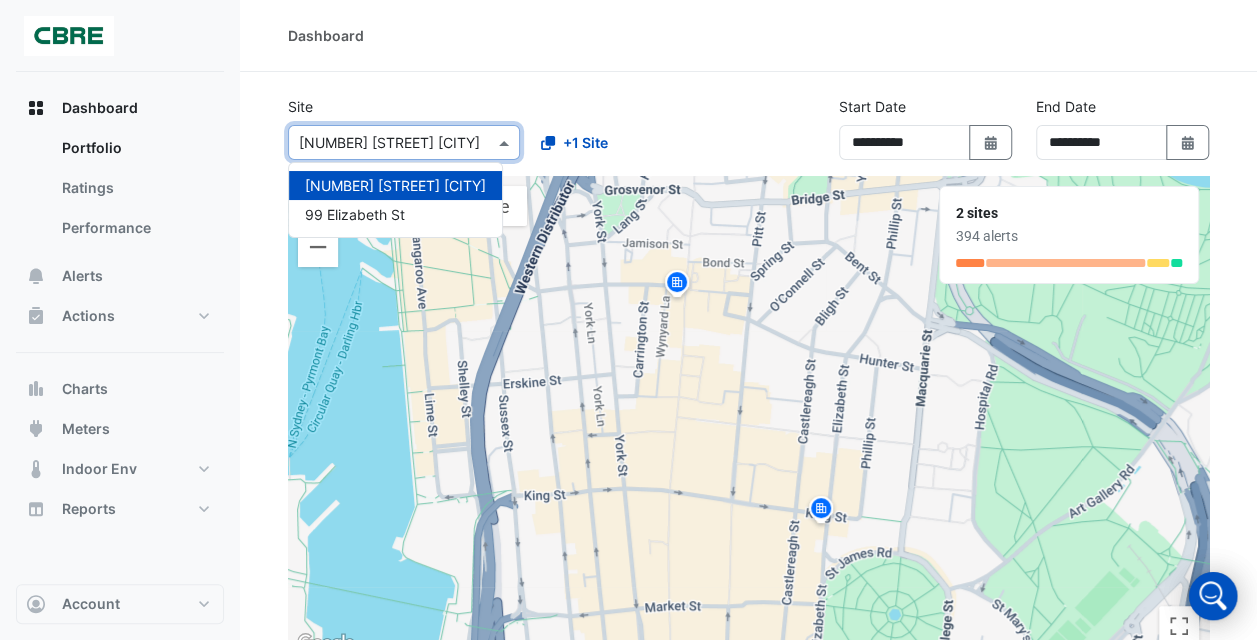 click at bounding box center [404, 142] 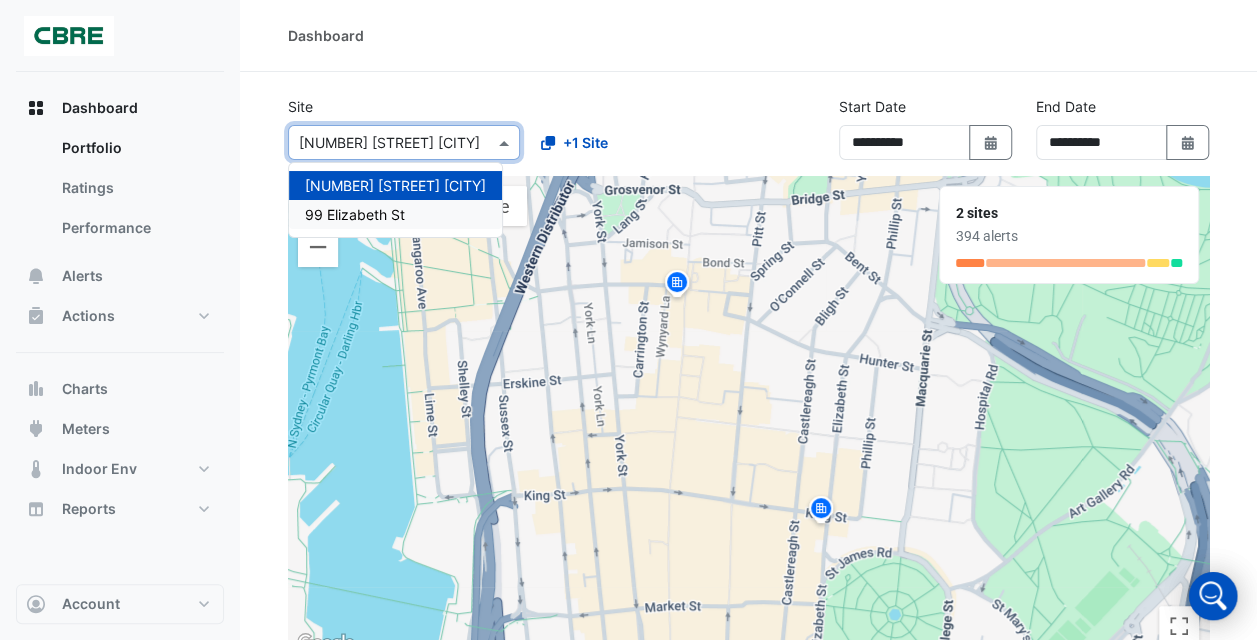 click on "99 Elizabeth St" at bounding box center [395, 214] 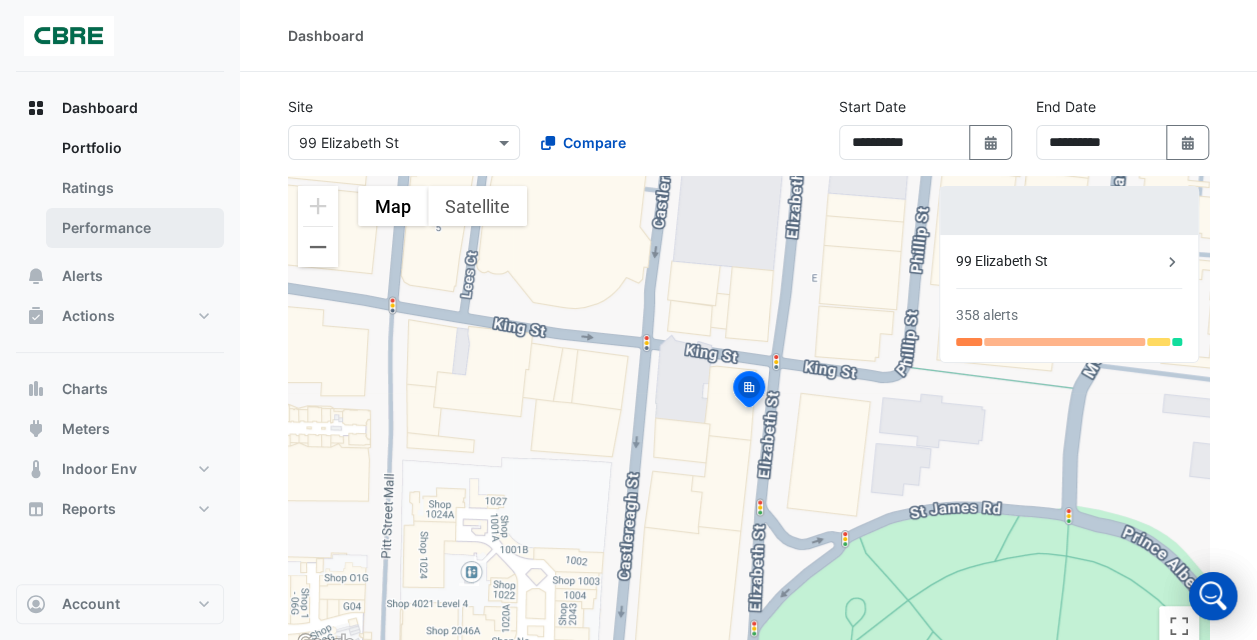 click on "Performance" at bounding box center [135, 228] 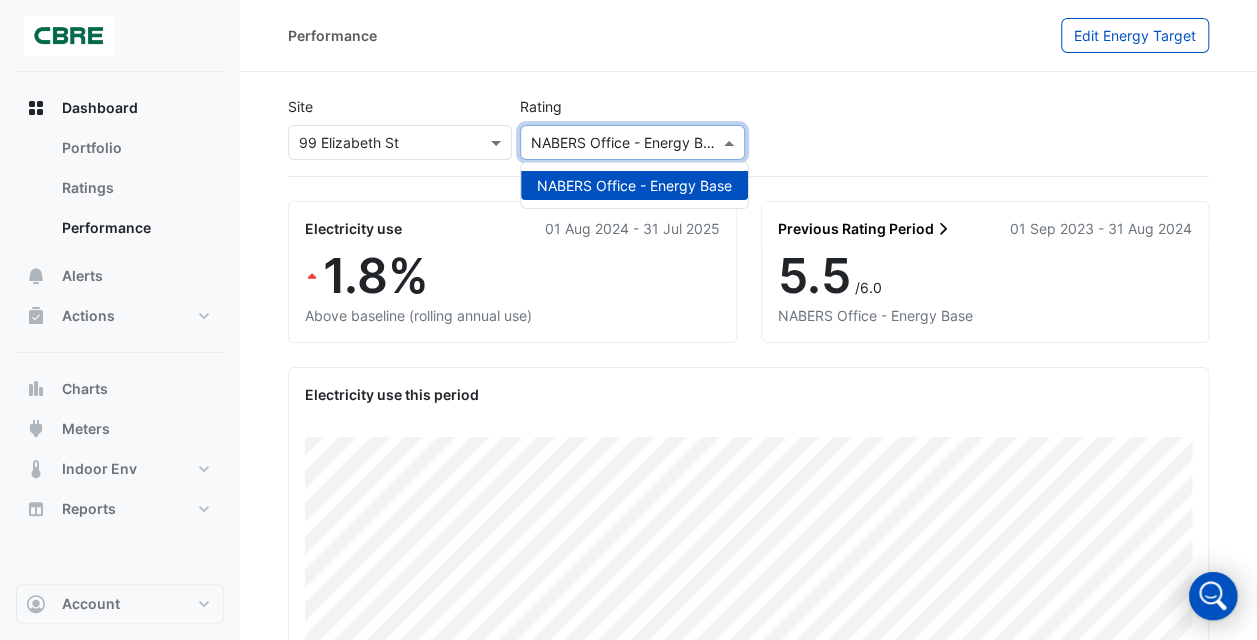 click at bounding box center (731, 142) 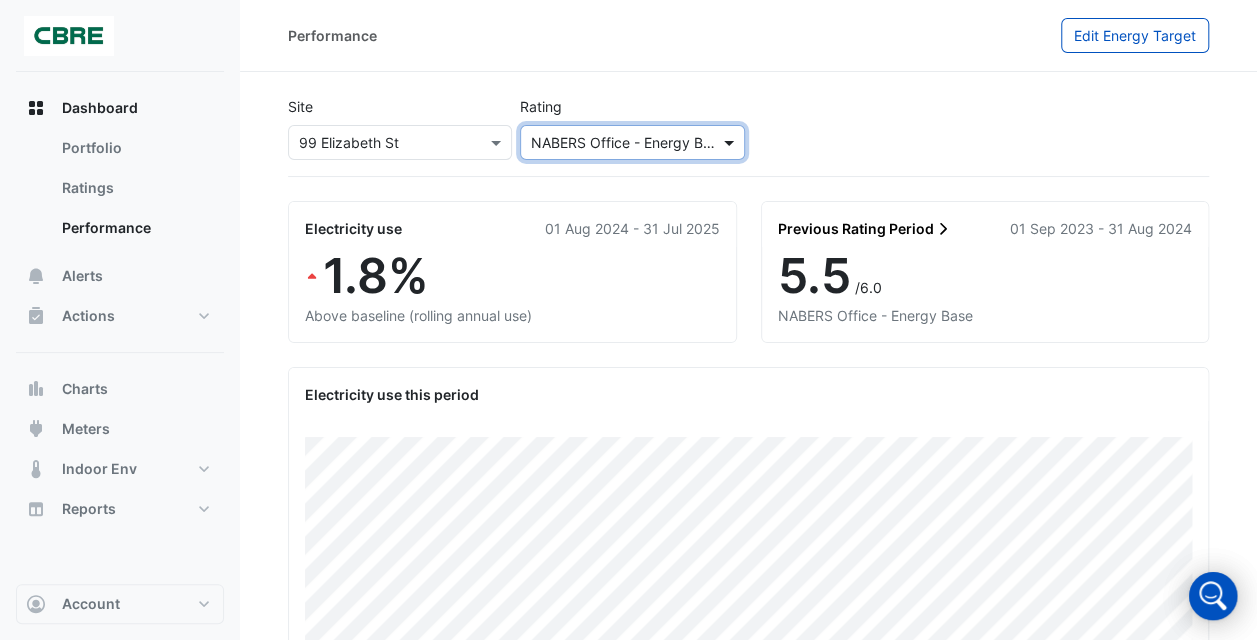 click at bounding box center (731, 142) 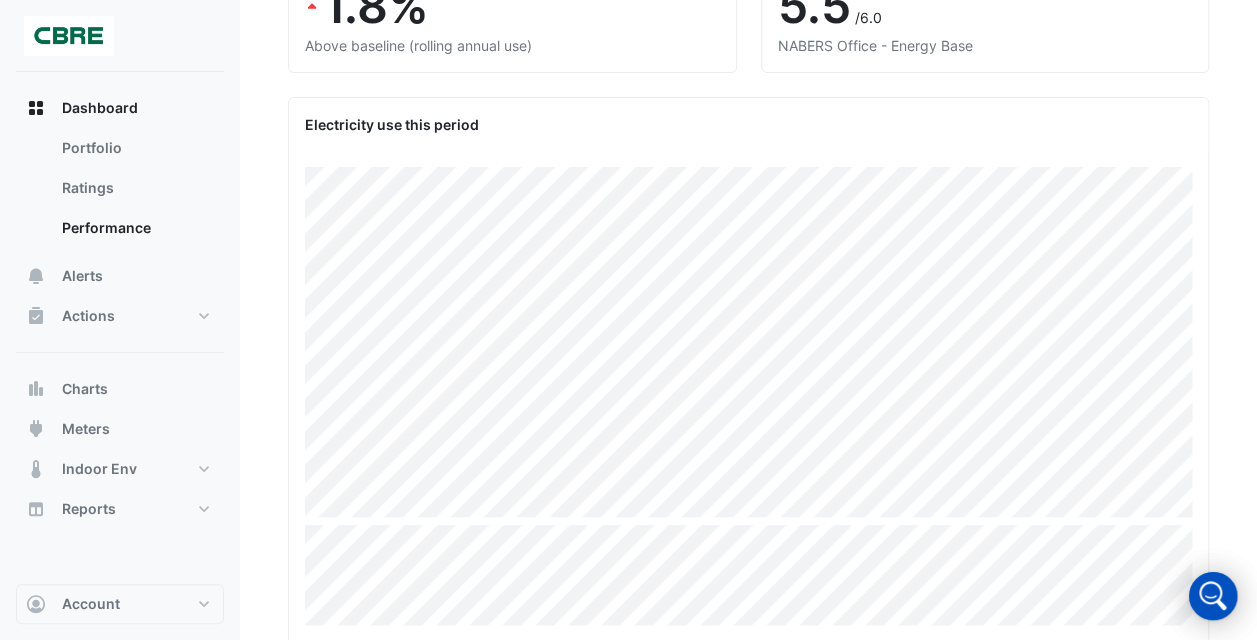 scroll, scrollTop: 275, scrollLeft: 0, axis: vertical 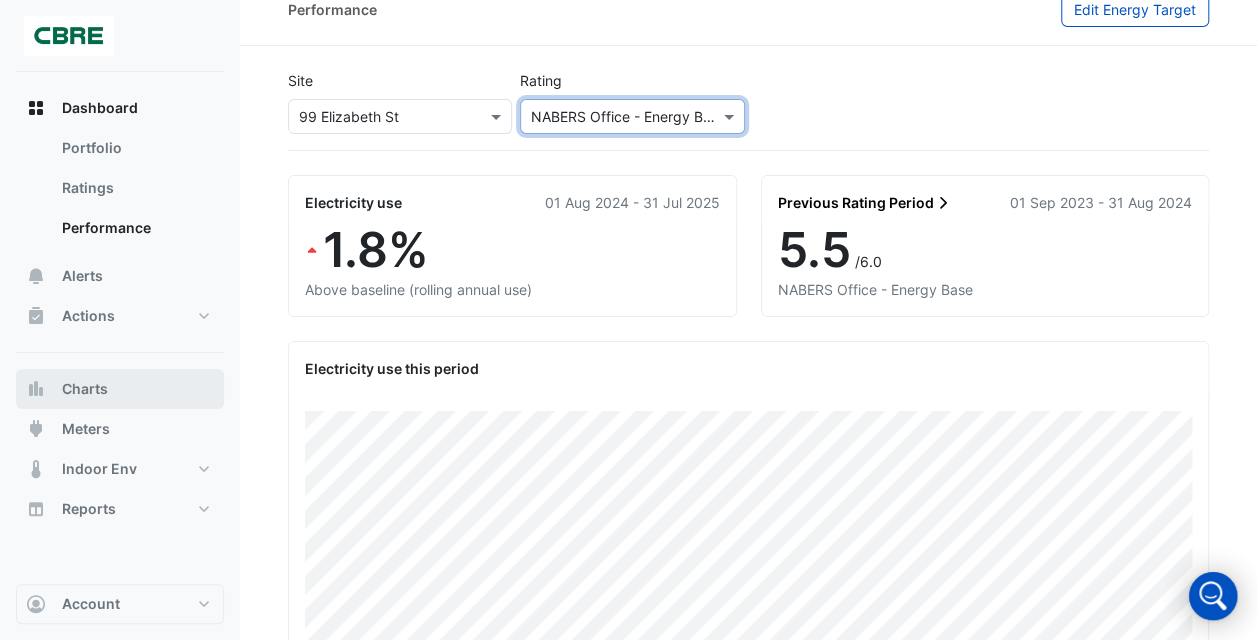 click on "Charts" at bounding box center (85, 389) 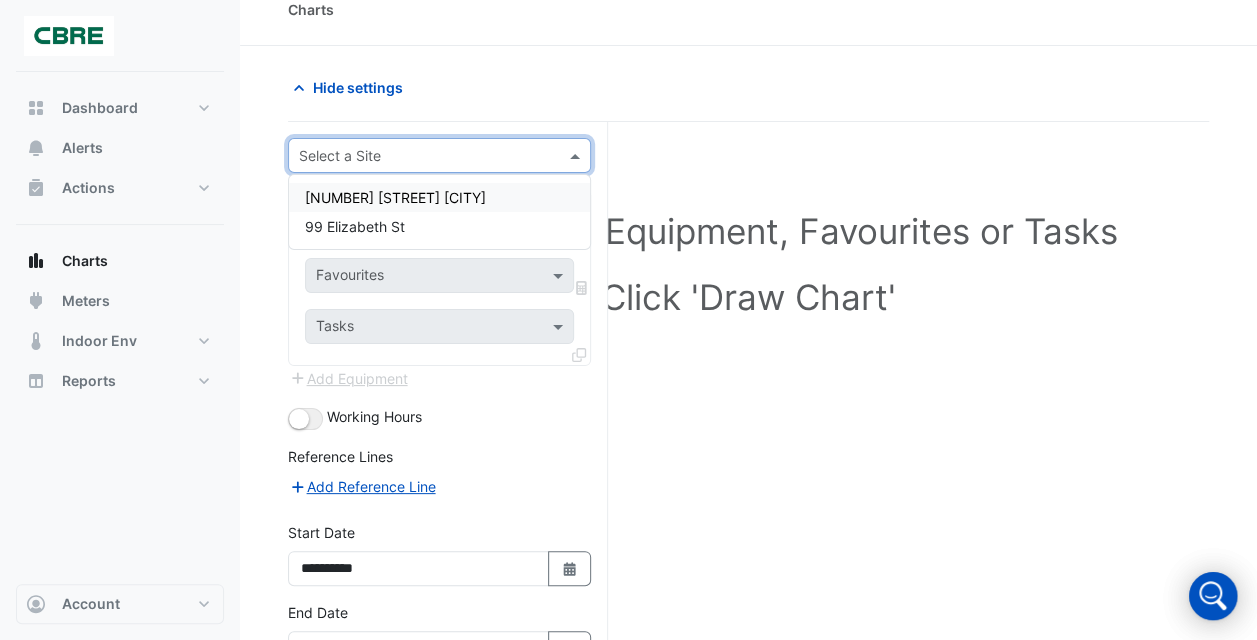 click at bounding box center (419, 156) 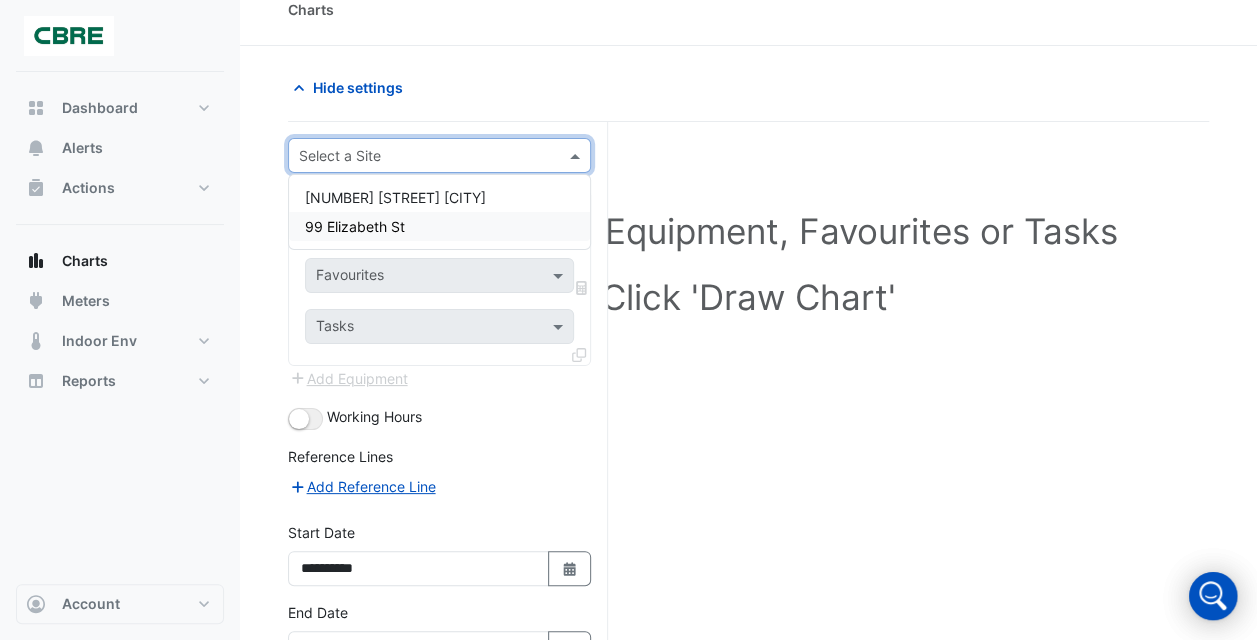 click on "99 Elizabeth St" at bounding box center (355, 226) 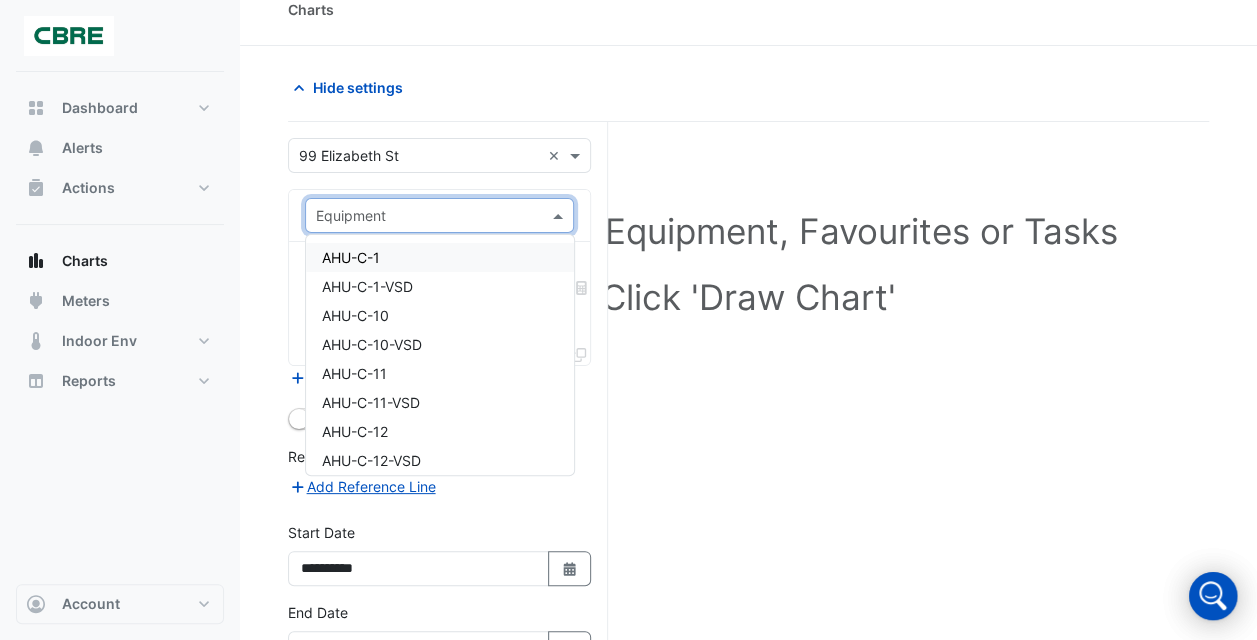click at bounding box center (560, 215) 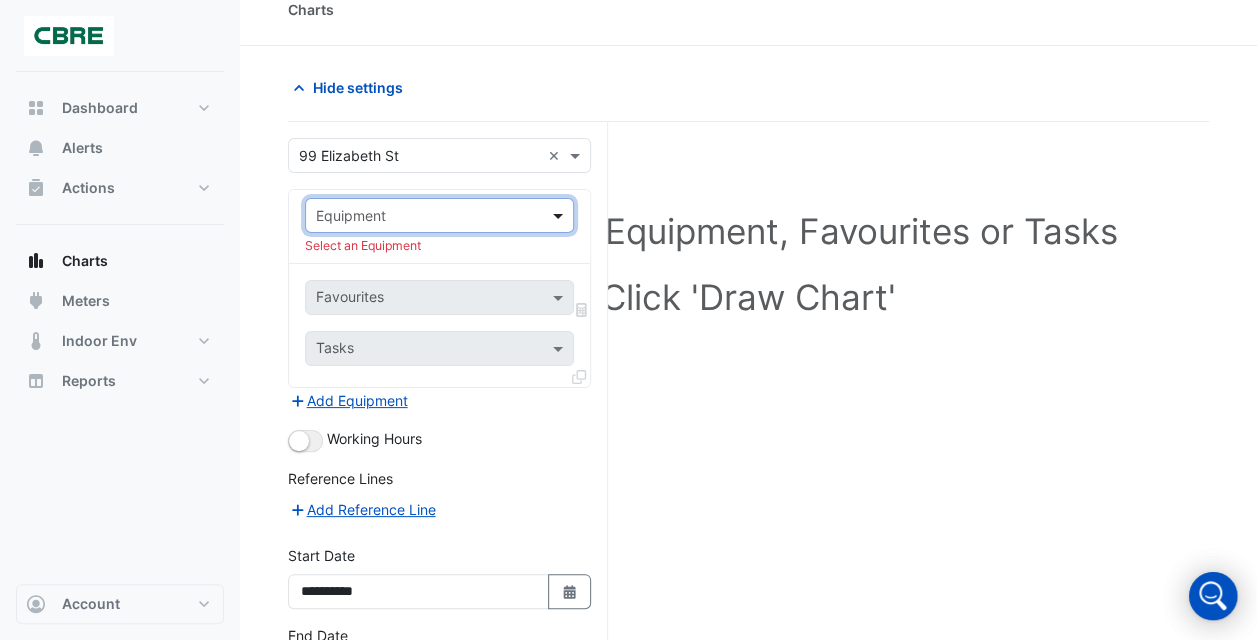 click at bounding box center (560, 215) 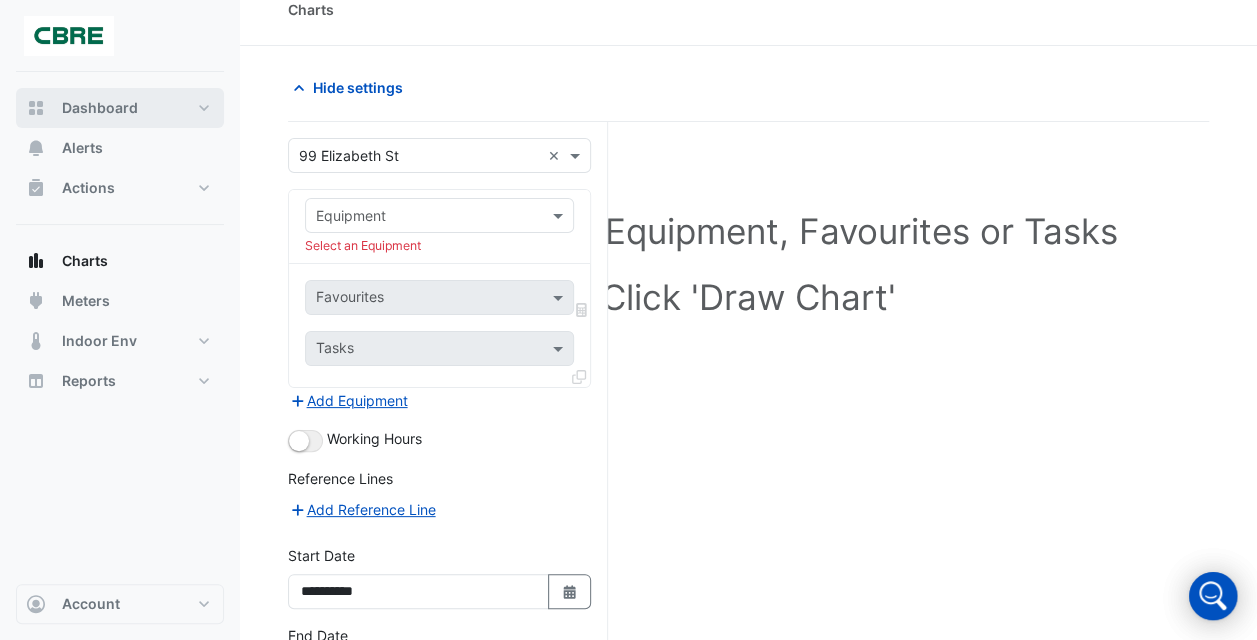 click on "Dashboard" at bounding box center [120, 108] 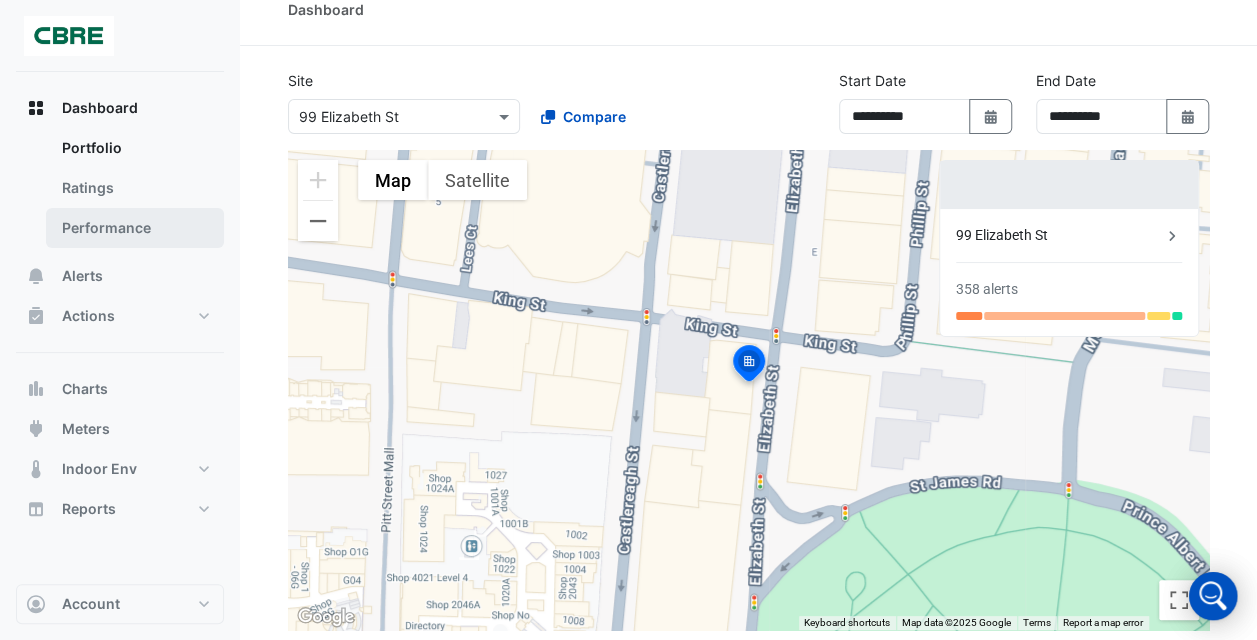 click on "Performance" at bounding box center (135, 228) 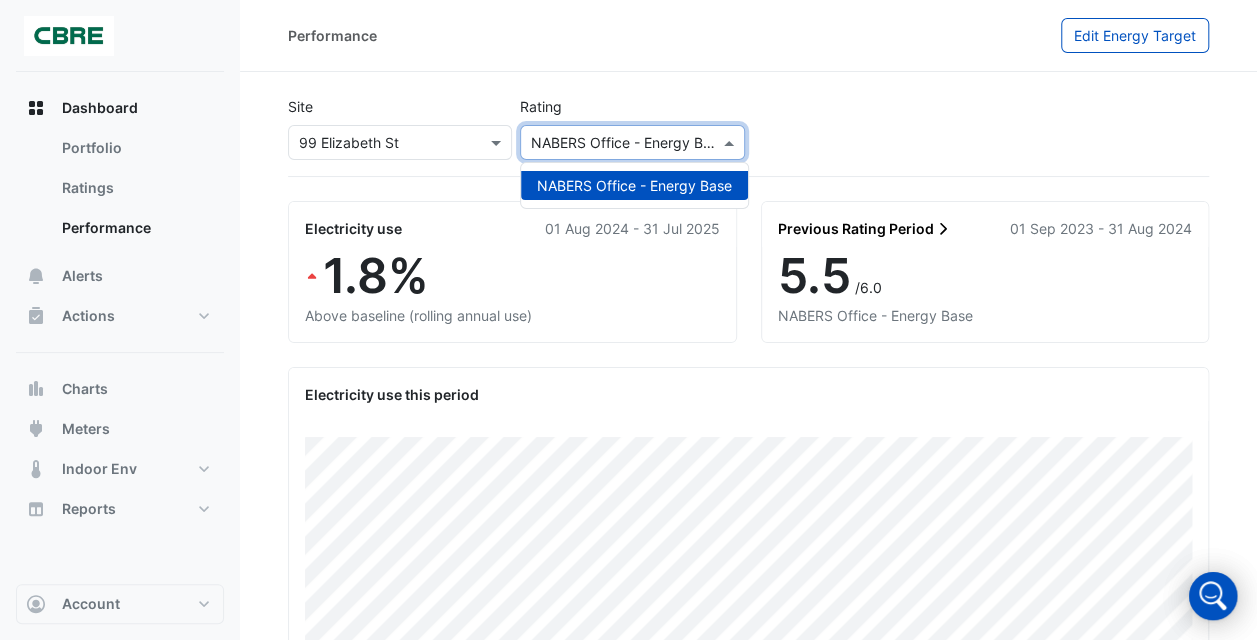 click at bounding box center [612, 143] 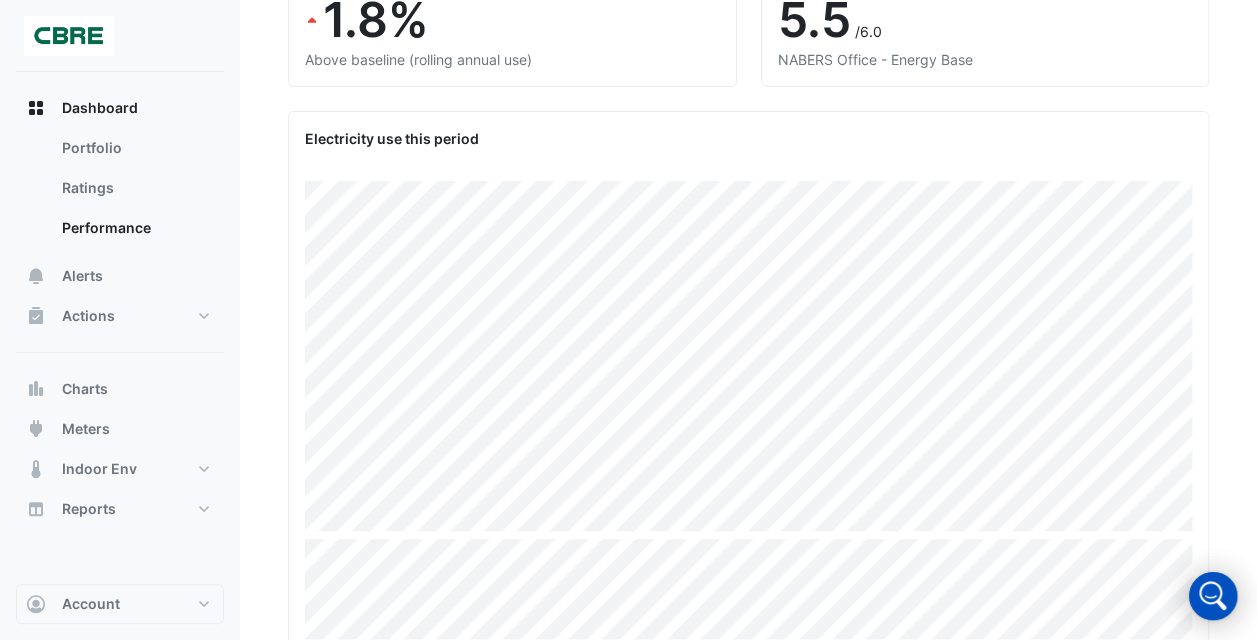 scroll, scrollTop: 259, scrollLeft: 0, axis: vertical 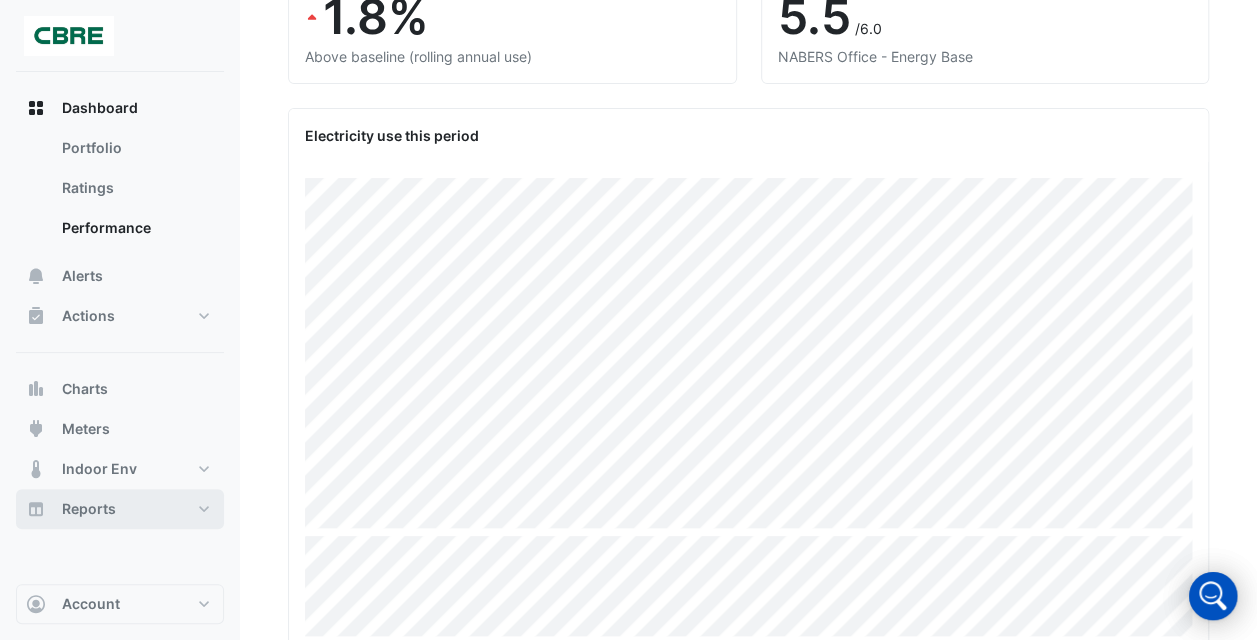 click on "Reports" at bounding box center (120, 509) 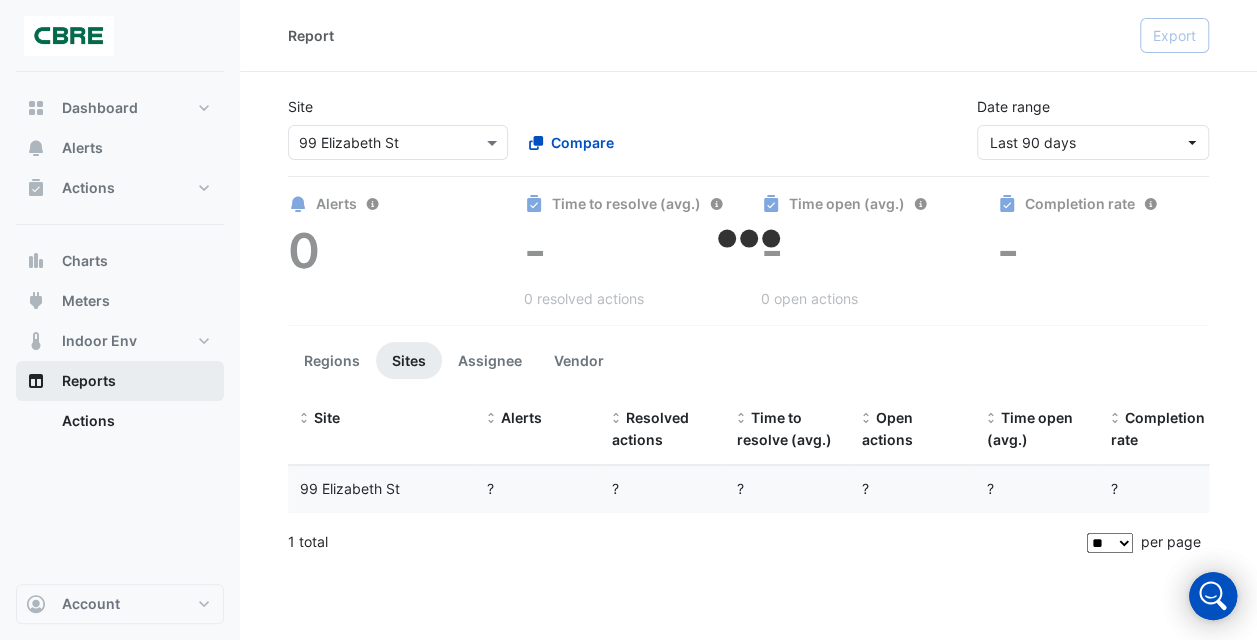 scroll, scrollTop: 0, scrollLeft: 0, axis: both 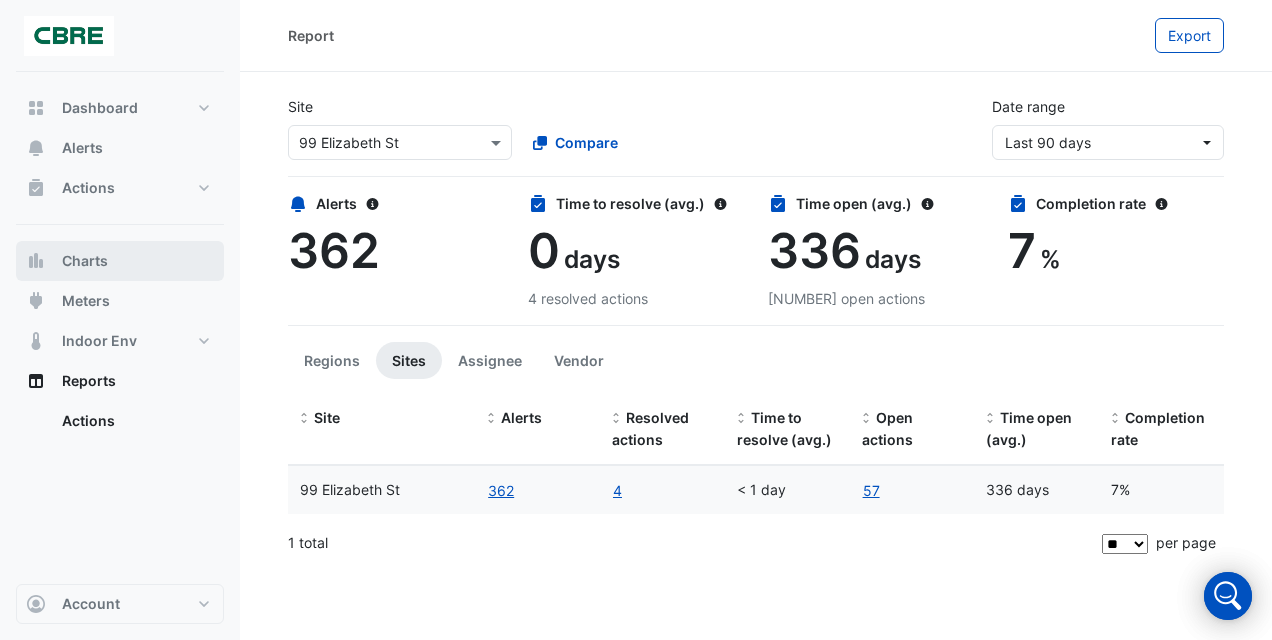 click on "Charts" at bounding box center [85, 261] 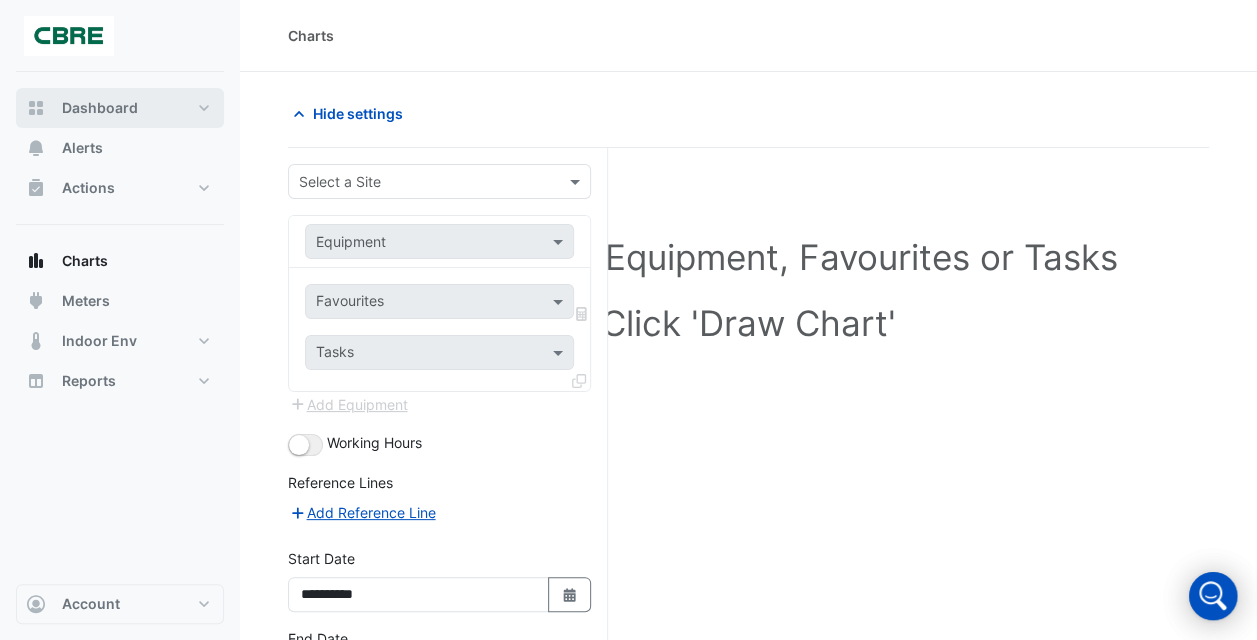 click on "Dashboard" at bounding box center [100, 108] 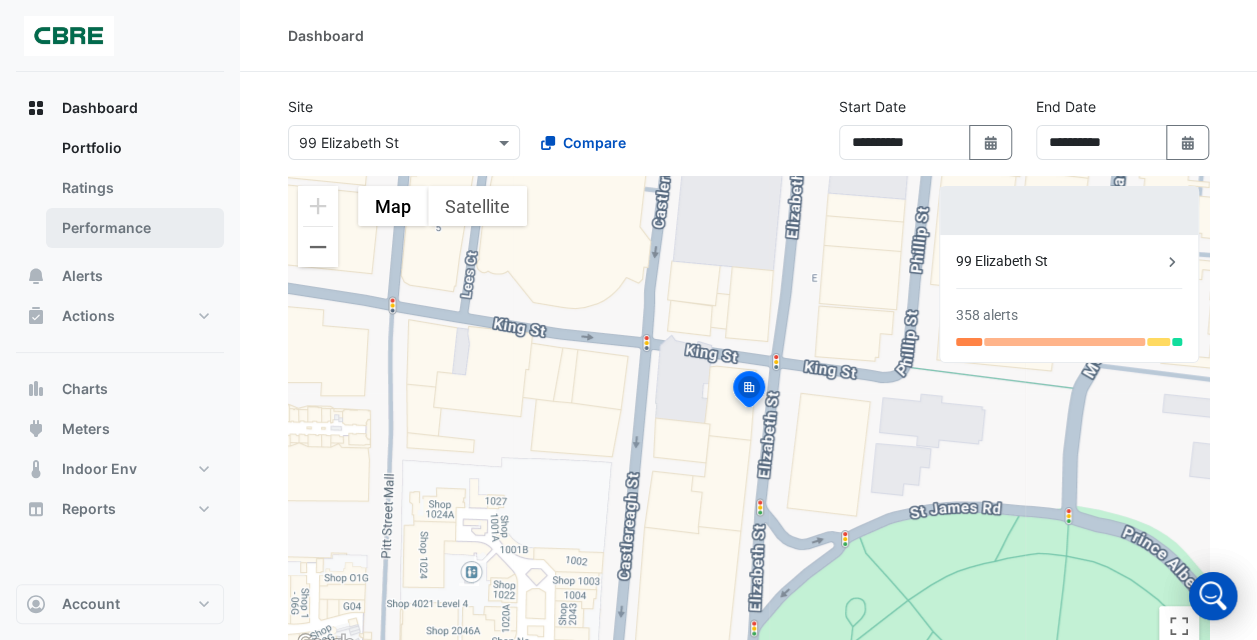 click on "Performance" at bounding box center (135, 228) 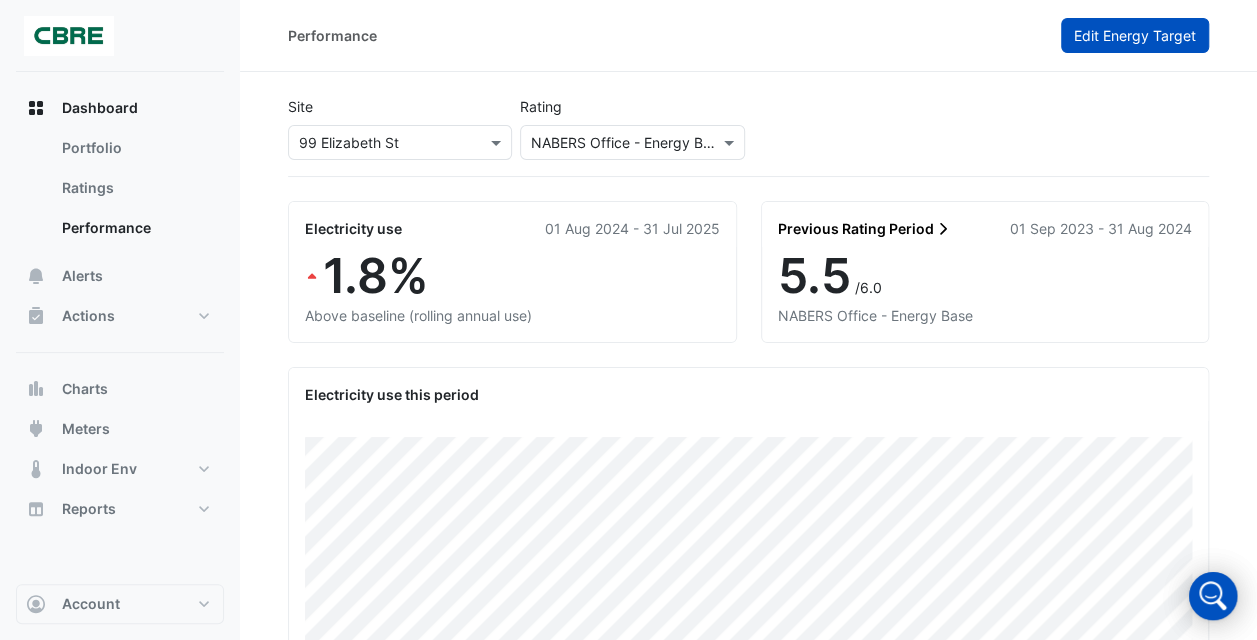 click on "Edit Energy Target" 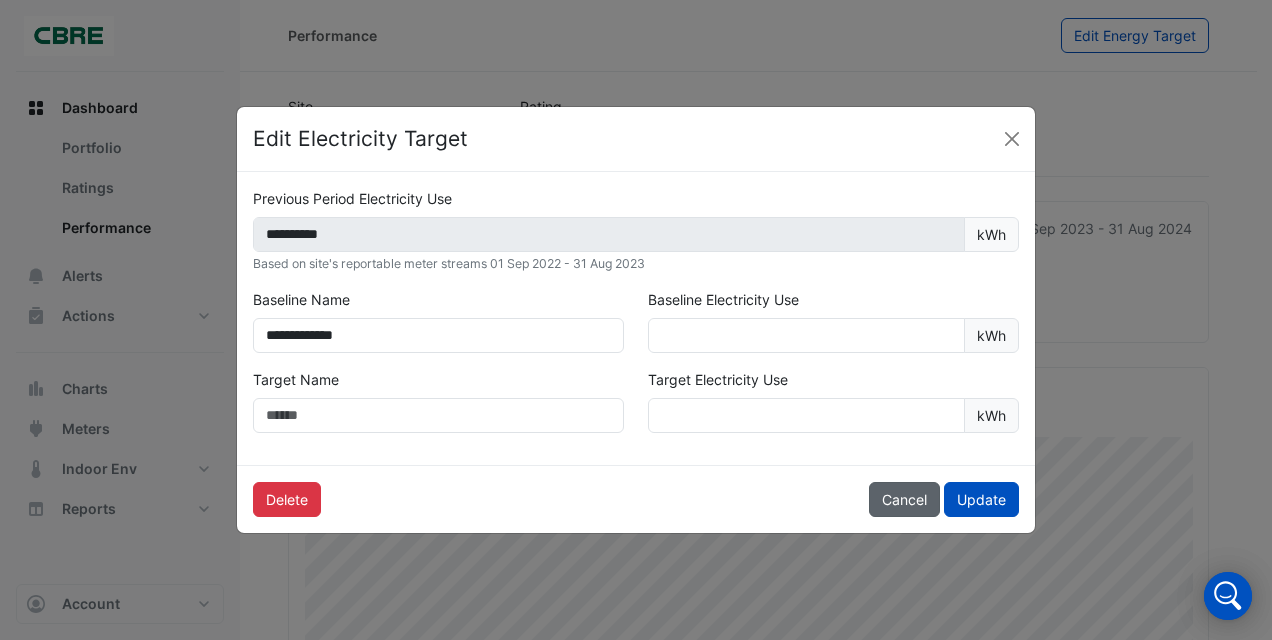 click on "Cancel" 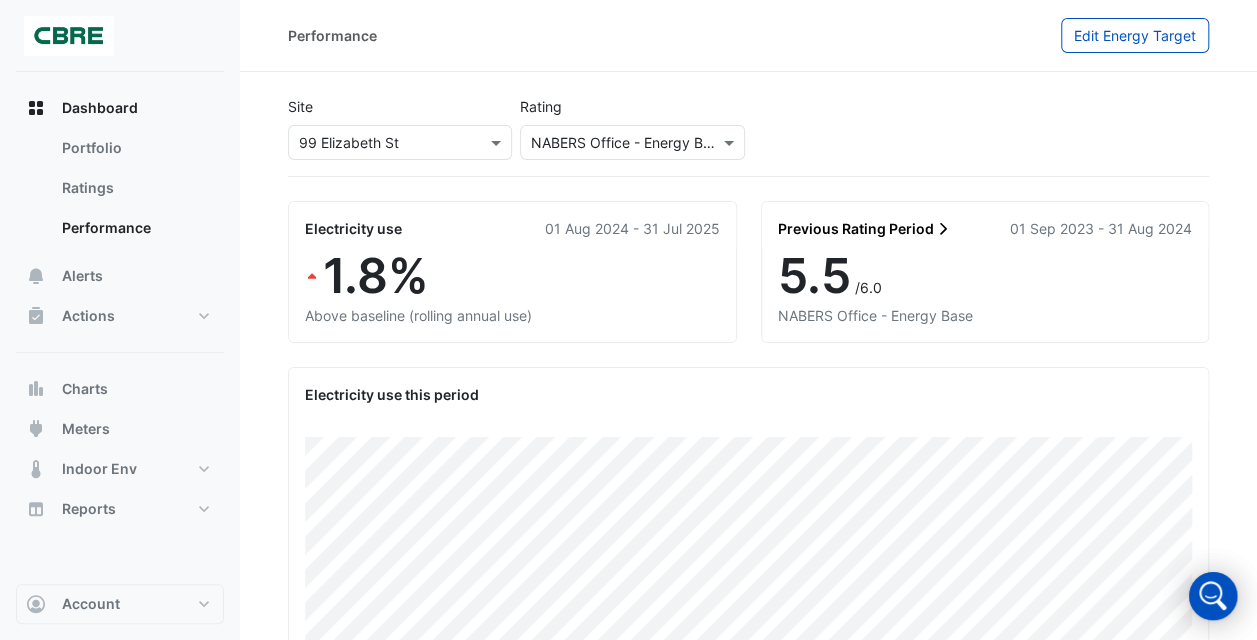 click on "01 Aug 2024 - 31 Jul 2025" 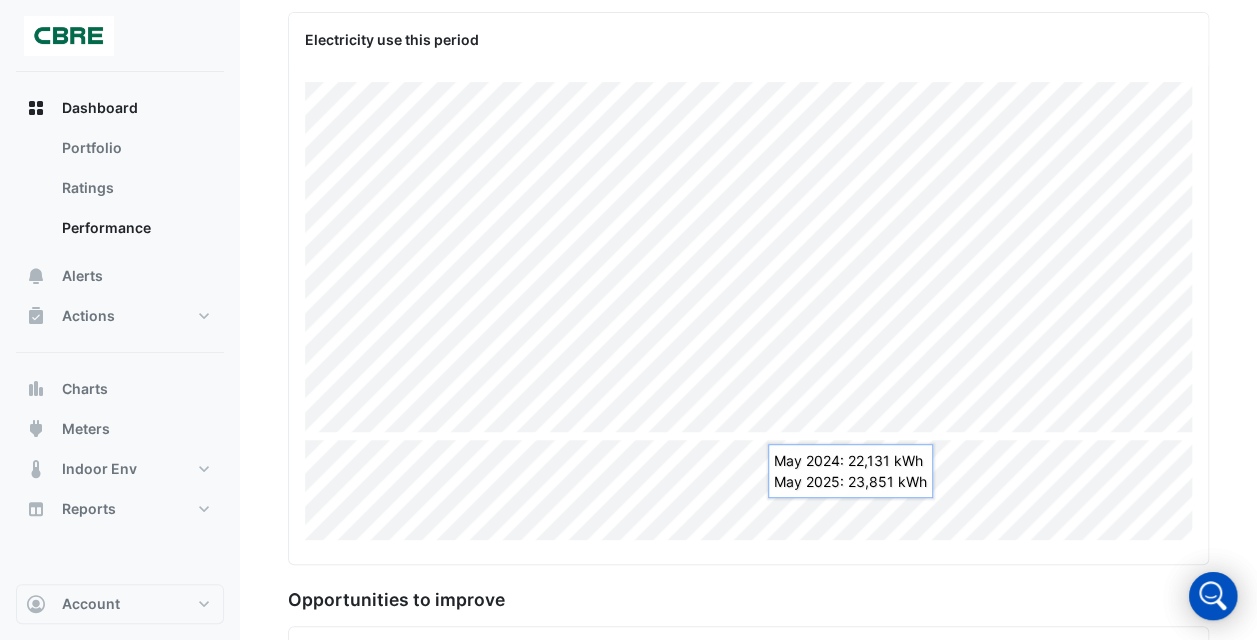 scroll, scrollTop: 352, scrollLeft: 0, axis: vertical 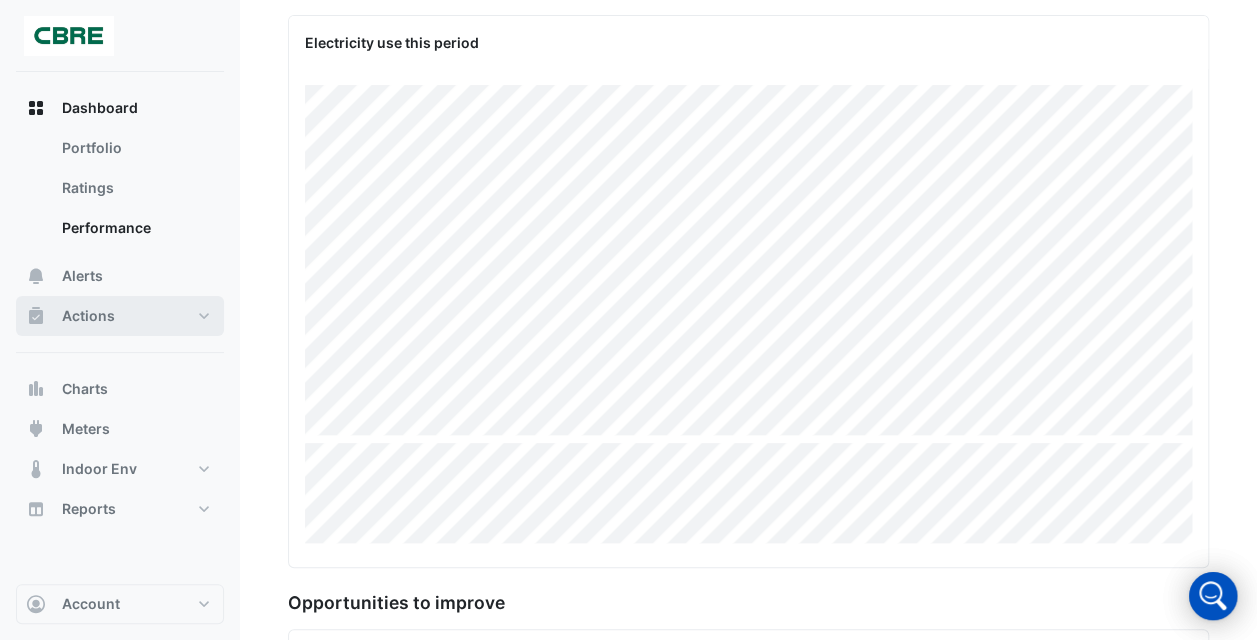 click on "Actions" at bounding box center (120, 316) 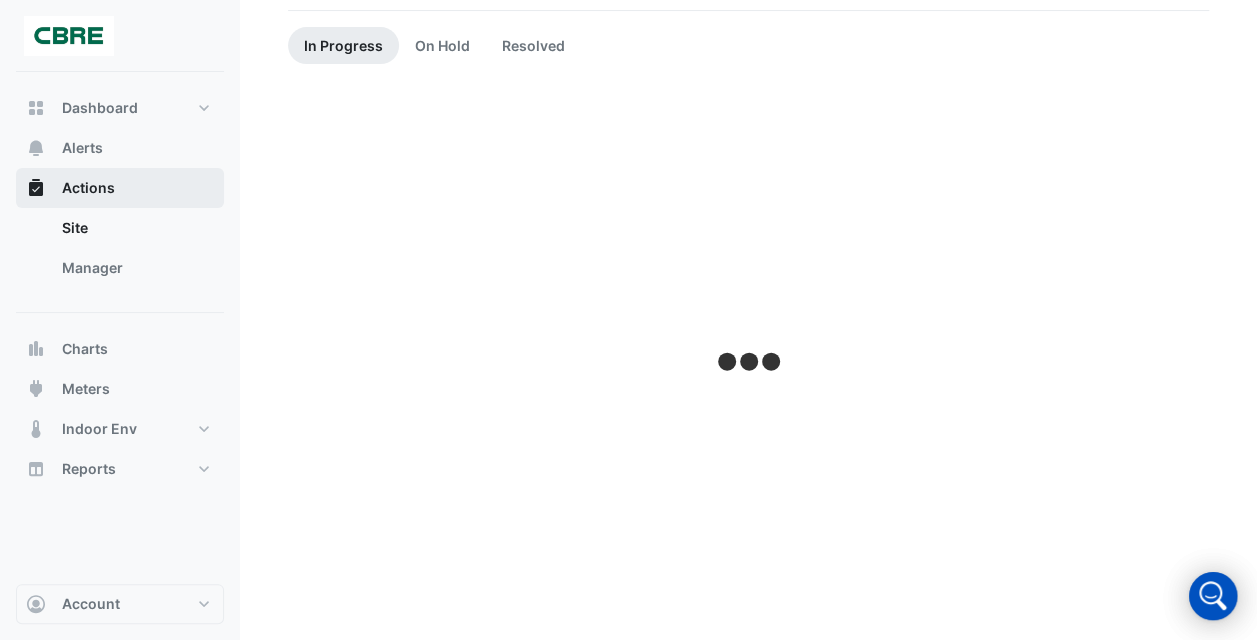 scroll, scrollTop: 0, scrollLeft: 0, axis: both 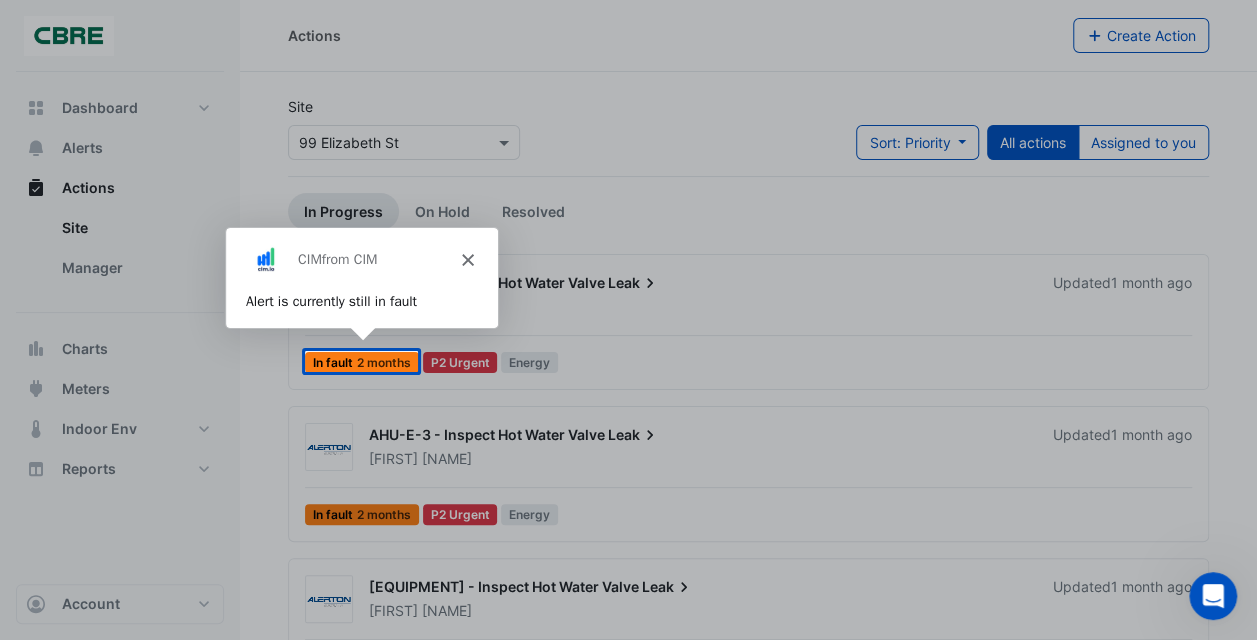 click on "CIM  from CIM" at bounding box center (360, 259) 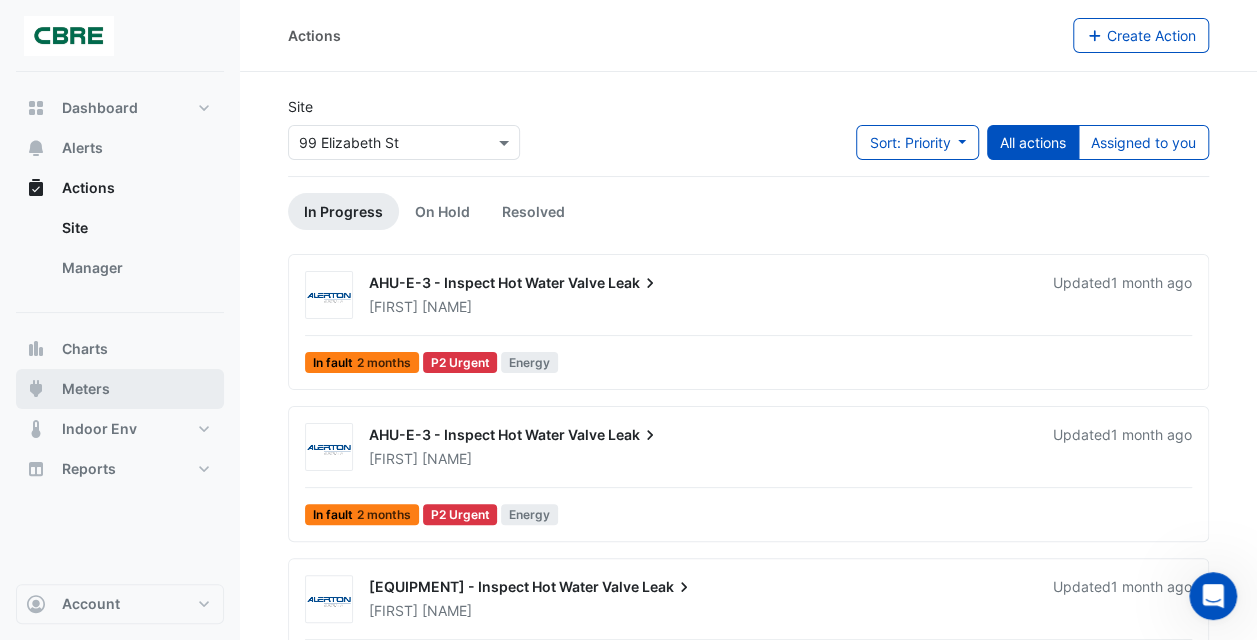 click on "Meters" at bounding box center [86, 389] 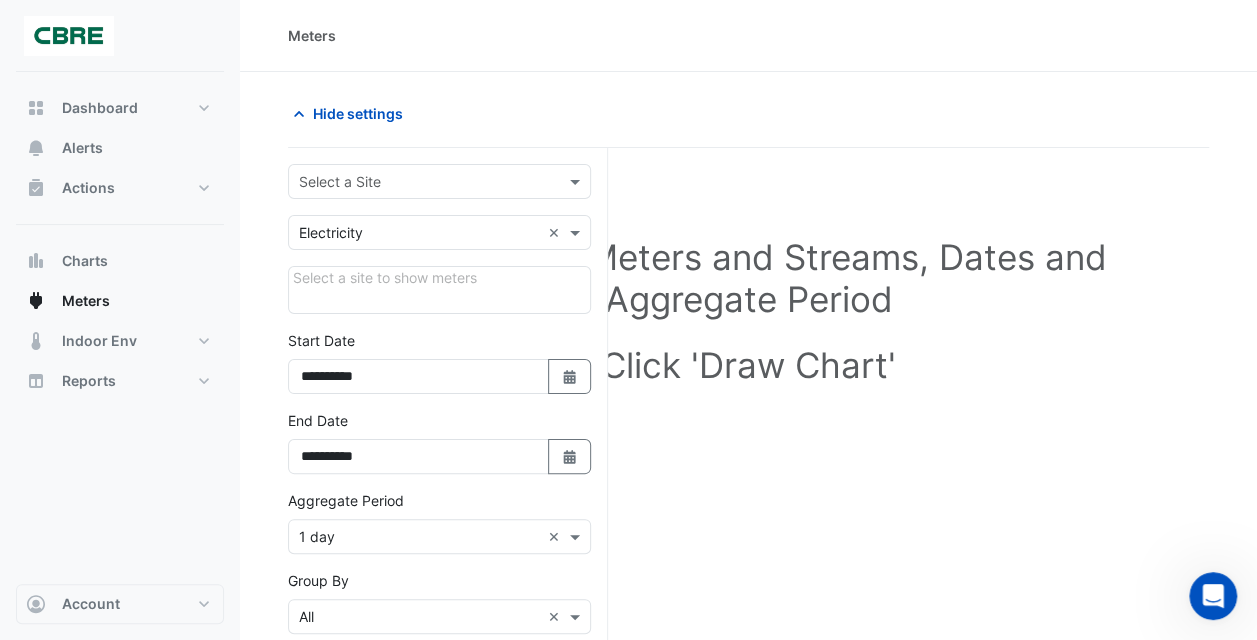 click at bounding box center (419, 182) 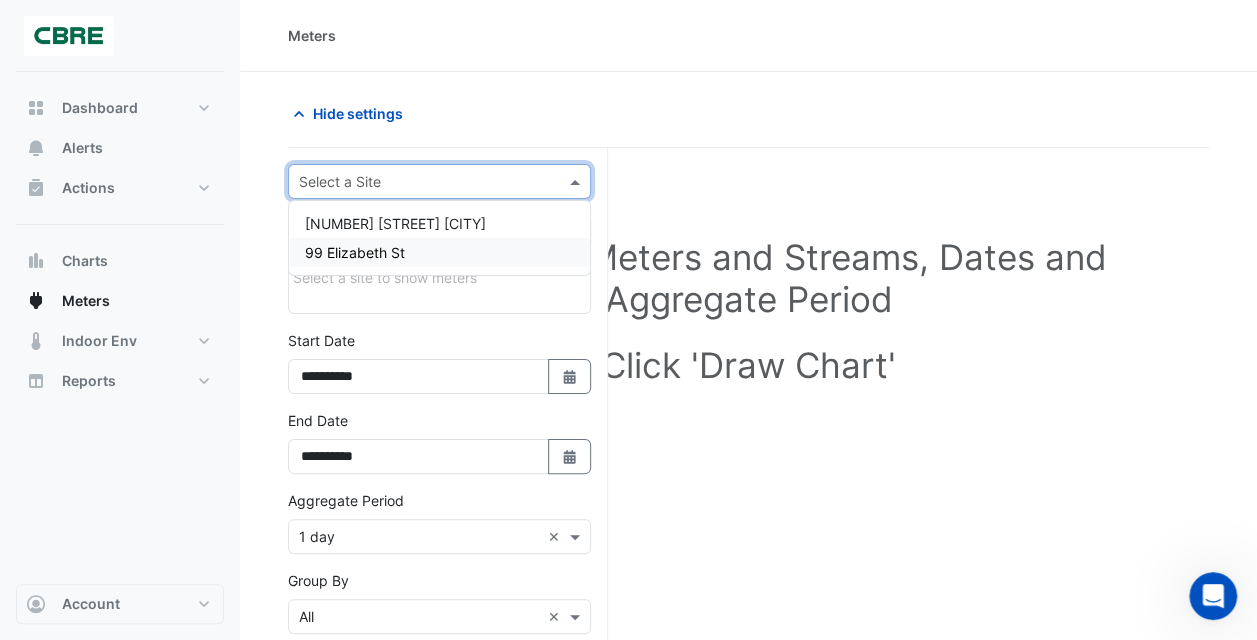 click on "99 Elizabeth St" at bounding box center (355, 252) 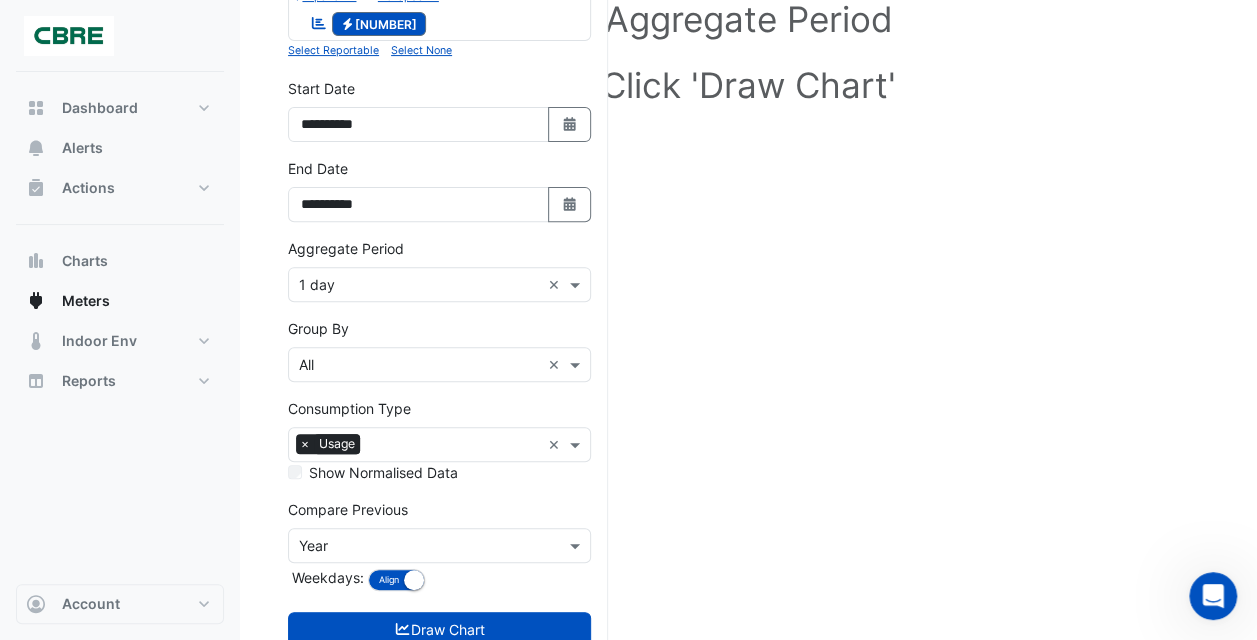 scroll, scrollTop: 336, scrollLeft: 0, axis: vertical 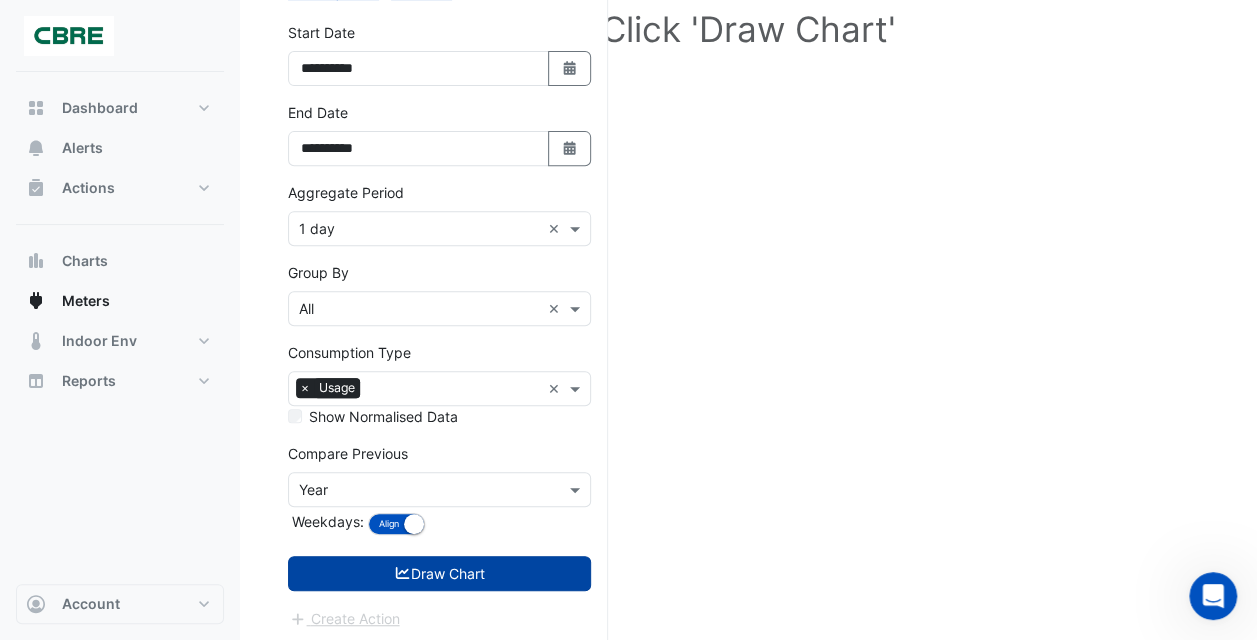 click 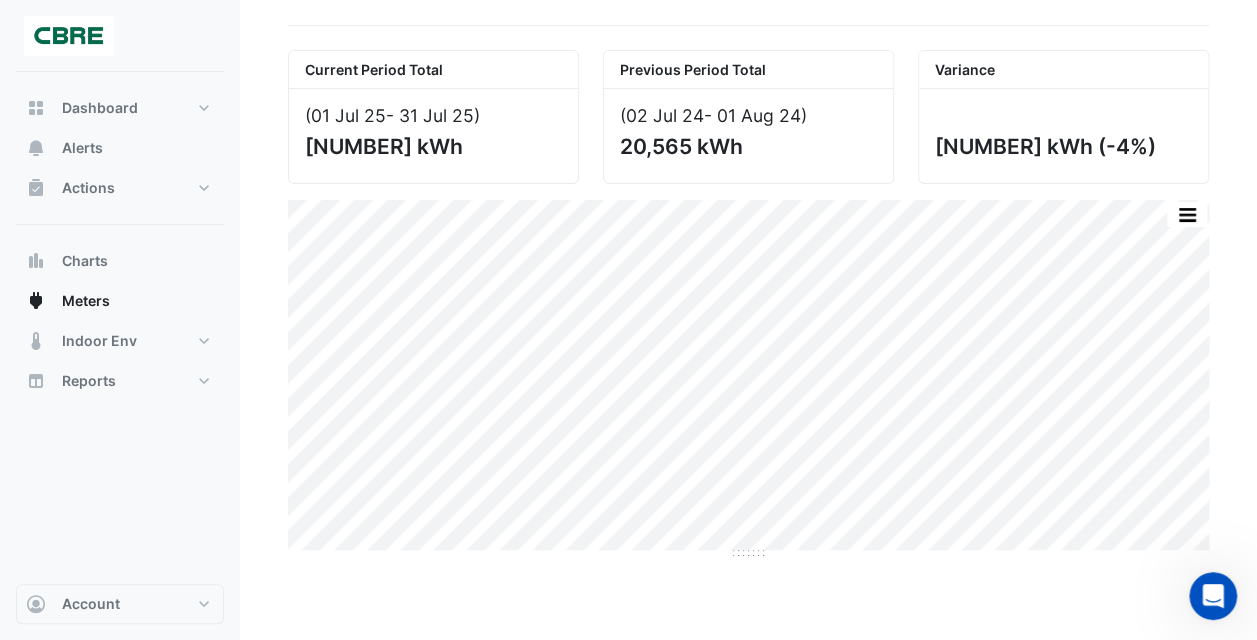 scroll, scrollTop: 0, scrollLeft: 0, axis: both 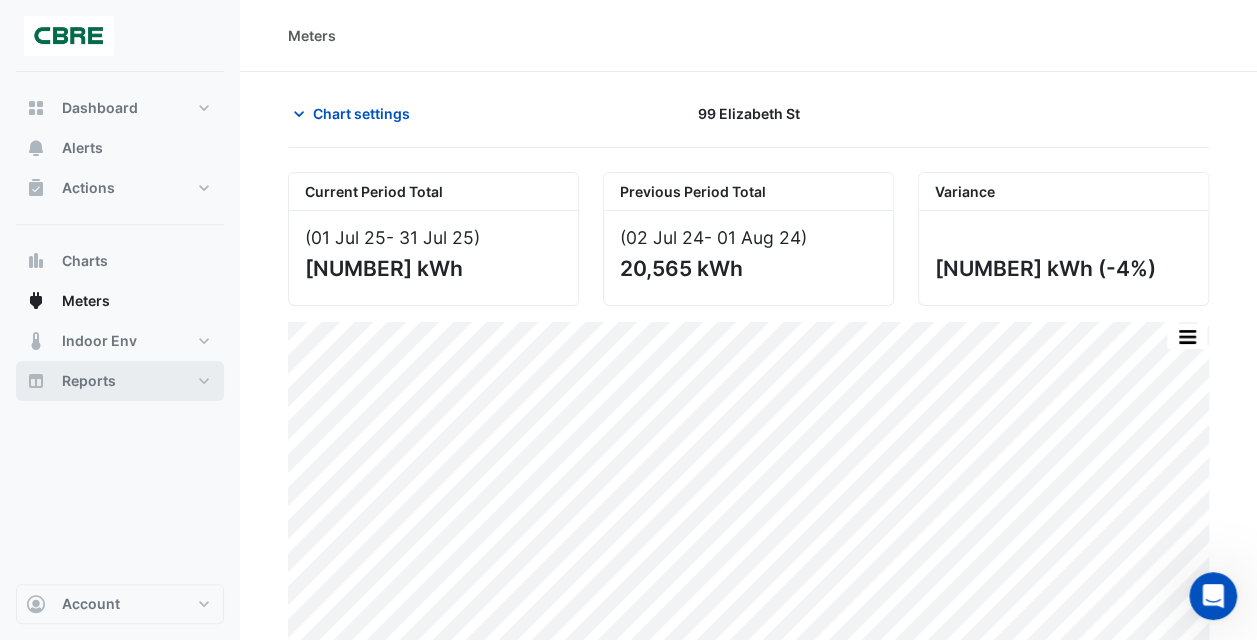 click on "Reports" at bounding box center [89, 381] 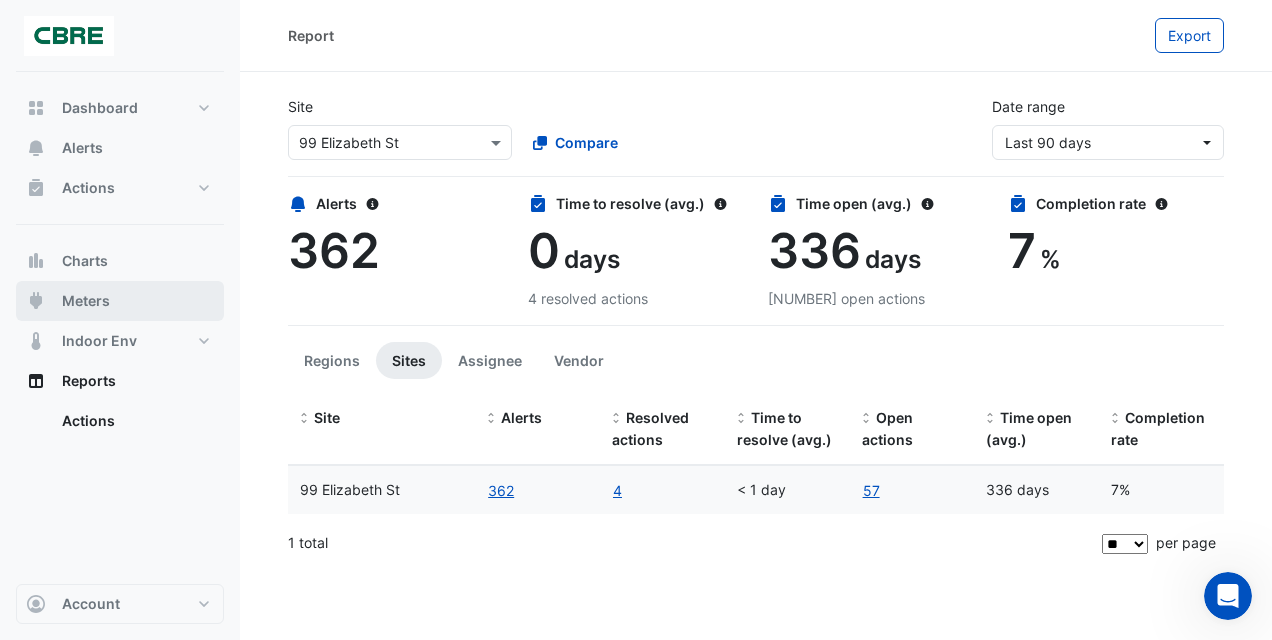 click on "Meters" at bounding box center [120, 301] 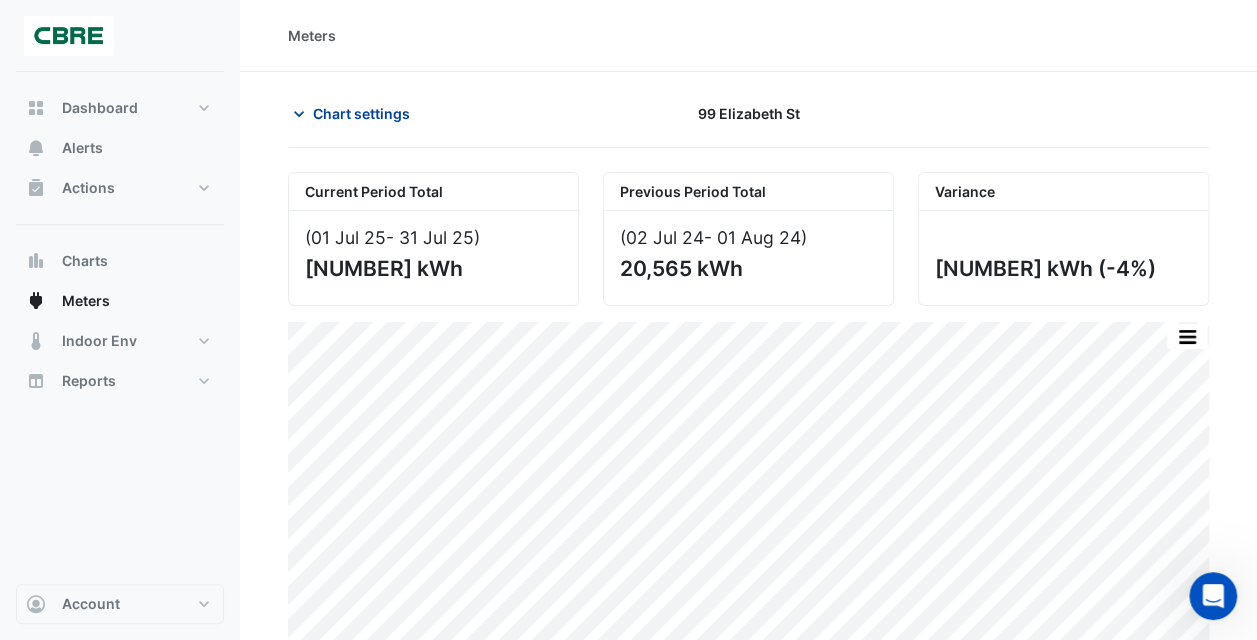 click on "Chart settings" 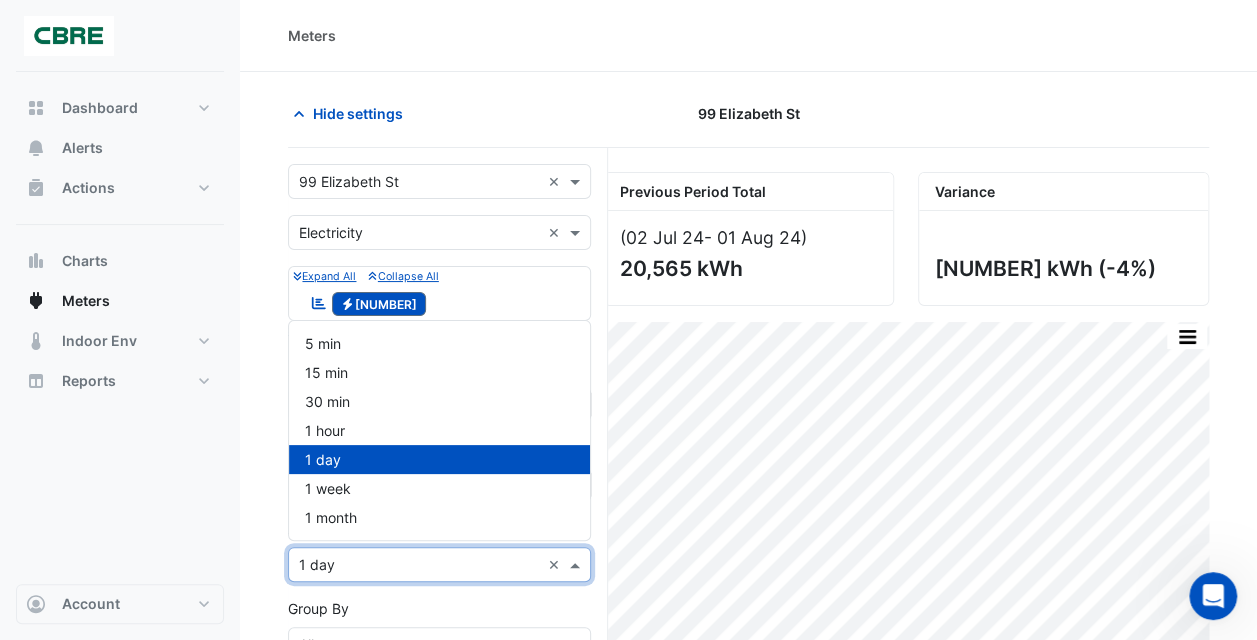 click at bounding box center [577, 564] 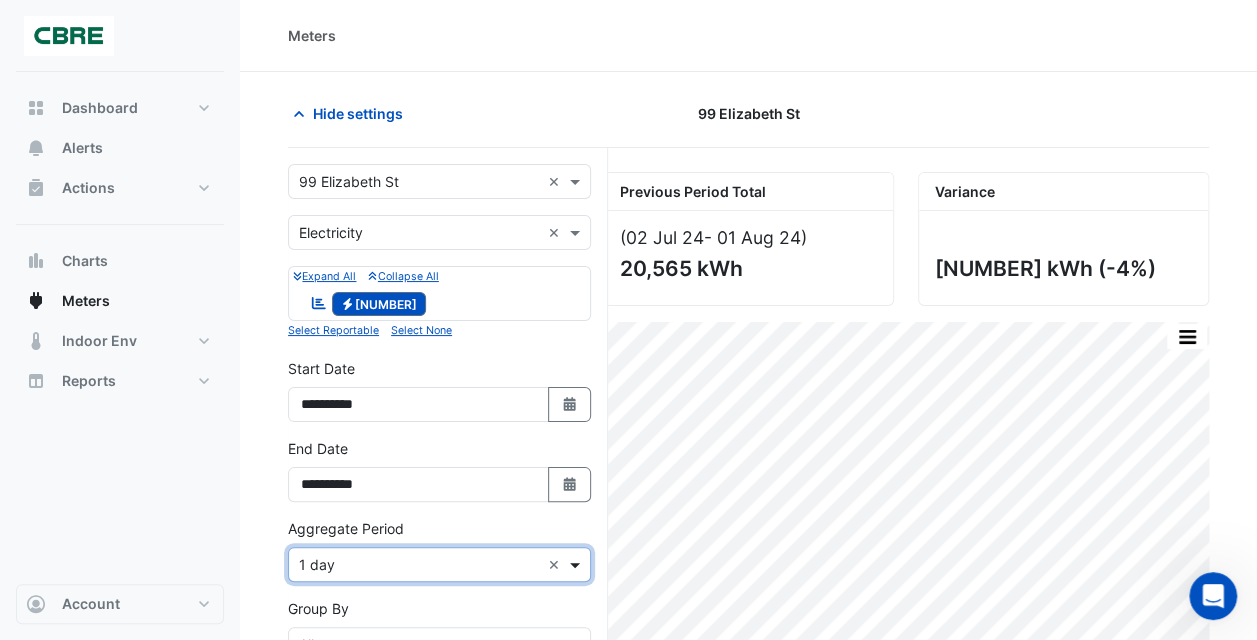click at bounding box center (577, 564) 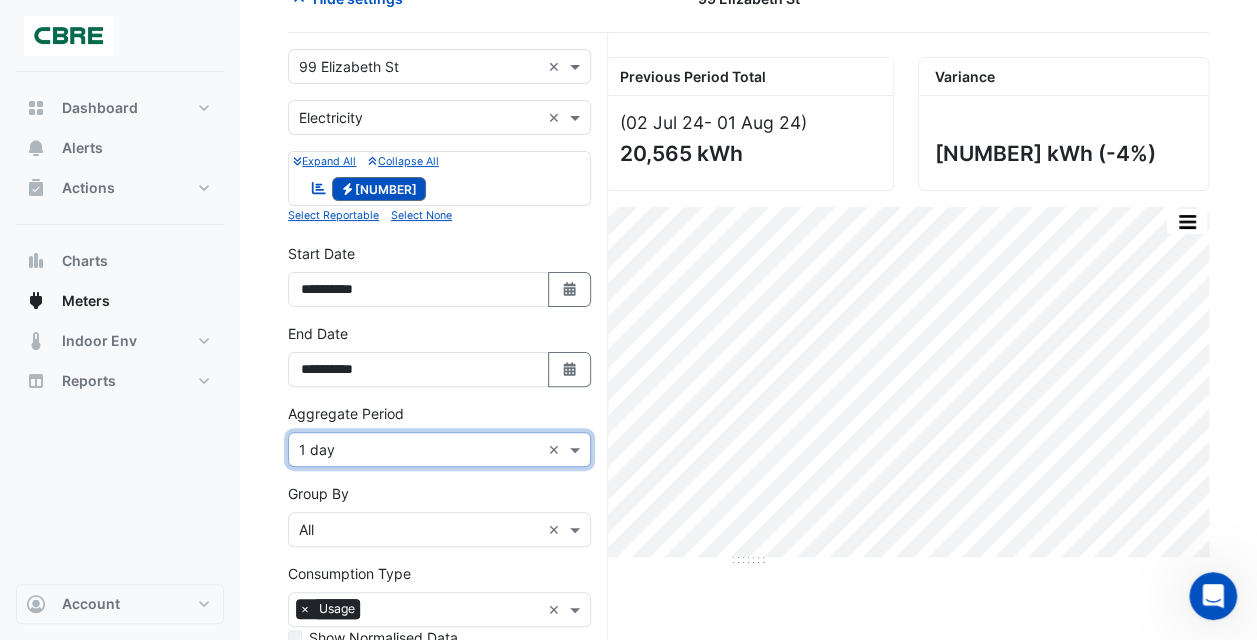 scroll, scrollTop: 116, scrollLeft: 0, axis: vertical 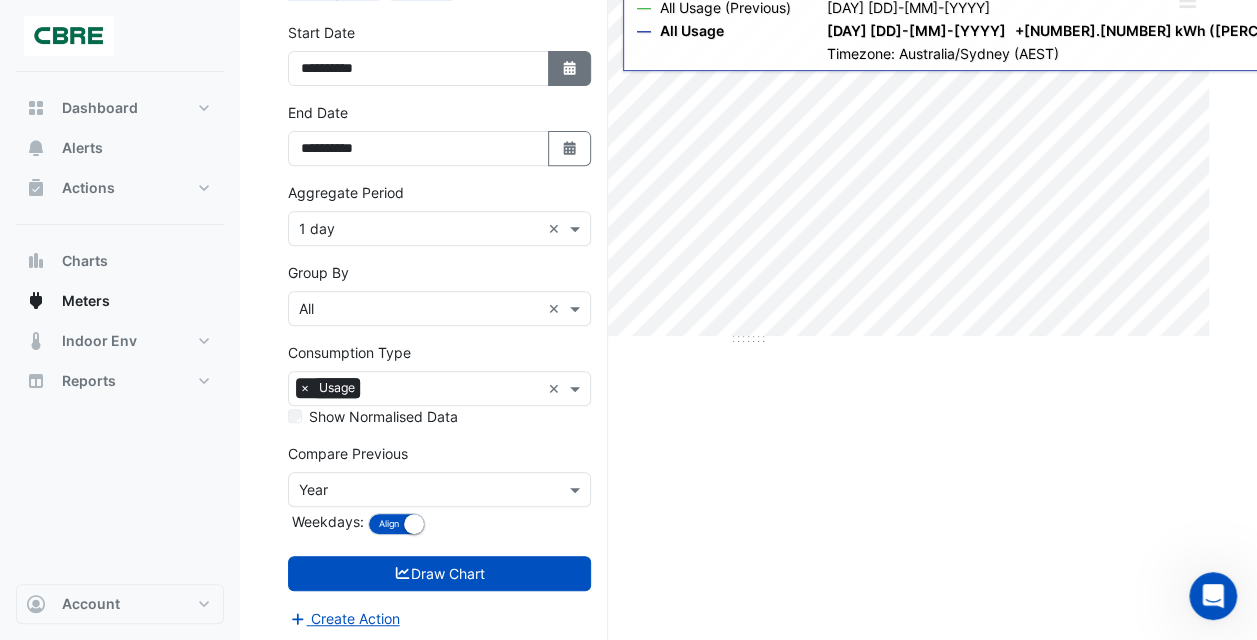 click 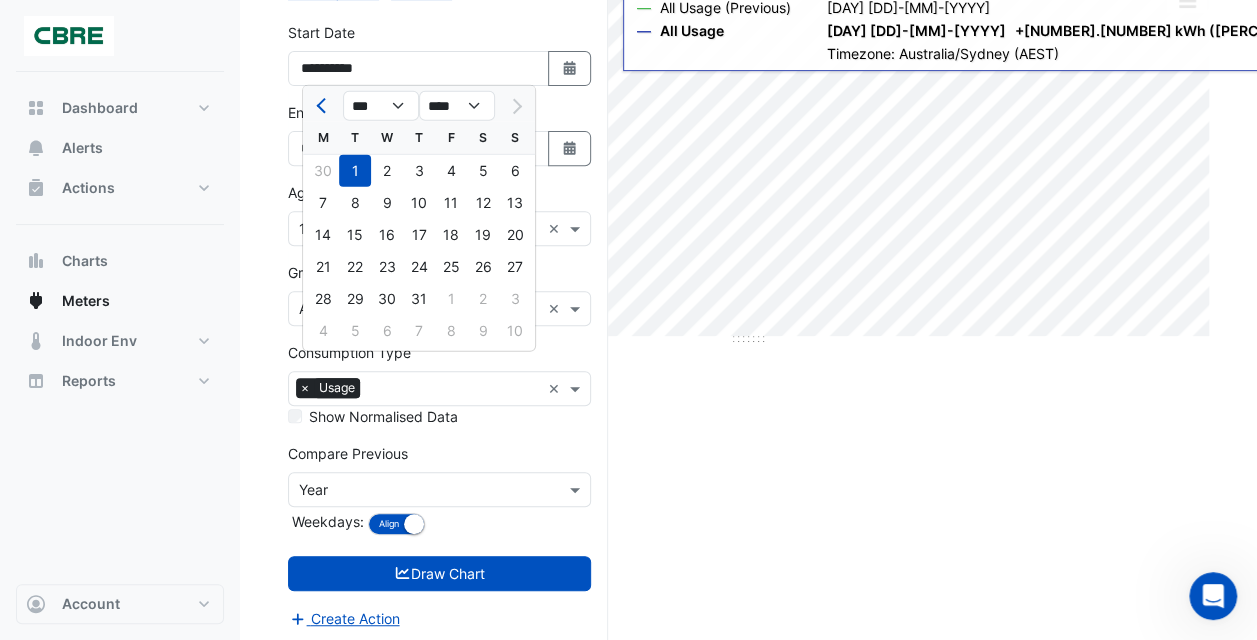 click on "Hide settings
[NUMBER] [STREET]
Current Period Total
([MM] [YY]  - [MM] [YY] )
[NUMBER] kWh
Previous Period Total
([MM] [YY]  - [MM] [YY] )
[NUMBER] kWh
Variance
[NUMBER] kWh
([PERCENT])
Print Save as JPEG Save as PNG Pivot Data Table Export CSV - Flat Export CSV - Pivot Select Chart Type    —    All Usage (Previous)" 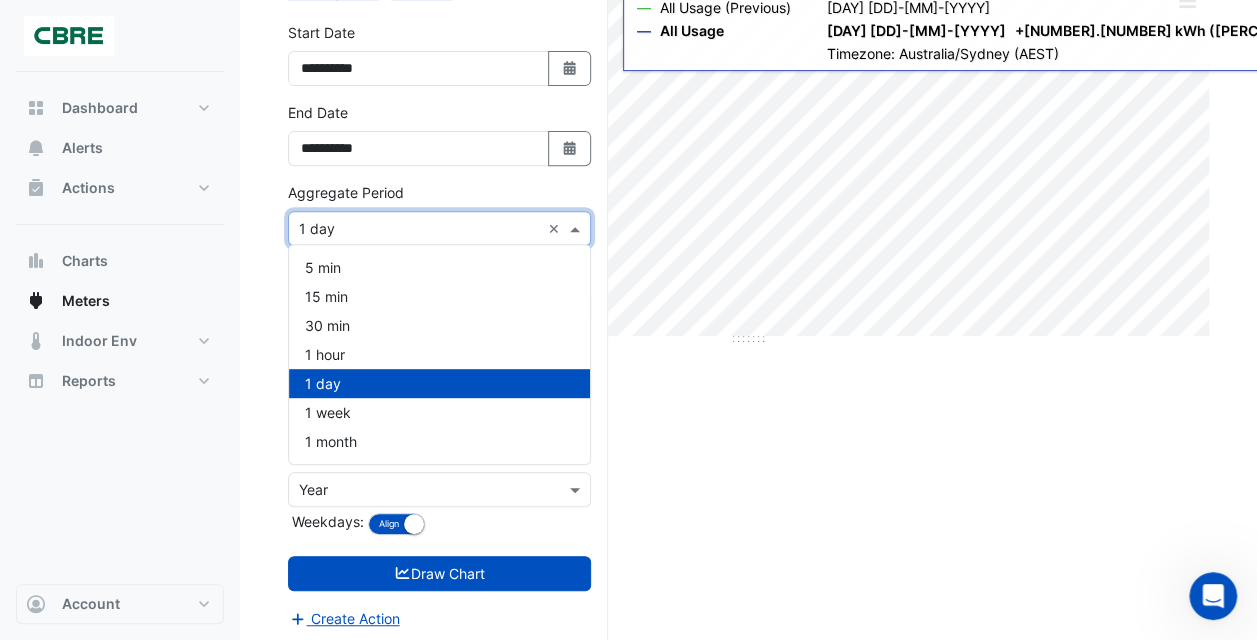 click at bounding box center (577, 228) 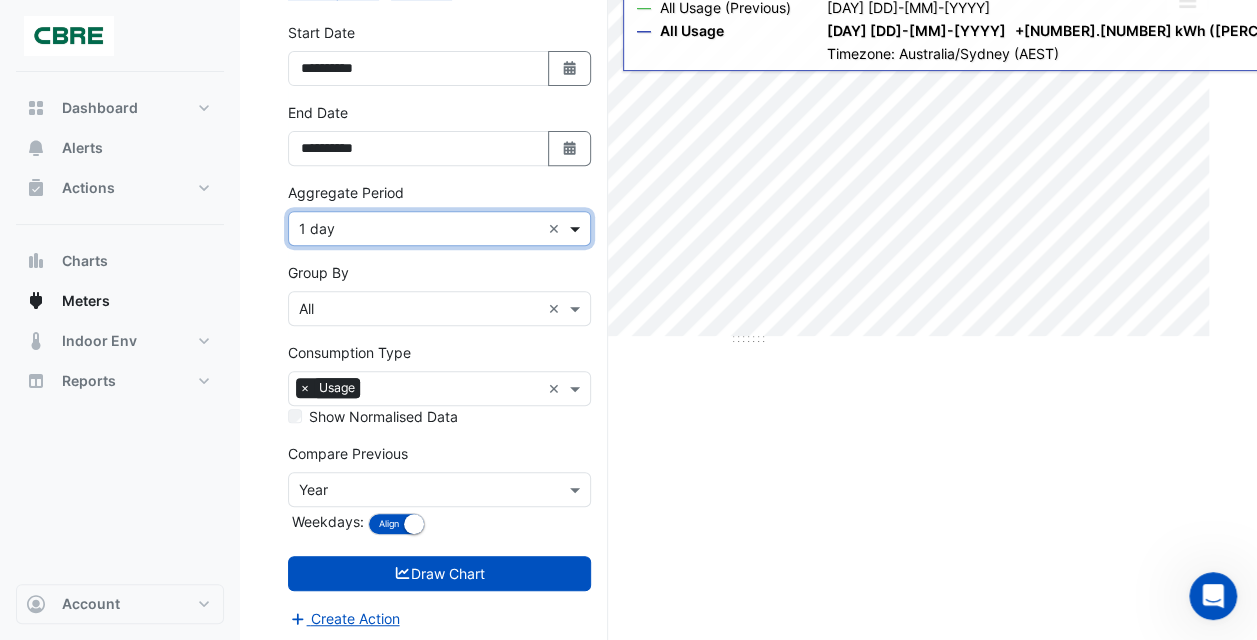 click at bounding box center [577, 228] 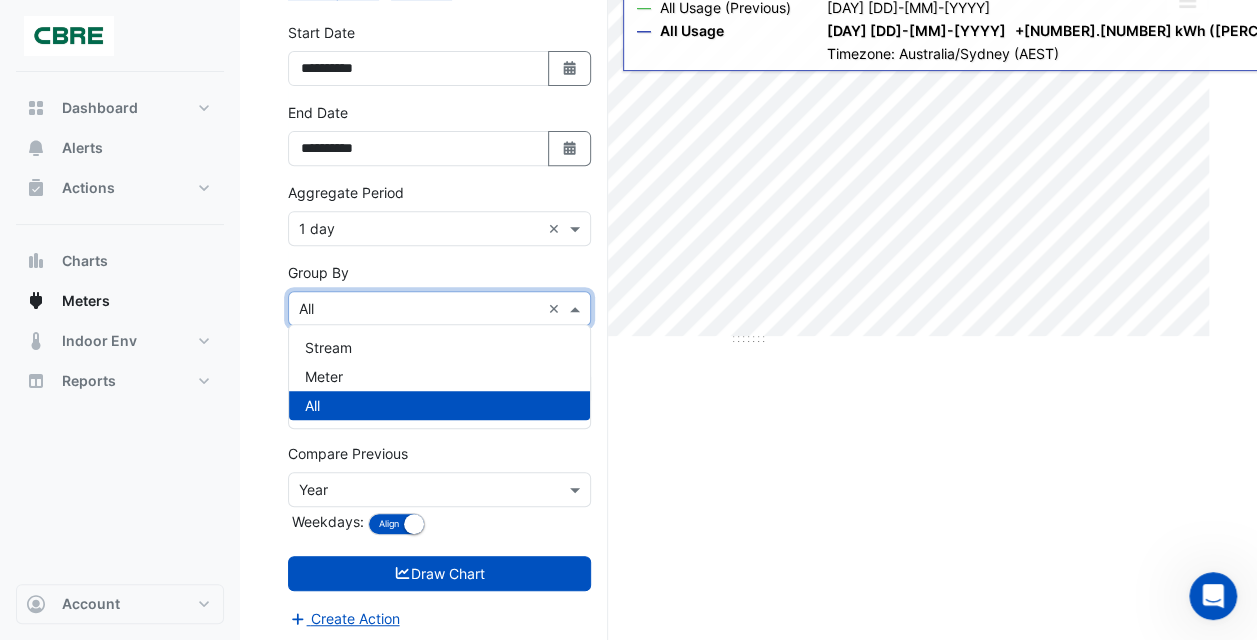 click at bounding box center [577, 308] 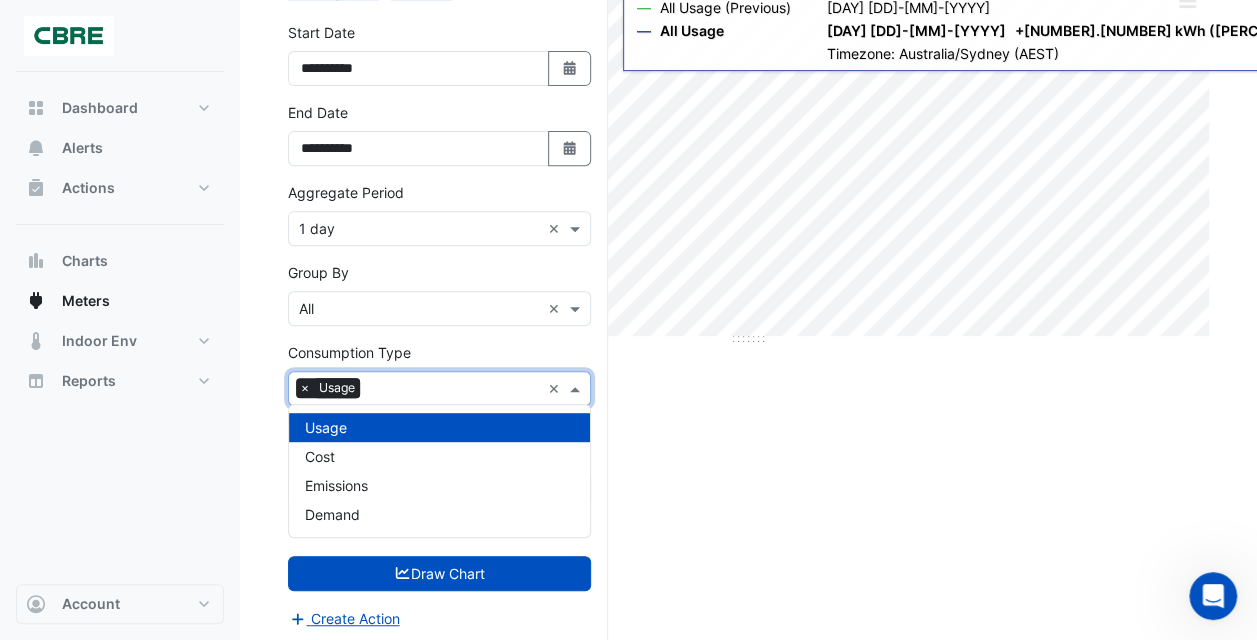 click at bounding box center (577, 388) 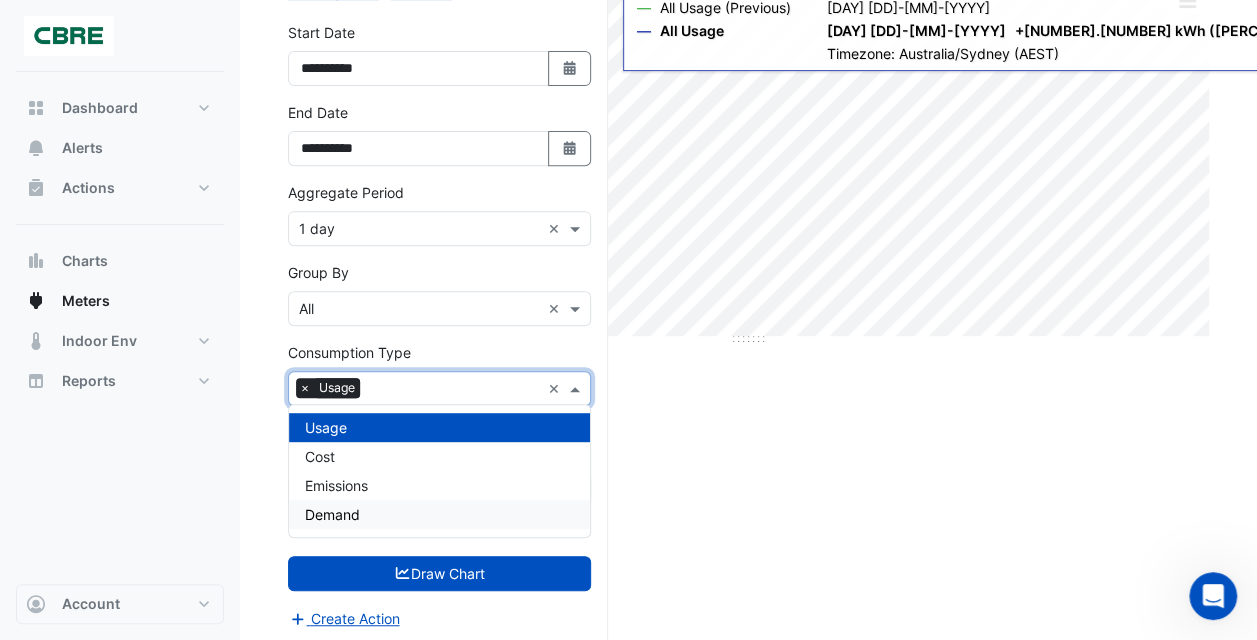 click on "Demand" at bounding box center [439, 514] 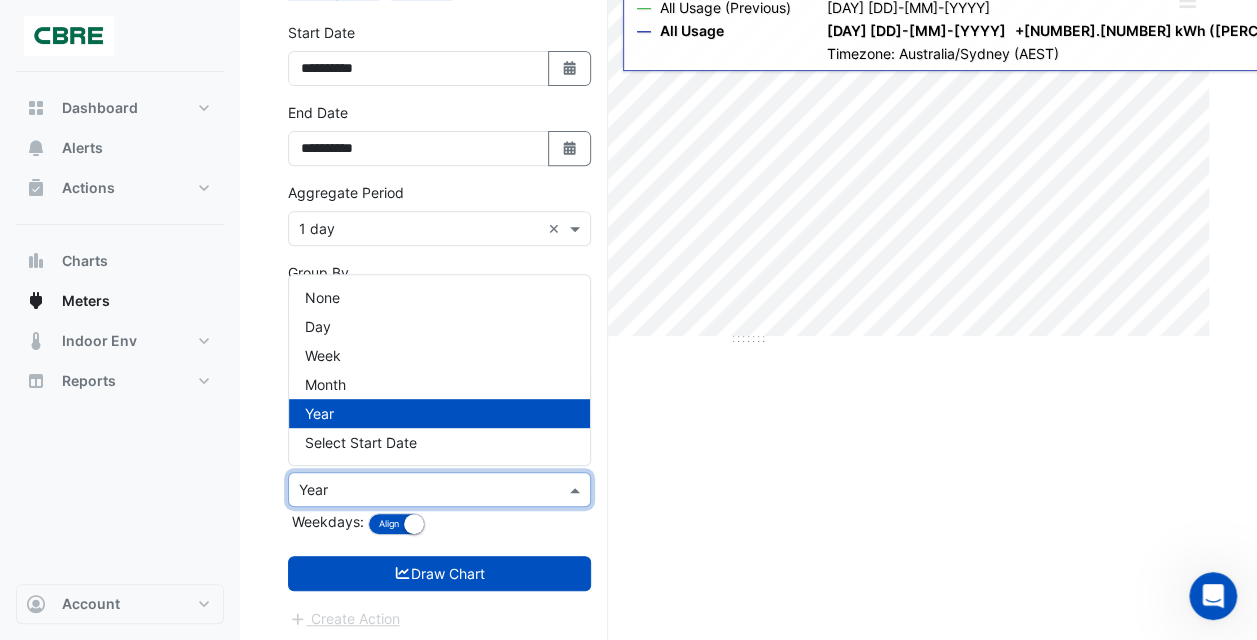 click at bounding box center (439, 489) 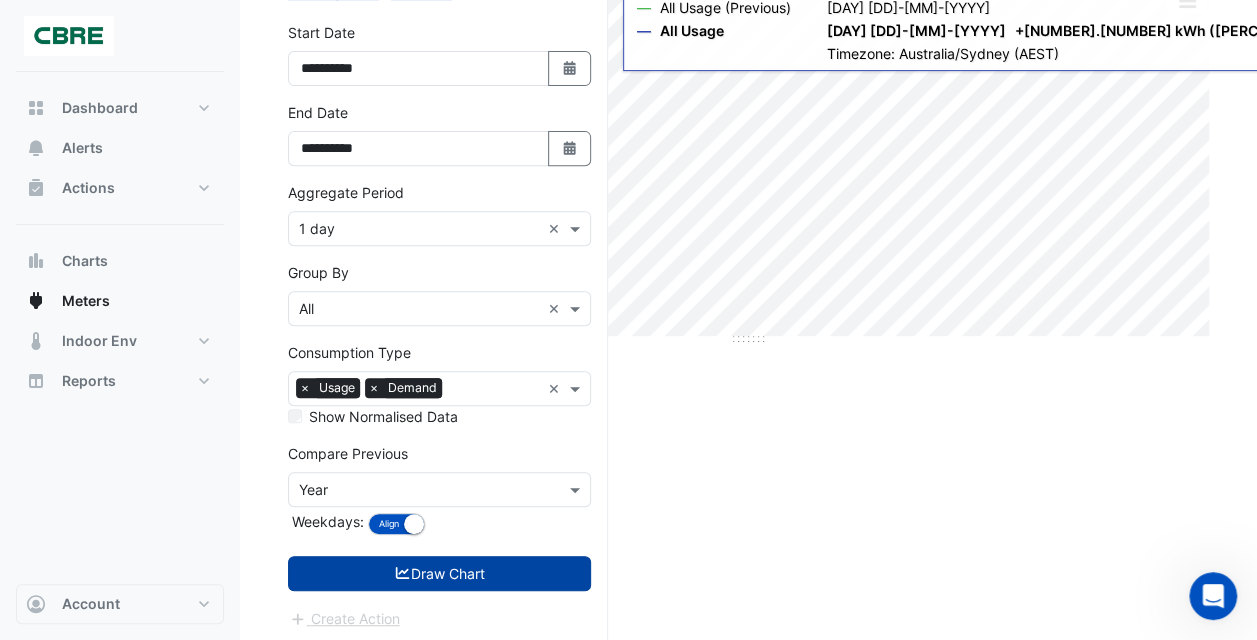 click on "Draw Chart" at bounding box center (439, 573) 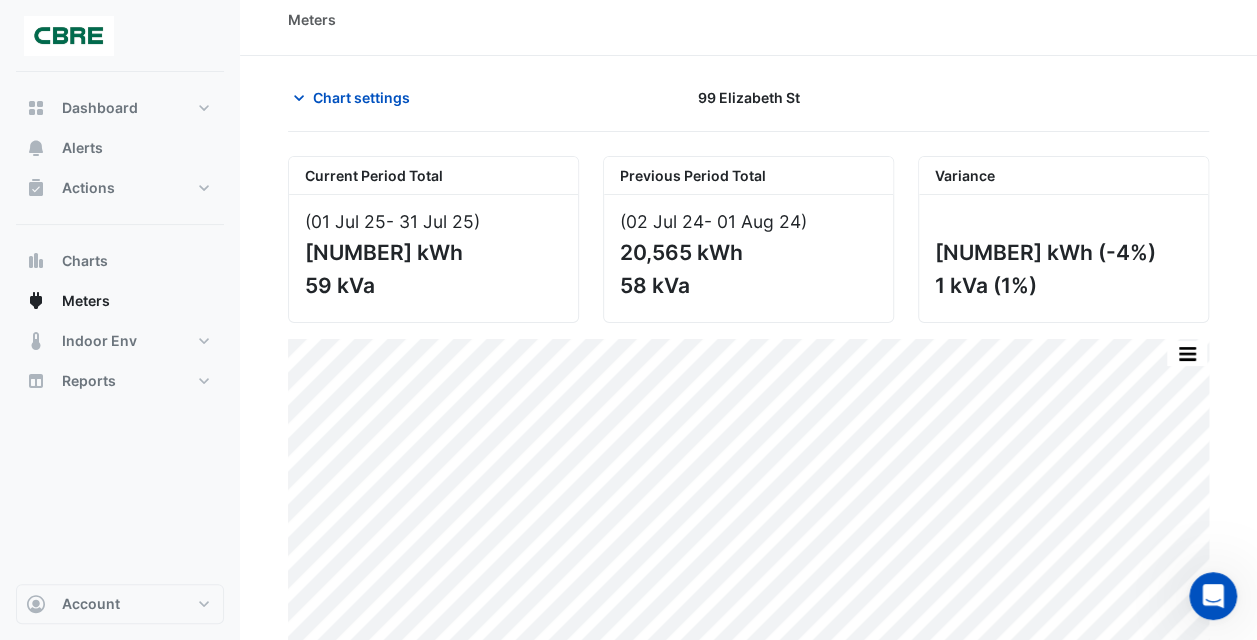 scroll, scrollTop: 0, scrollLeft: 0, axis: both 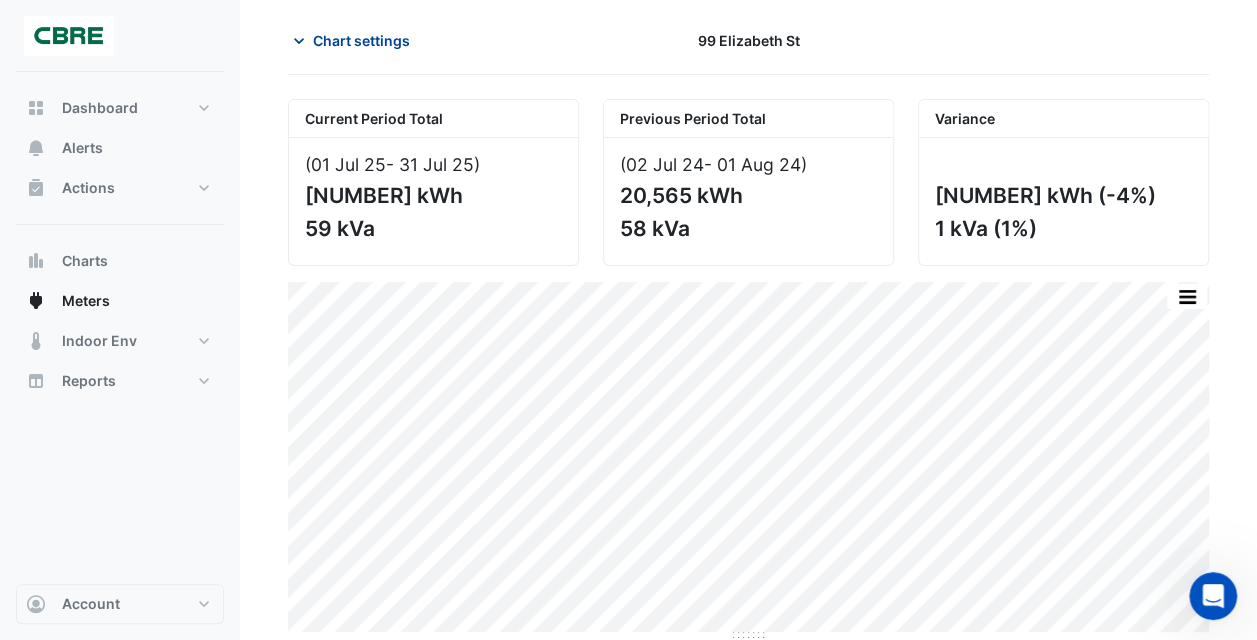 click on "Chart settings" 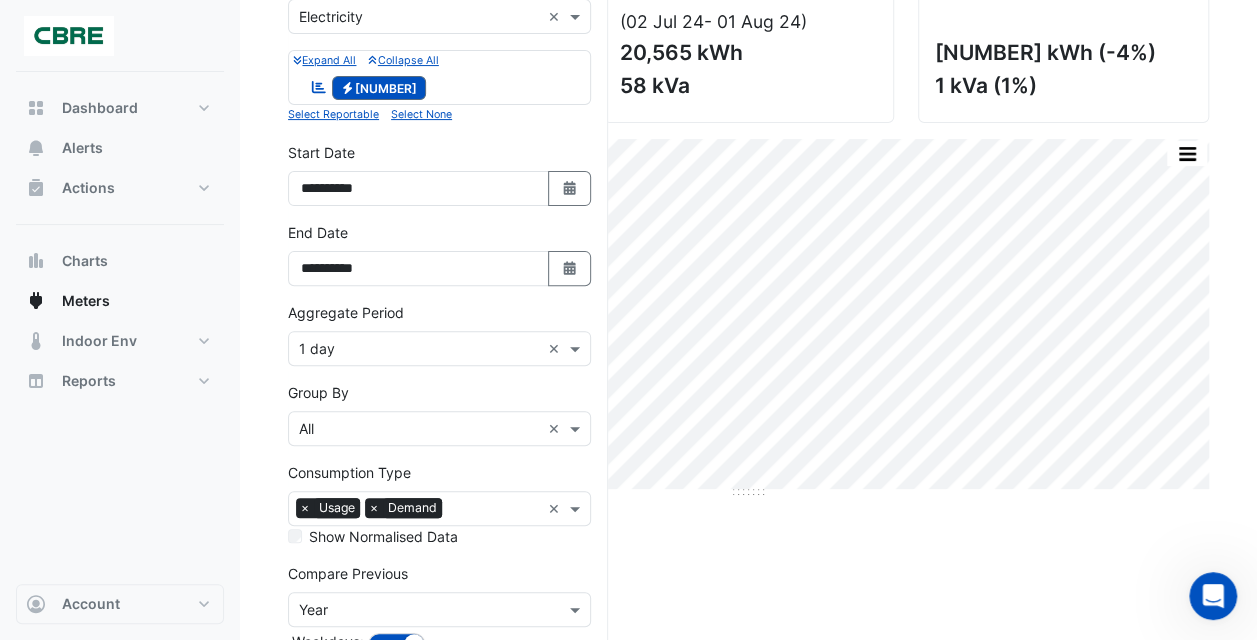 scroll, scrollTop: 266, scrollLeft: 0, axis: vertical 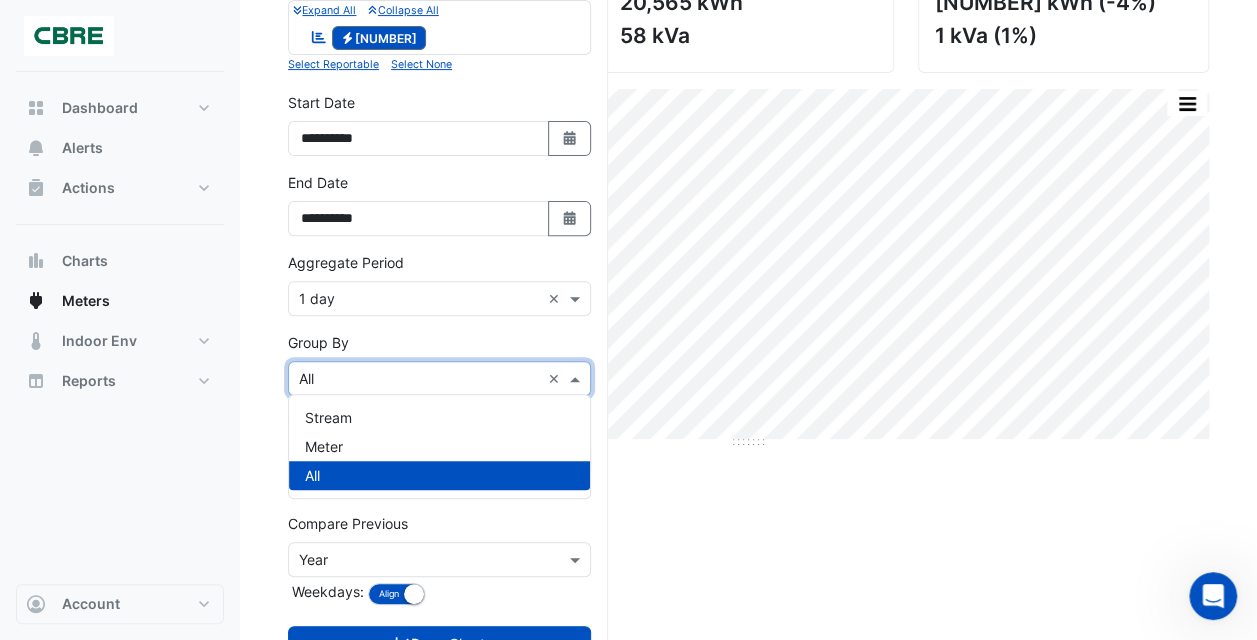 click at bounding box center [577, 378] 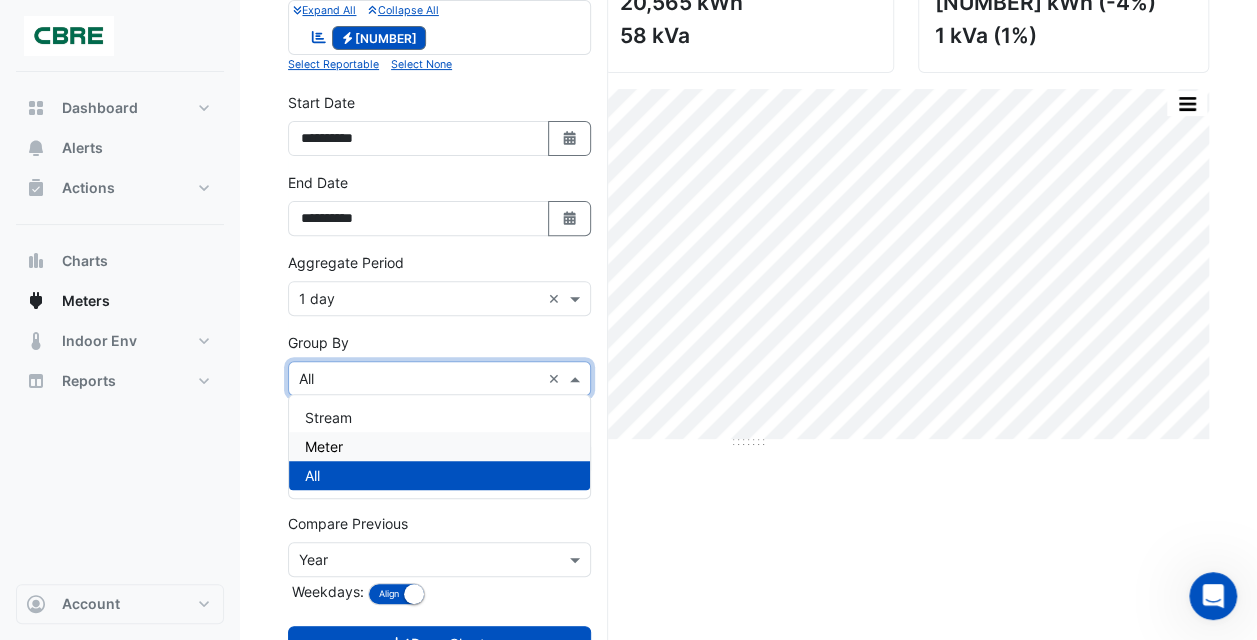 click on "Meter" at bounding box center [439, 446] 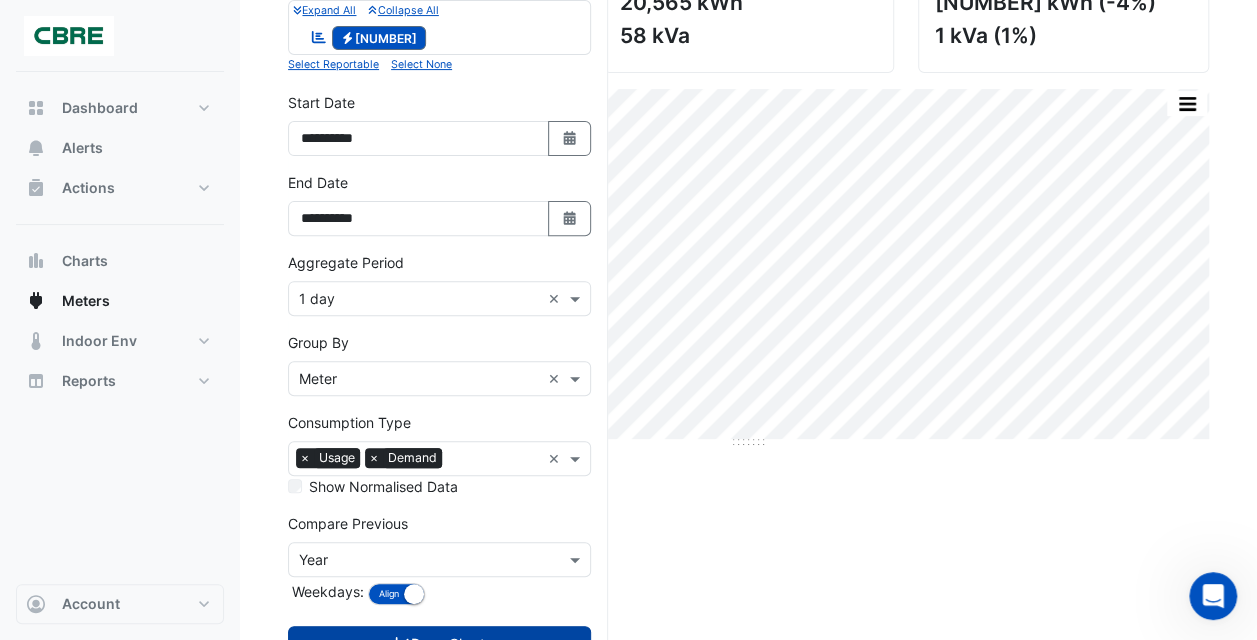 click on "**********" at bounding box center [439, 299] 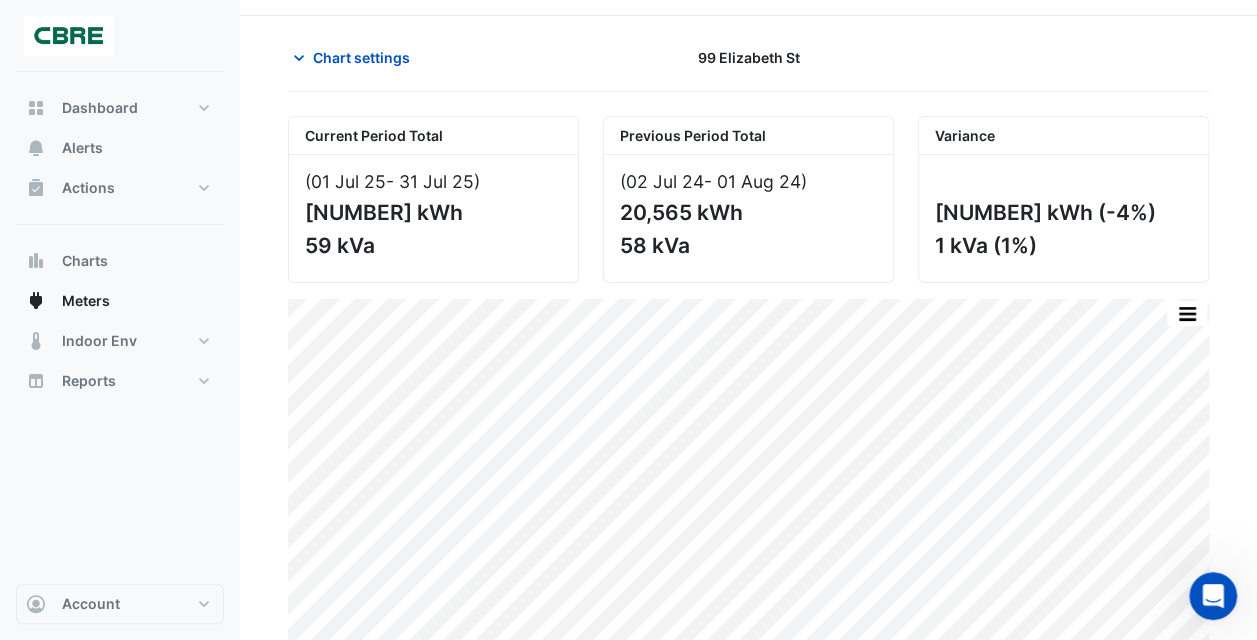 scroll, scrollTop: 66, scrollLeft: 0, axis: vertical 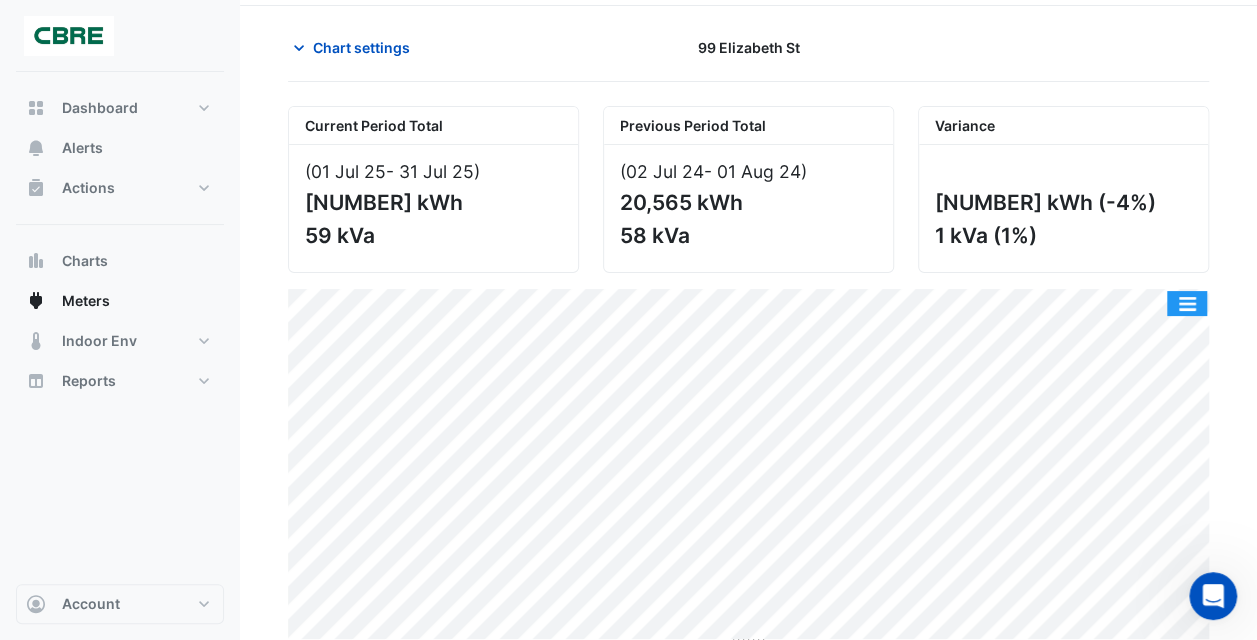click 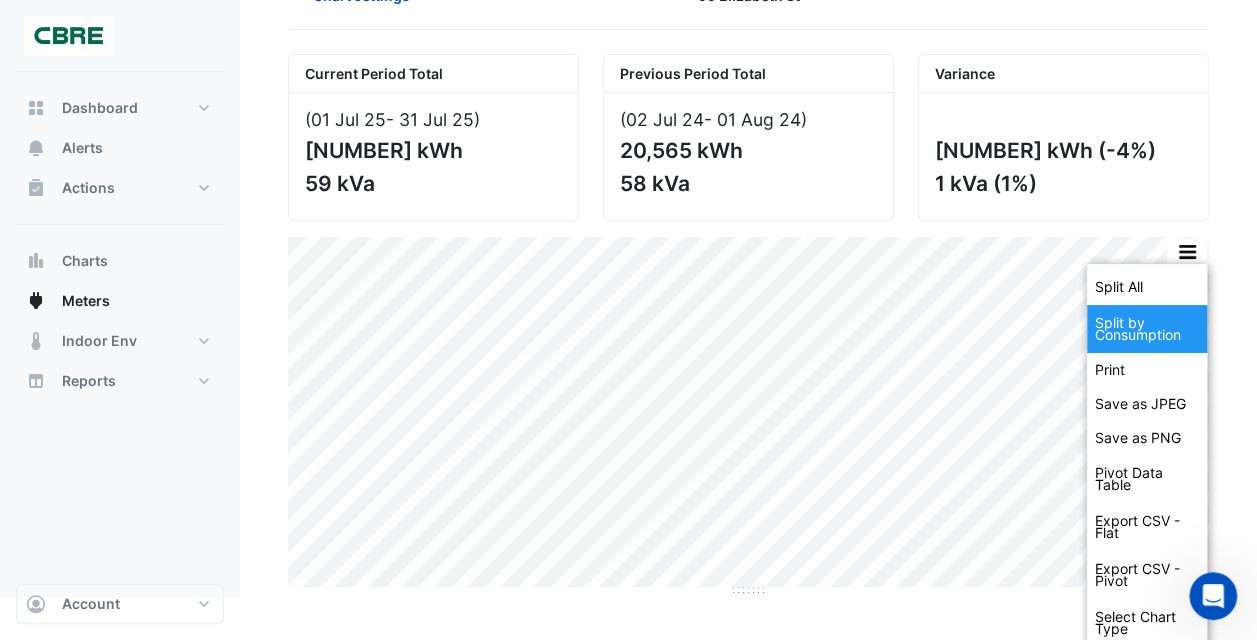 scroll, scrollTop: 128, scrollLeft: 0, axis: vertical 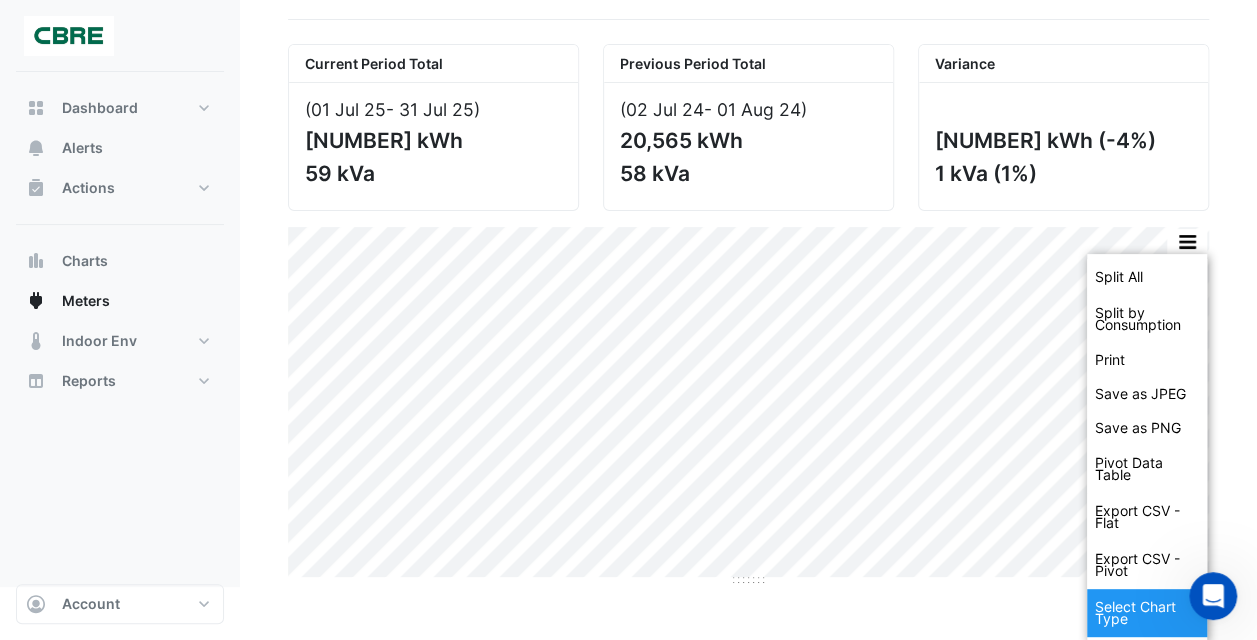 click on "Select Chart Type" 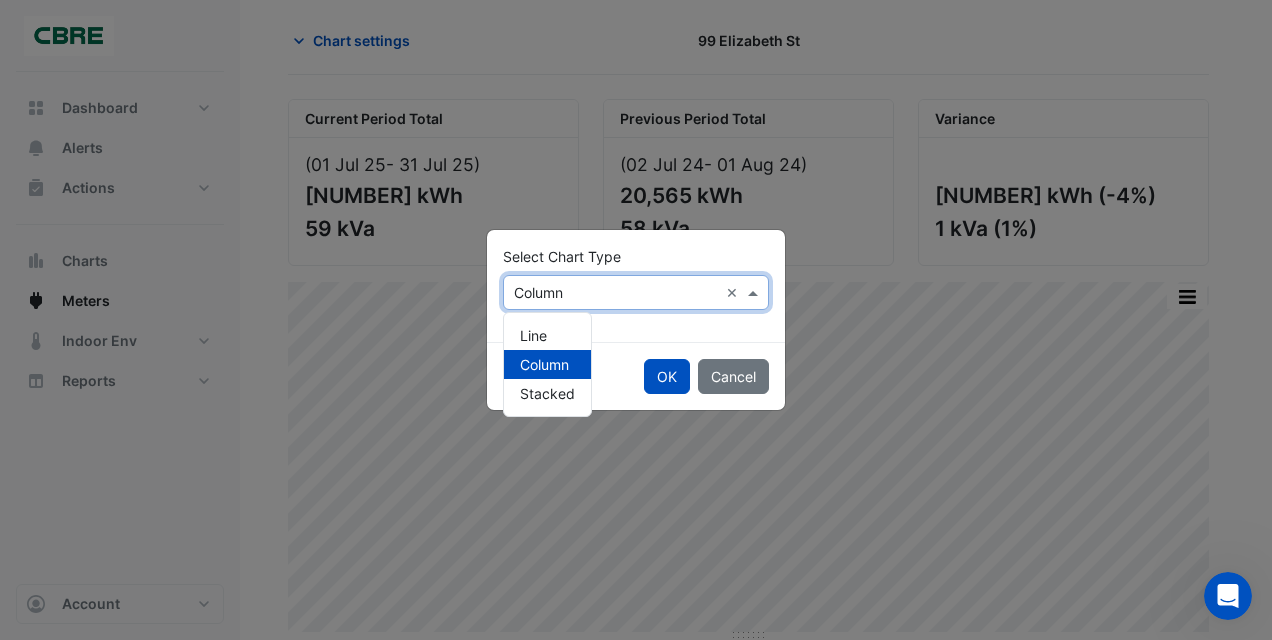 click at bounding box center (755, 292) 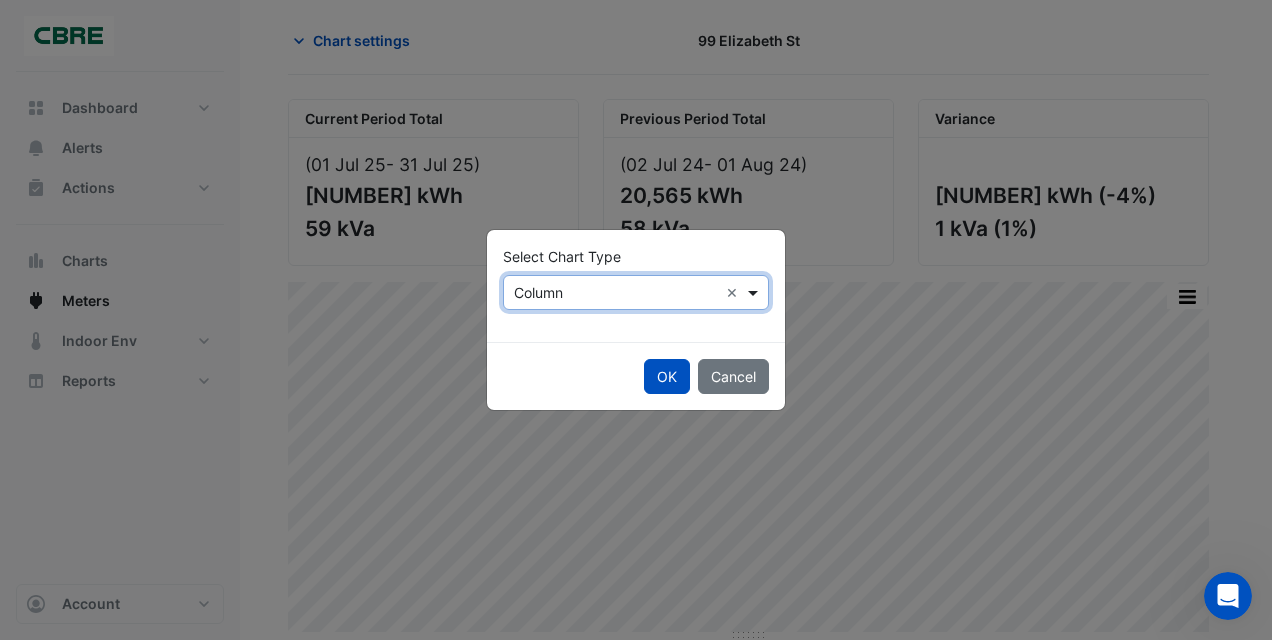 click at bounding box center [755, 292] 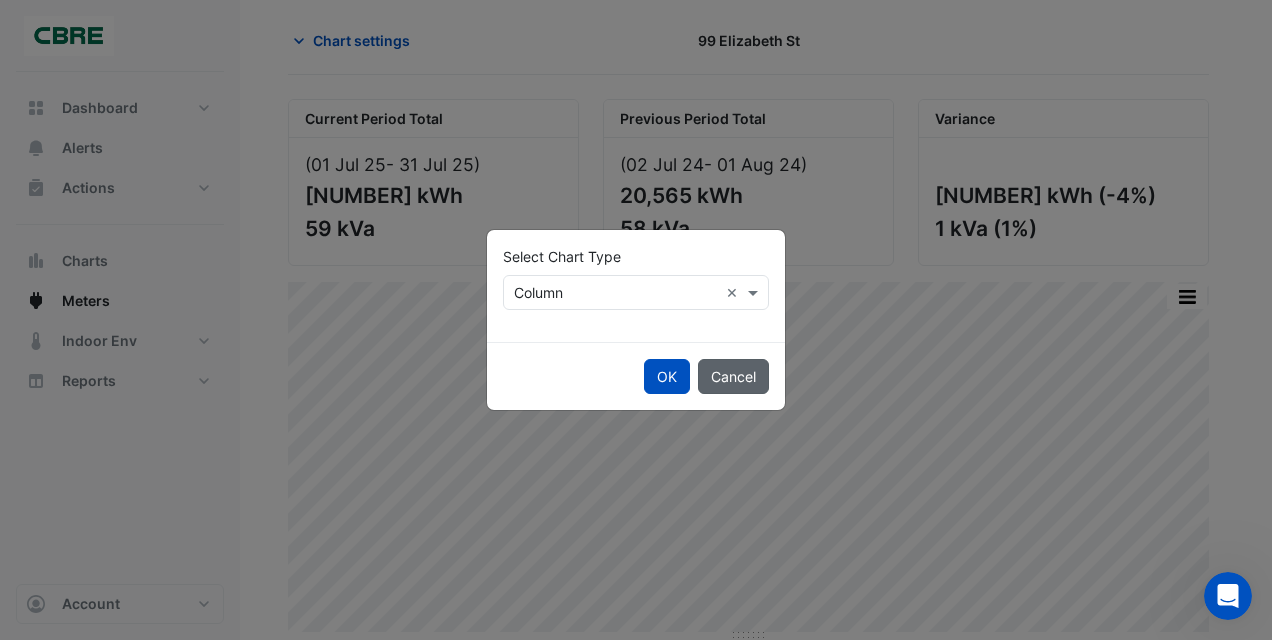 click on "Cancel" 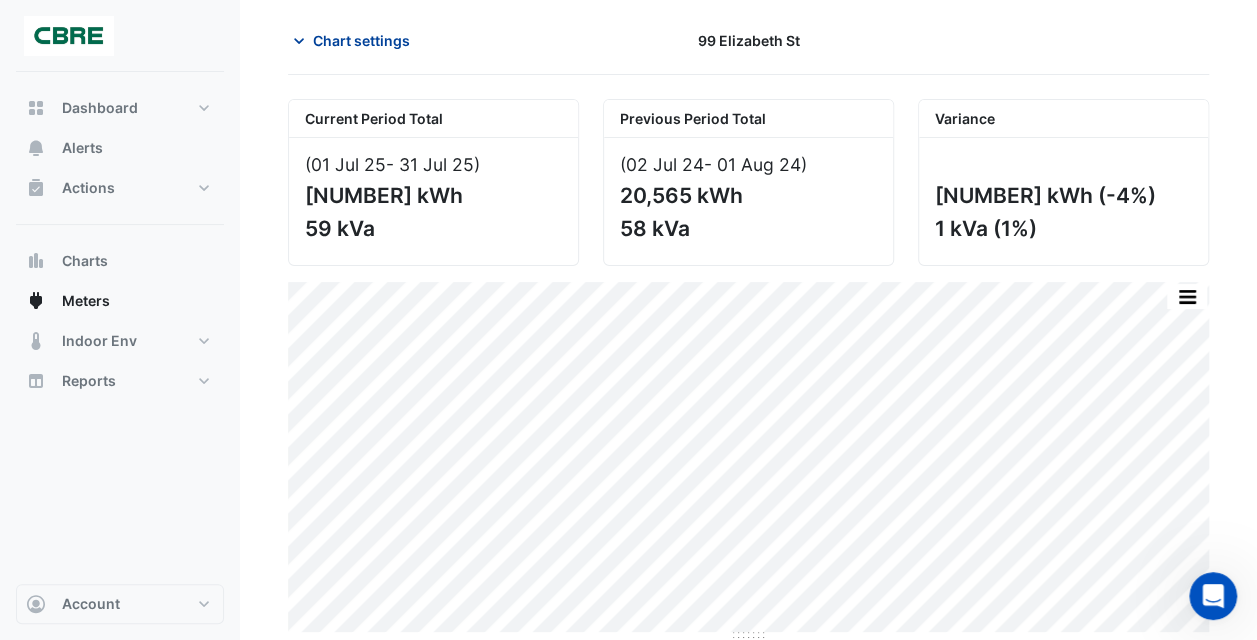 click on "Chart settings" 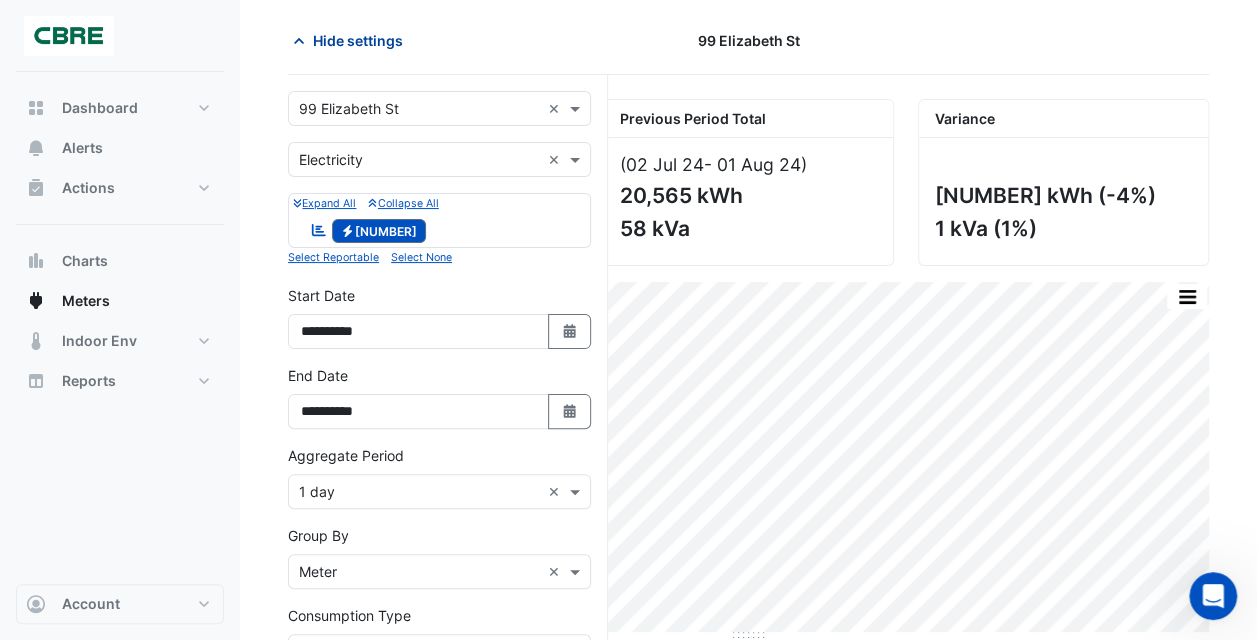 click on "Hide settings" 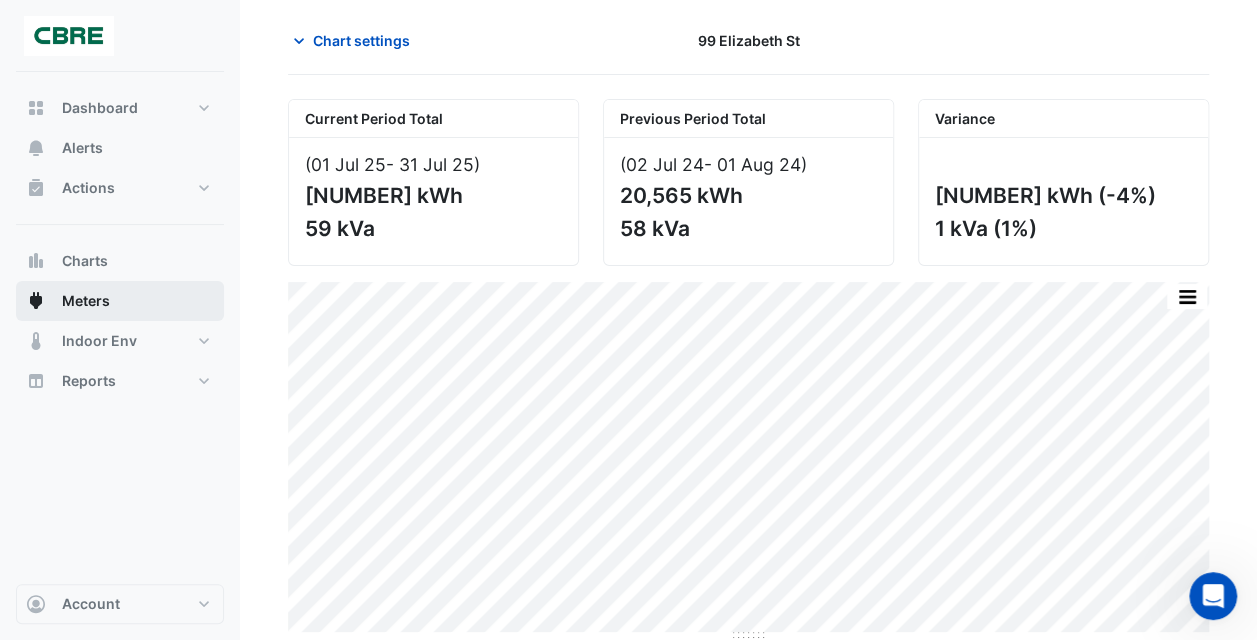 click on "Meters" at bounding box center [86, 301] 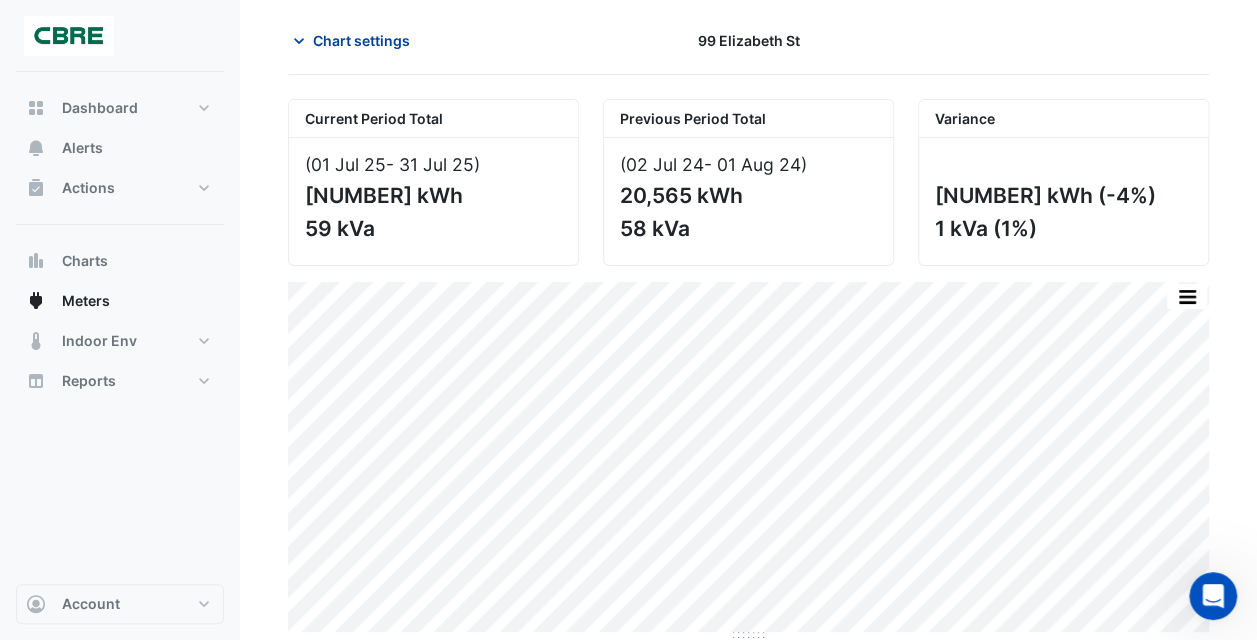 click on "Chart settings" 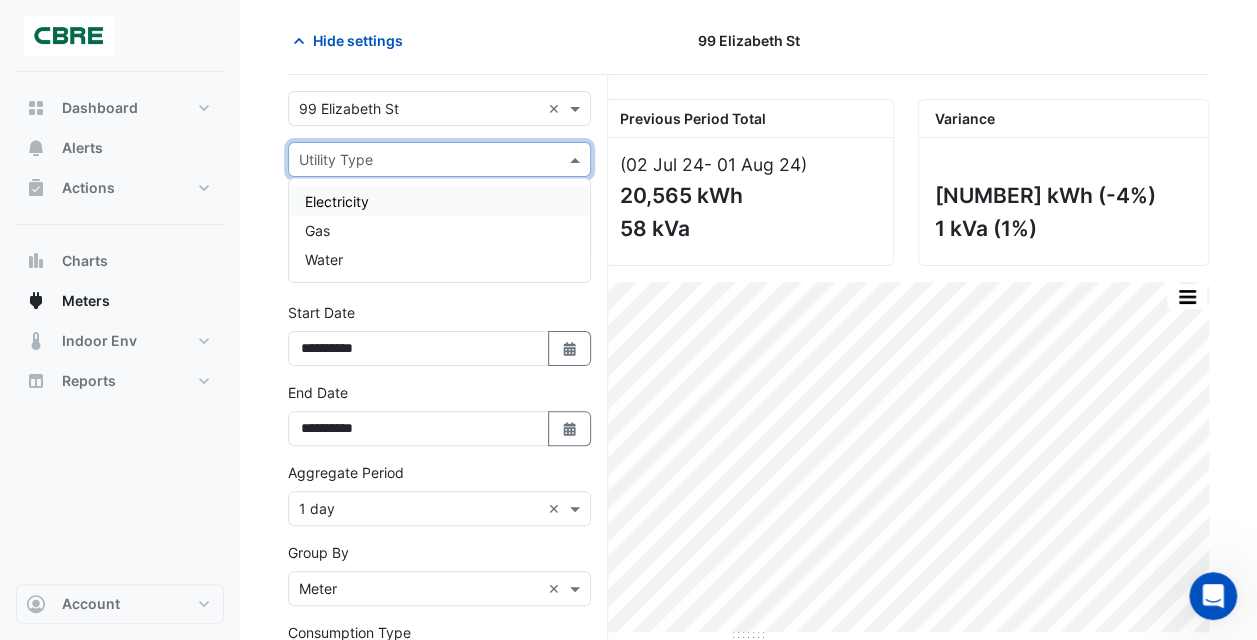 click at bounding box center (577, 159) 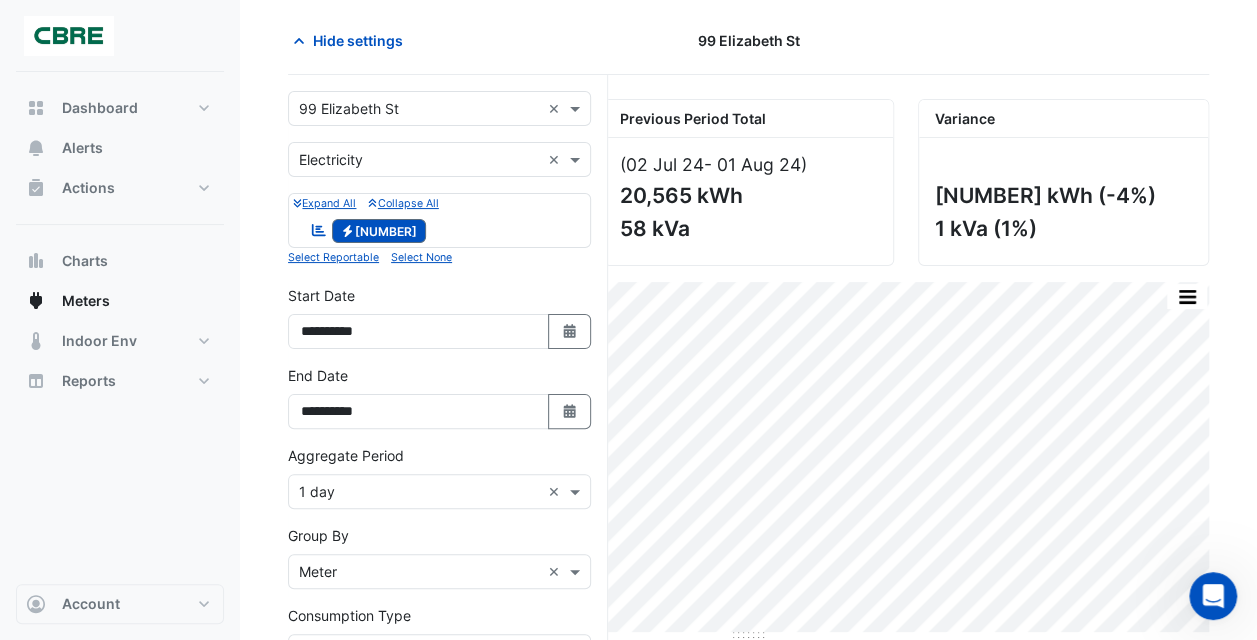 click 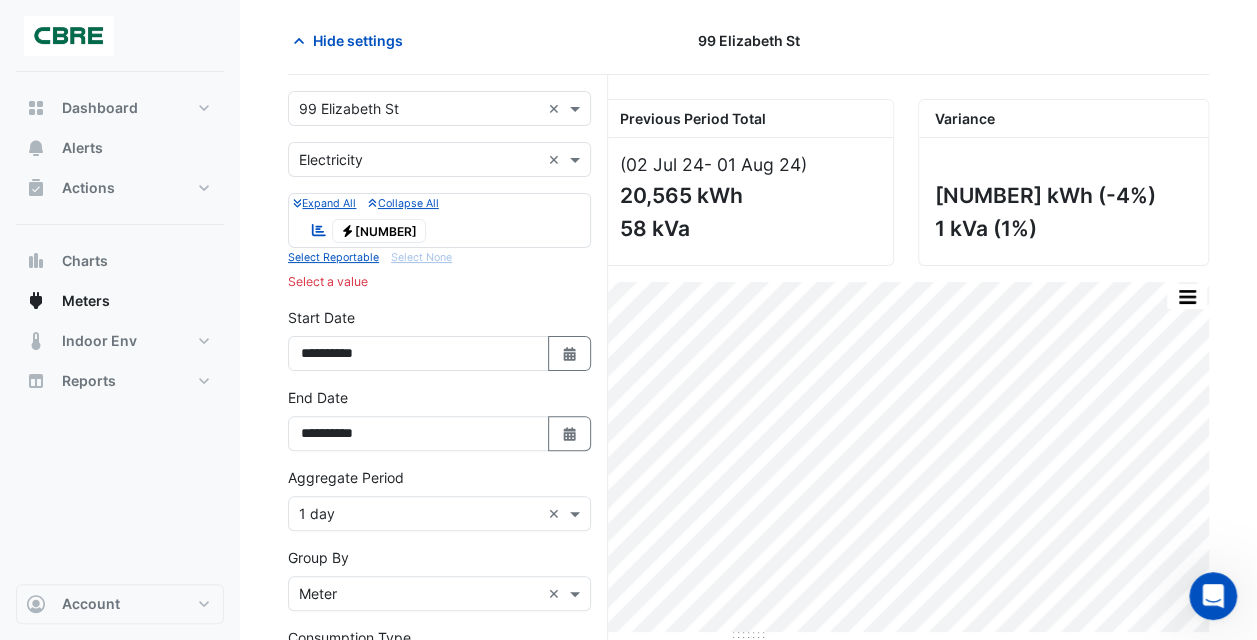 click 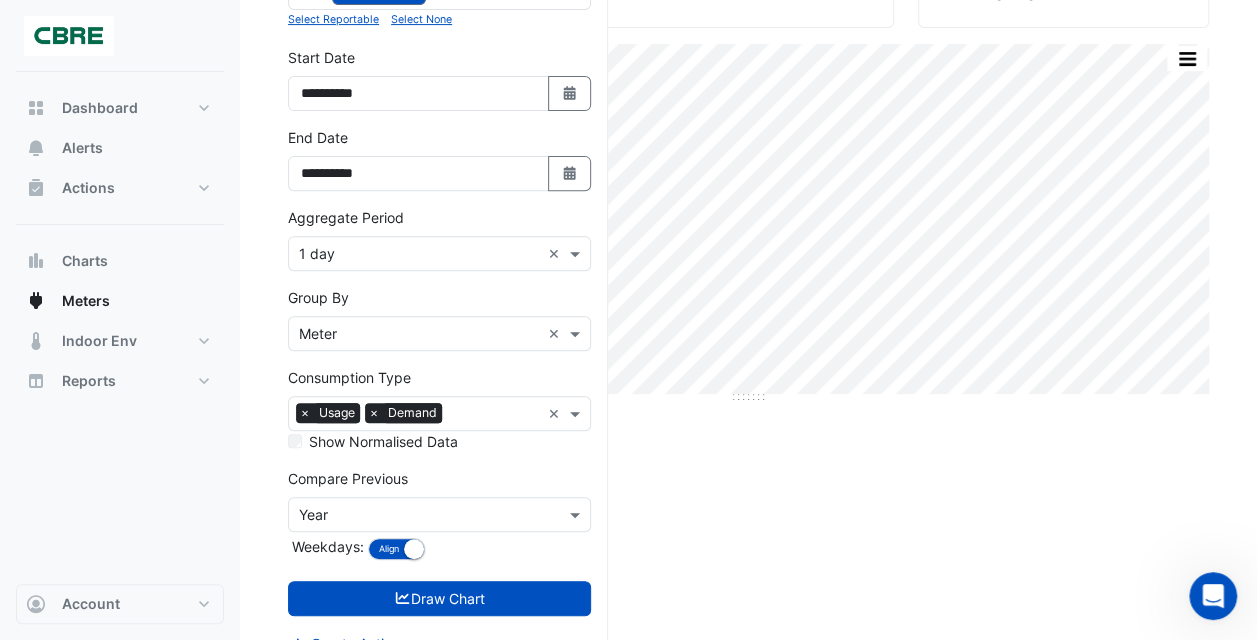 scroll, scrollTop: 313, scrollLeft: 0, axis: vertical 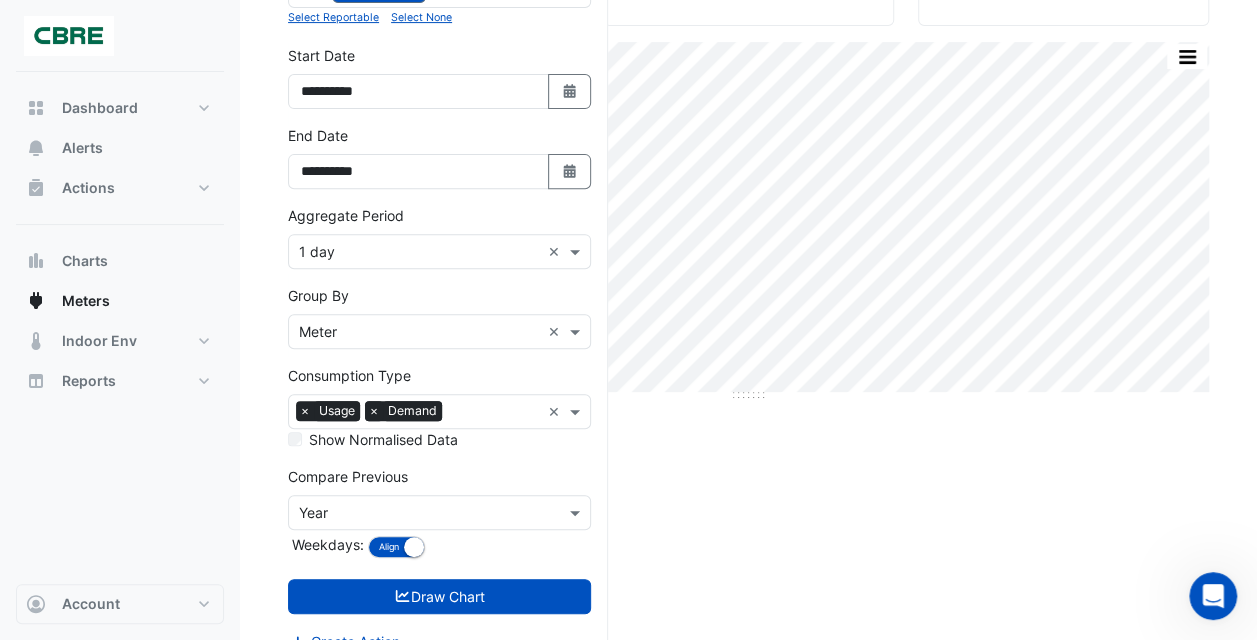 click on "×" at bounding box center (374, 411) 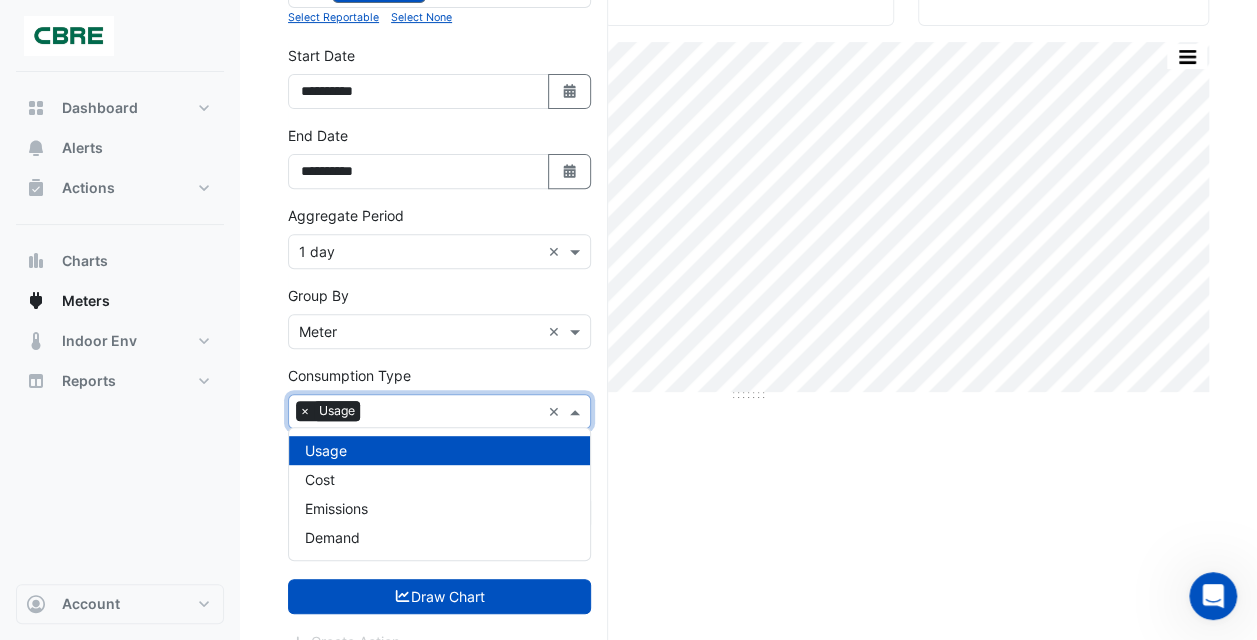 click at bounding box center [577, 411] 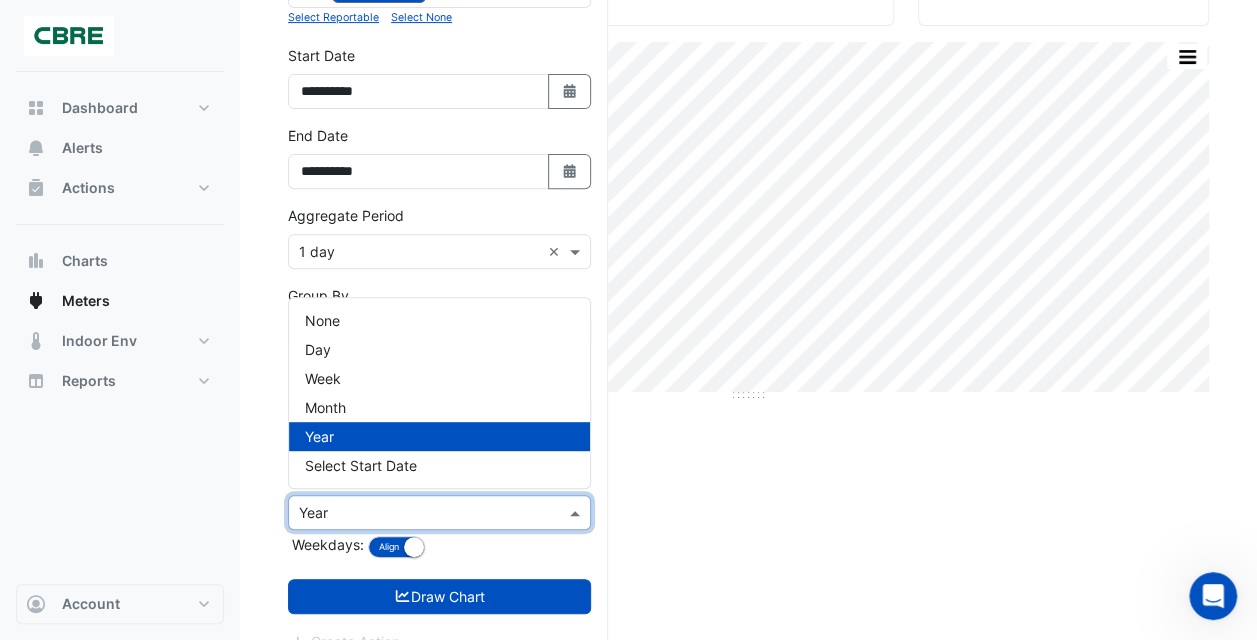 click at bounding box center [439, 512] 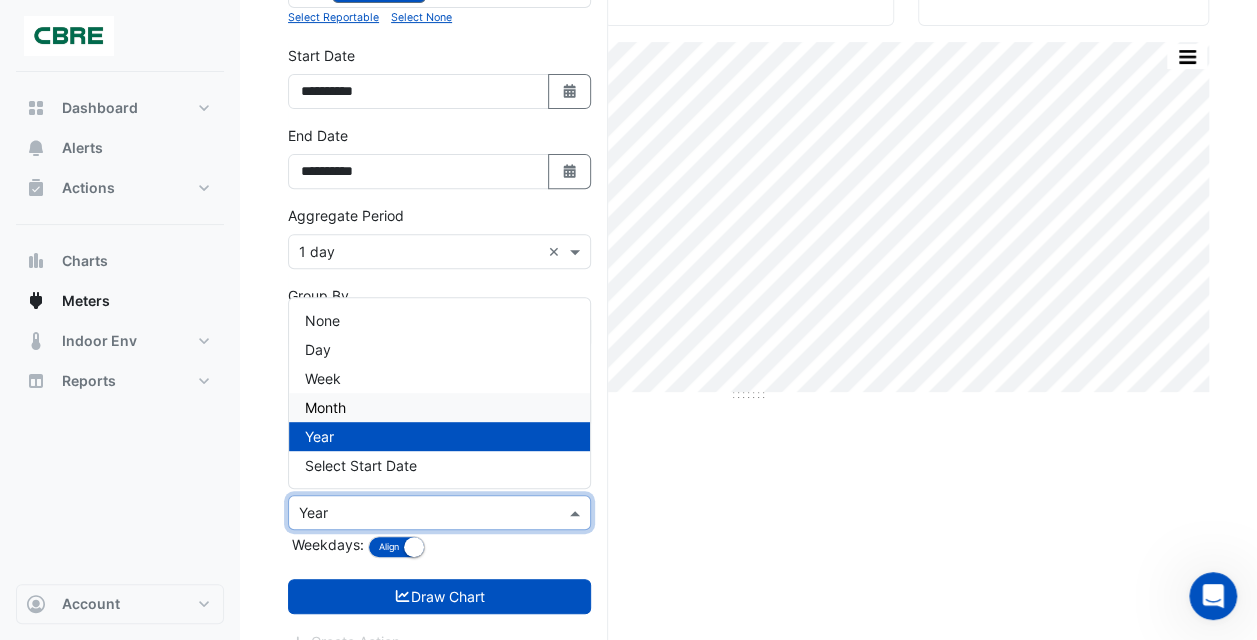 click on "Month" at bounding box center (439, 407) 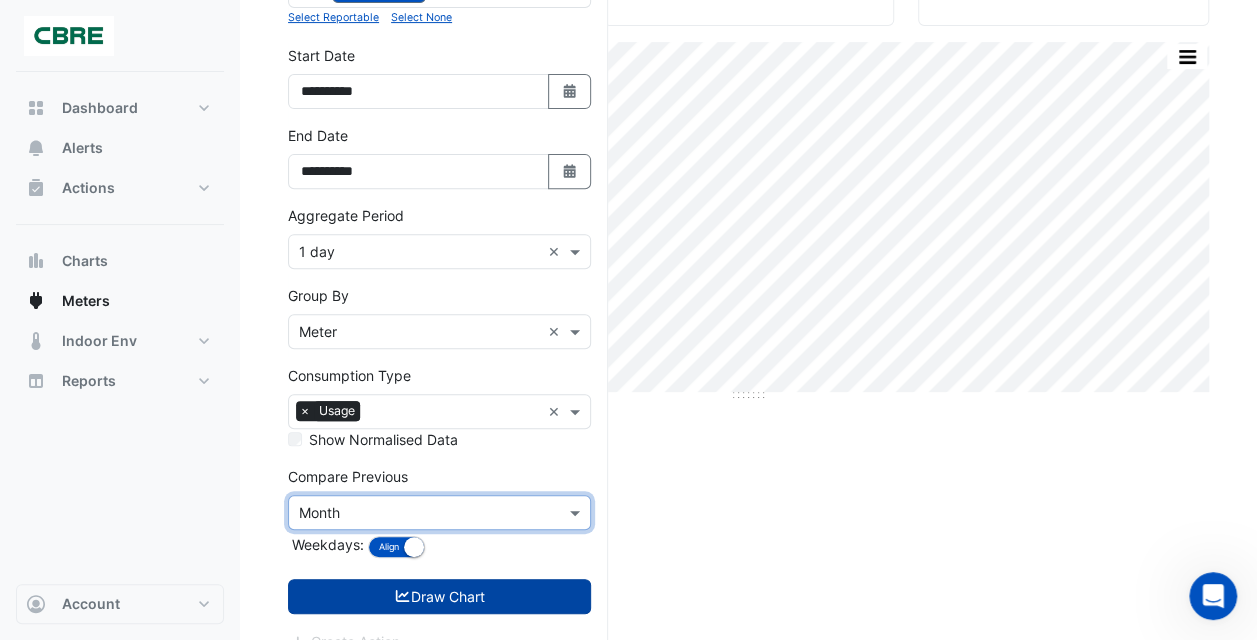 click on "Draw Chart" at bounding box center (439, 596) 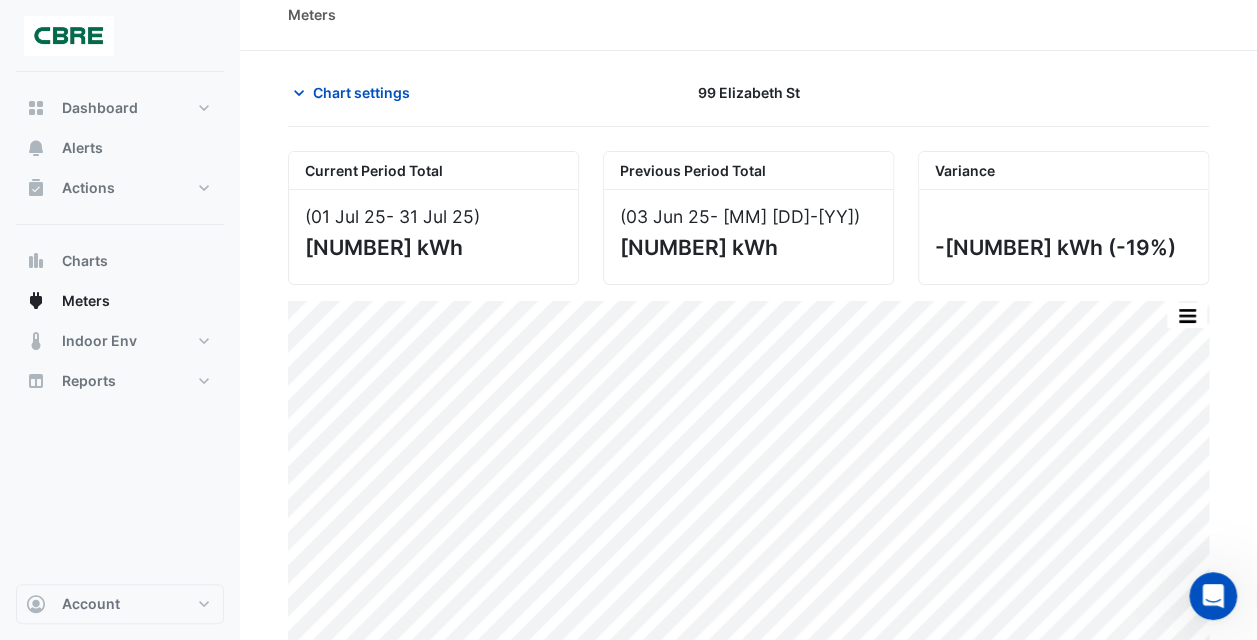 scroll, scrollTop: 40, scrollLeft: 0, axis: vertical 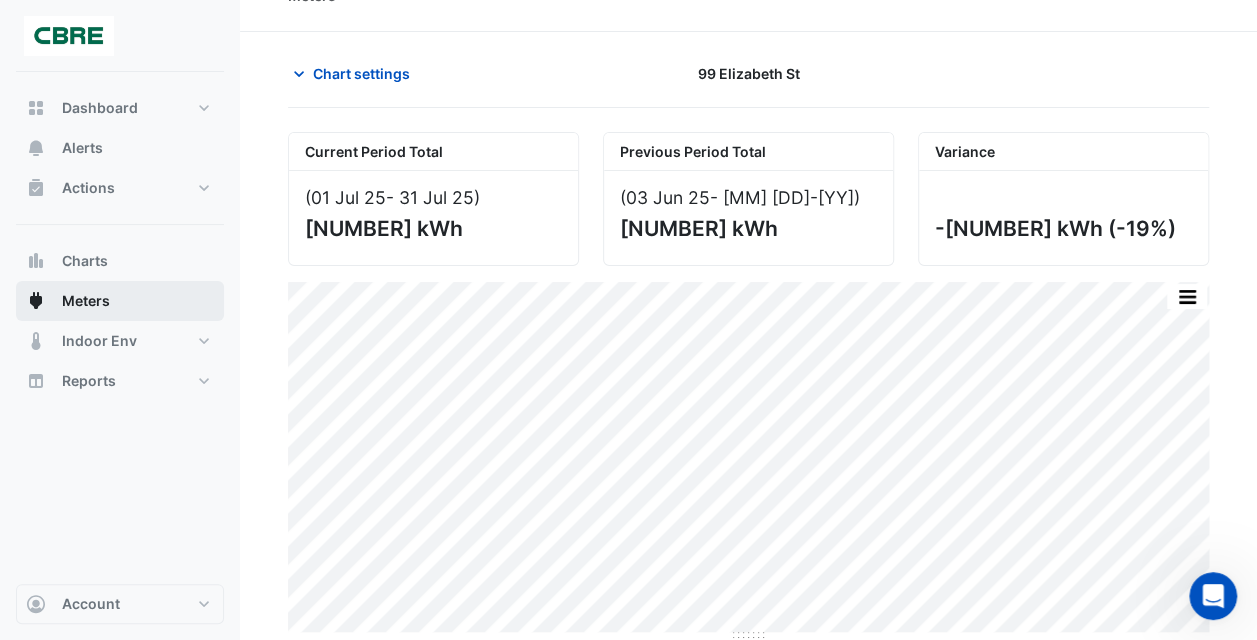 click on "Meters" at bounding box center [86, 301] 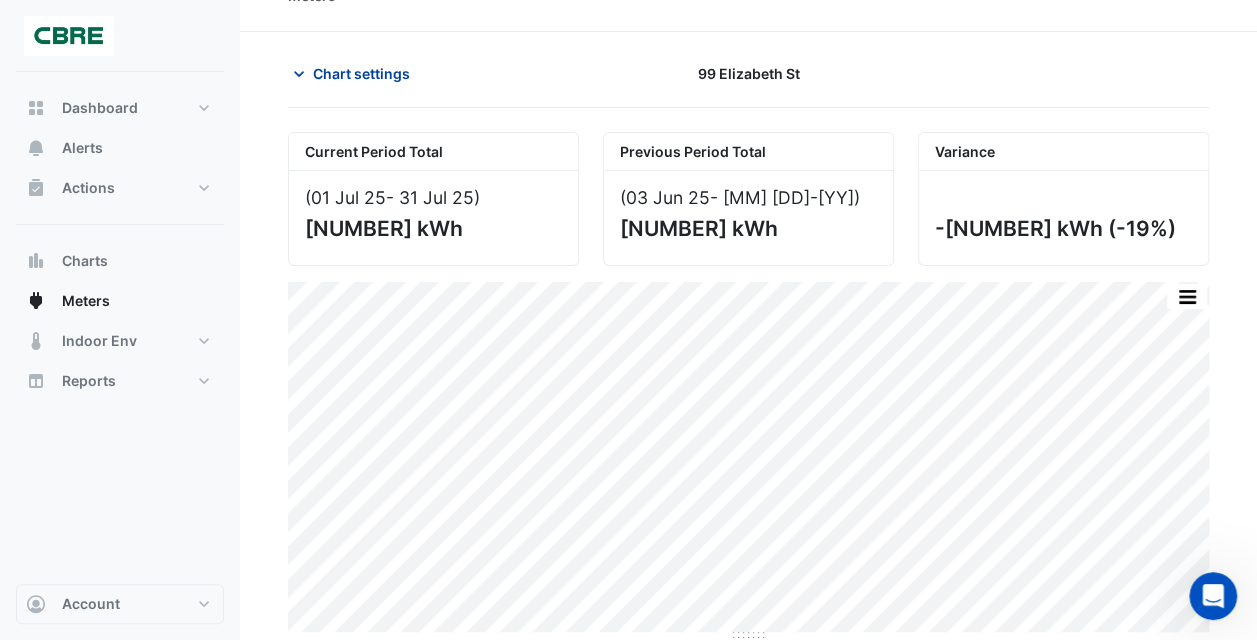 click on "Chart settings" 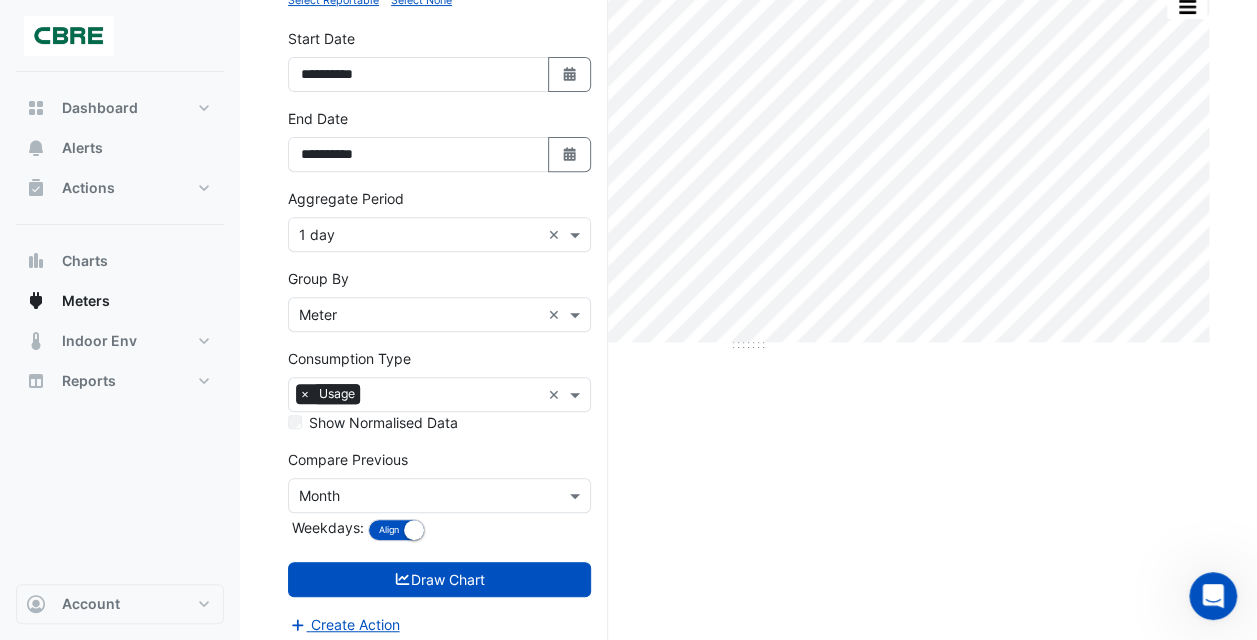 scroll, scrollTop: 334, scrollLeft: 0, axis: vertical 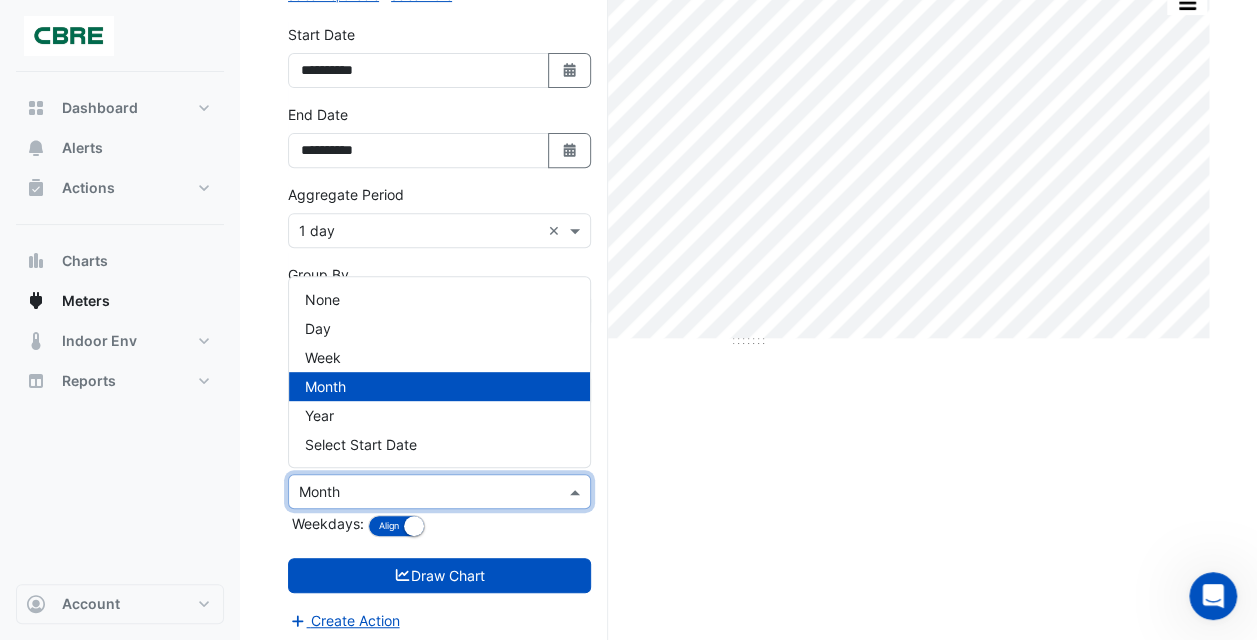 click at bounding box center (577, 491) 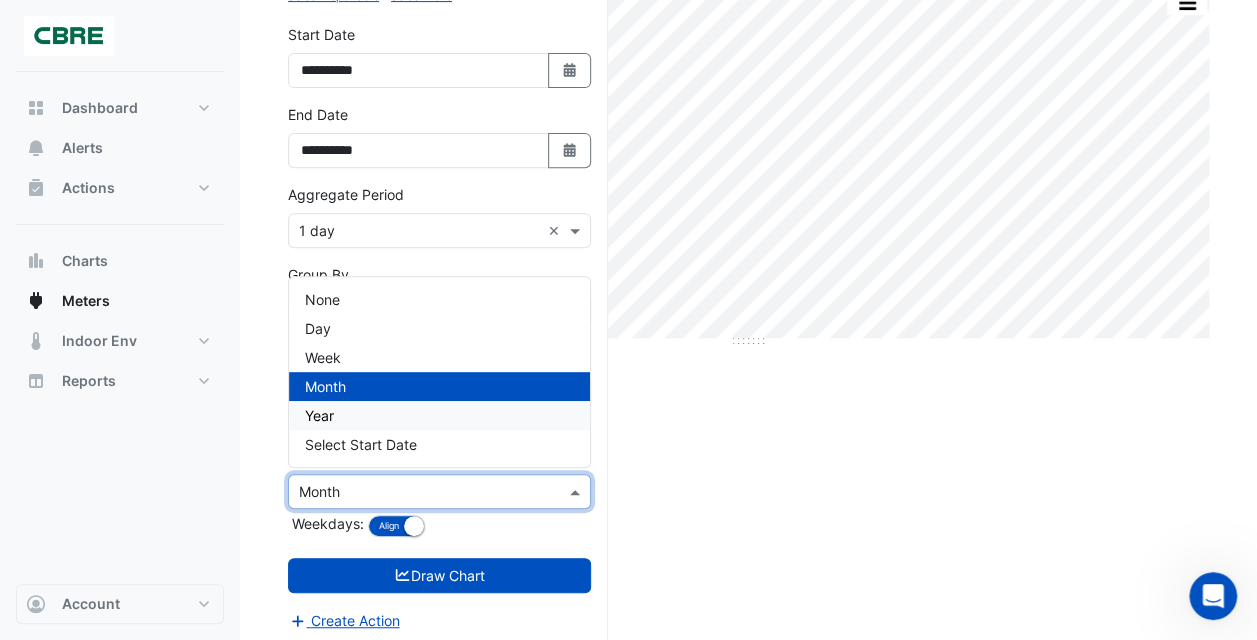 click on "Year" at bounding box center [439, 415] 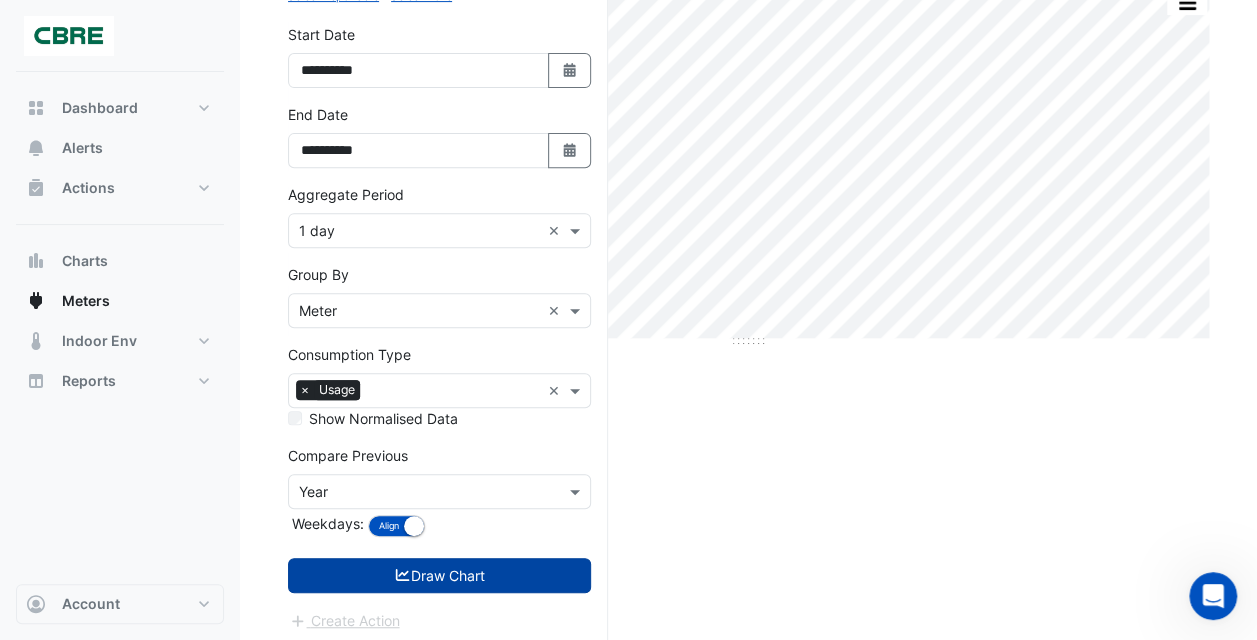click on "Draw Chart" at bounding box center (439, 575) 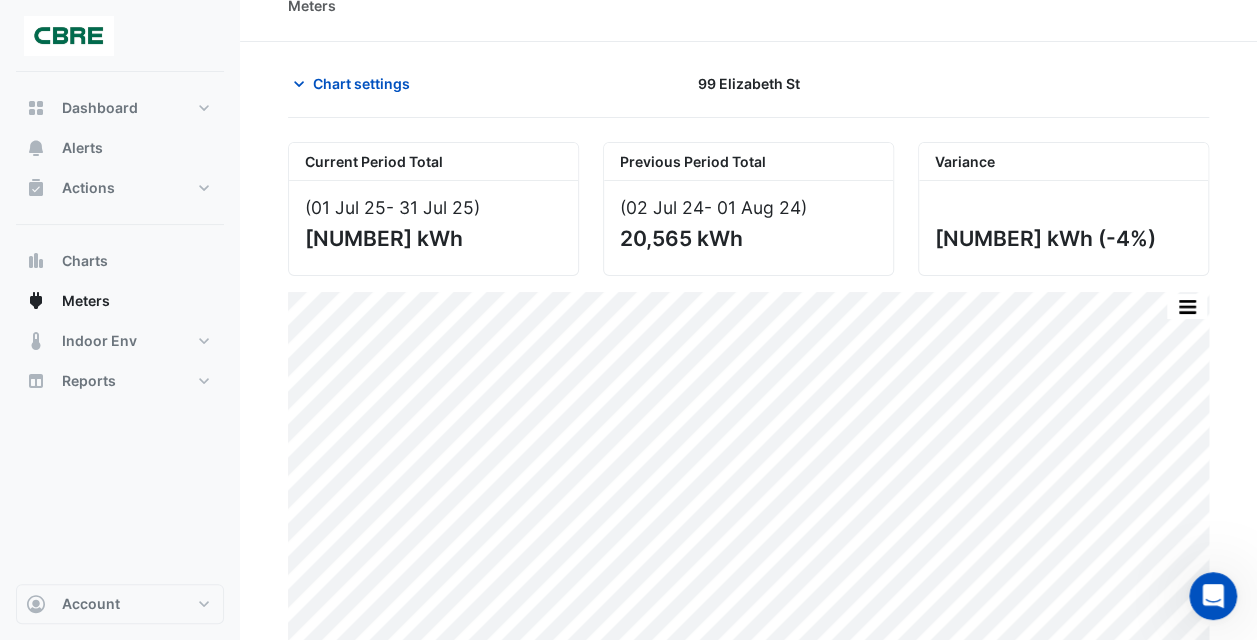 scroll, scrollTop: 40, scrollLeft: 0, axis: vertical 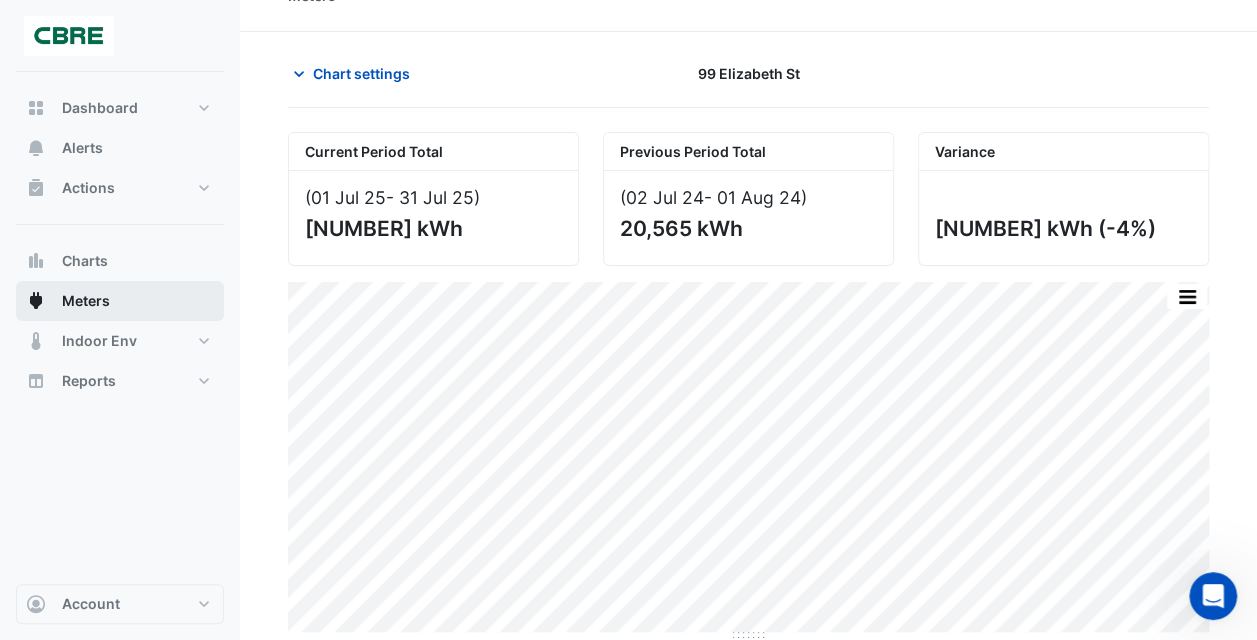 click on "Meters" at bounding box center [120, 301] 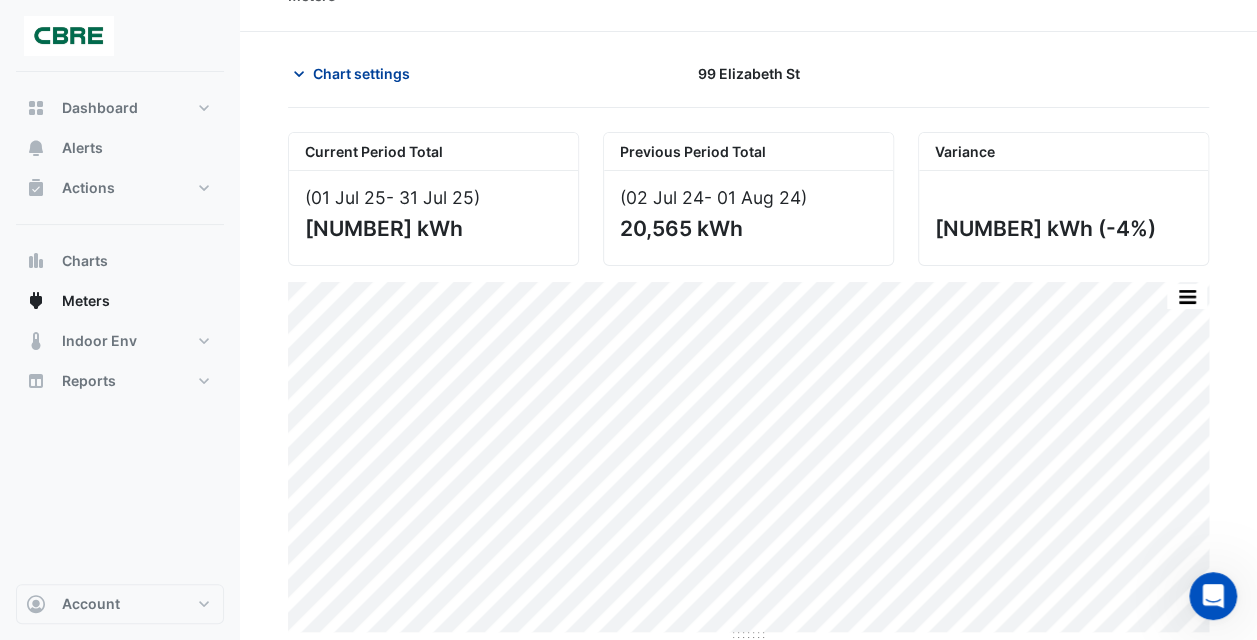 click on "Chart settings" 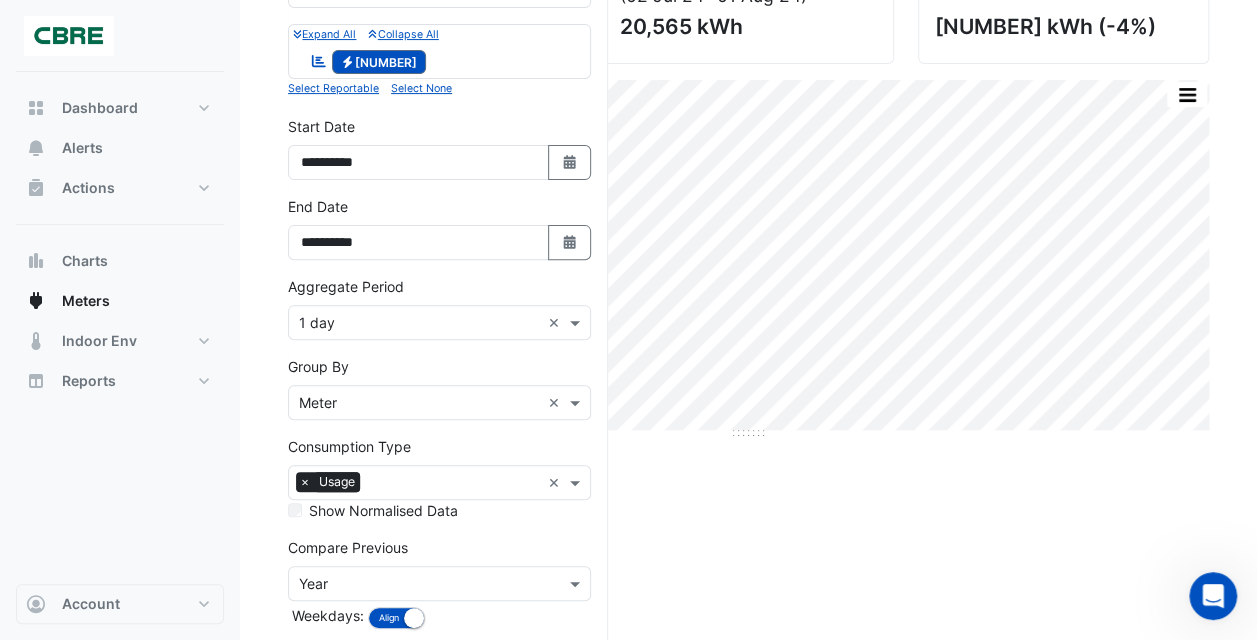 scroll, scrollTop: 249, scrollLeft: 0, axis: vertical 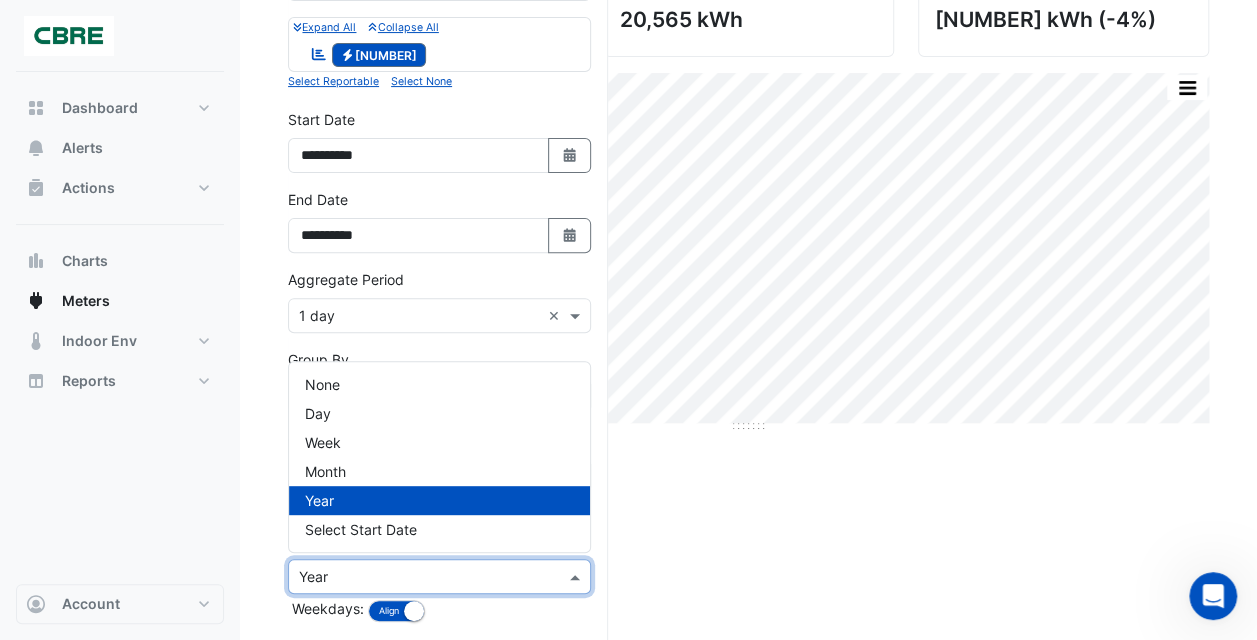 click at bounding box center (419, 577) 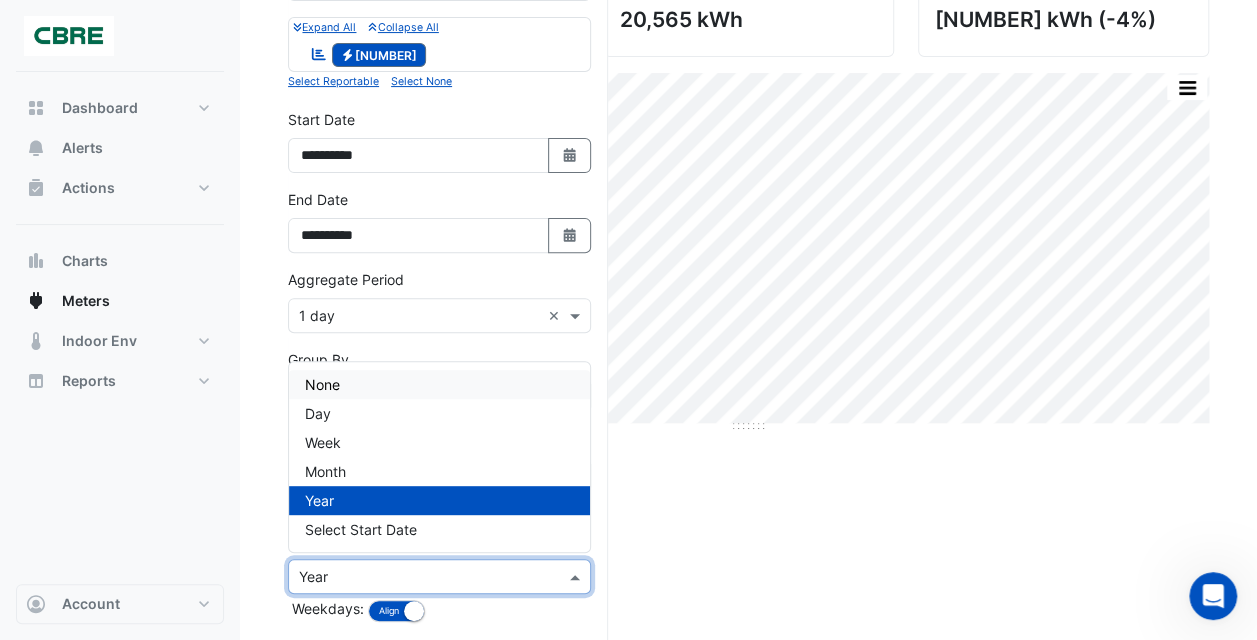 click on "None" at bounding box center (439, 384) 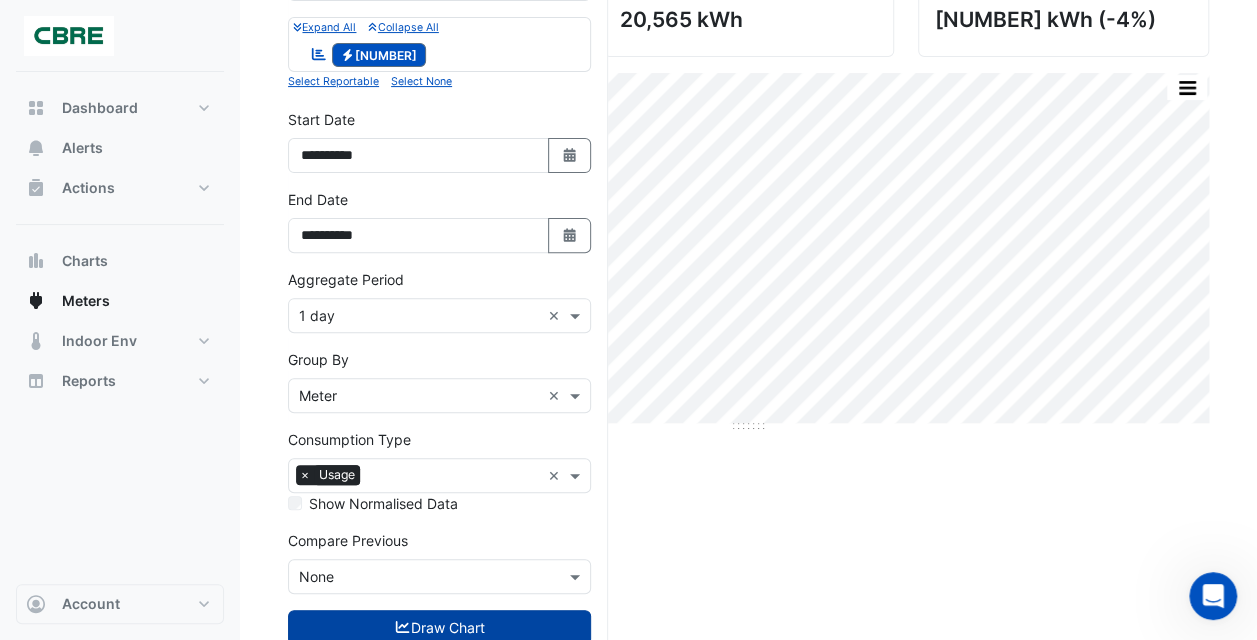 click on "Draw Chart" at bounding box center [439, 627] 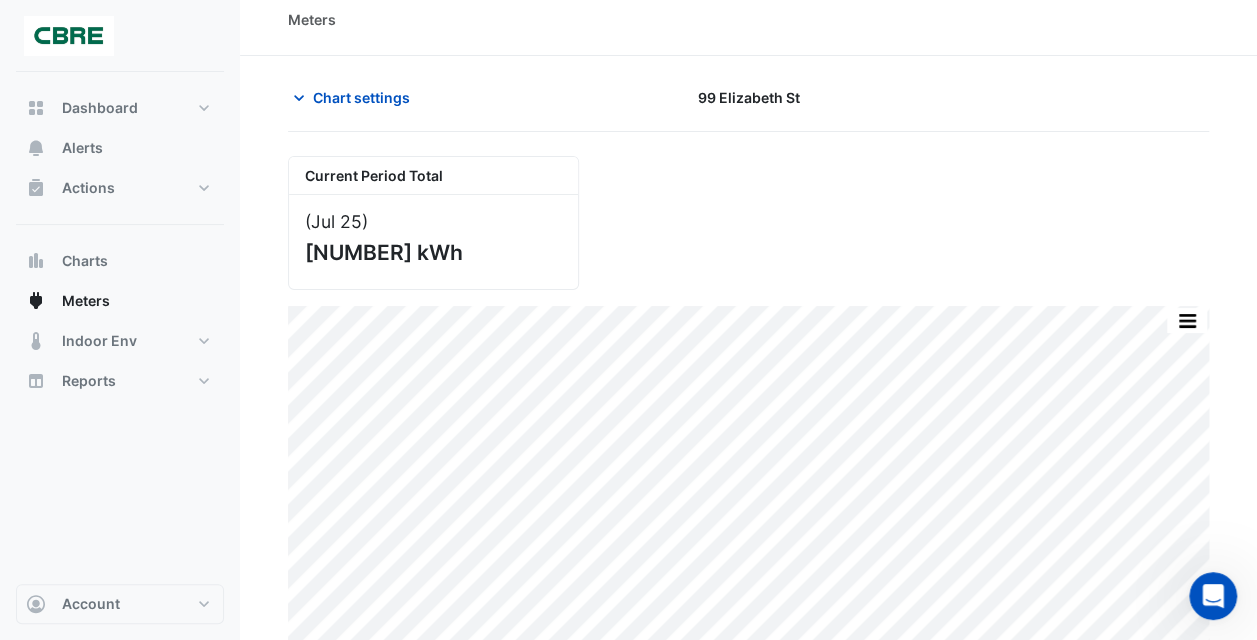 scroll, scrollTop: 40, scrollLeft: 0, axis: vertical 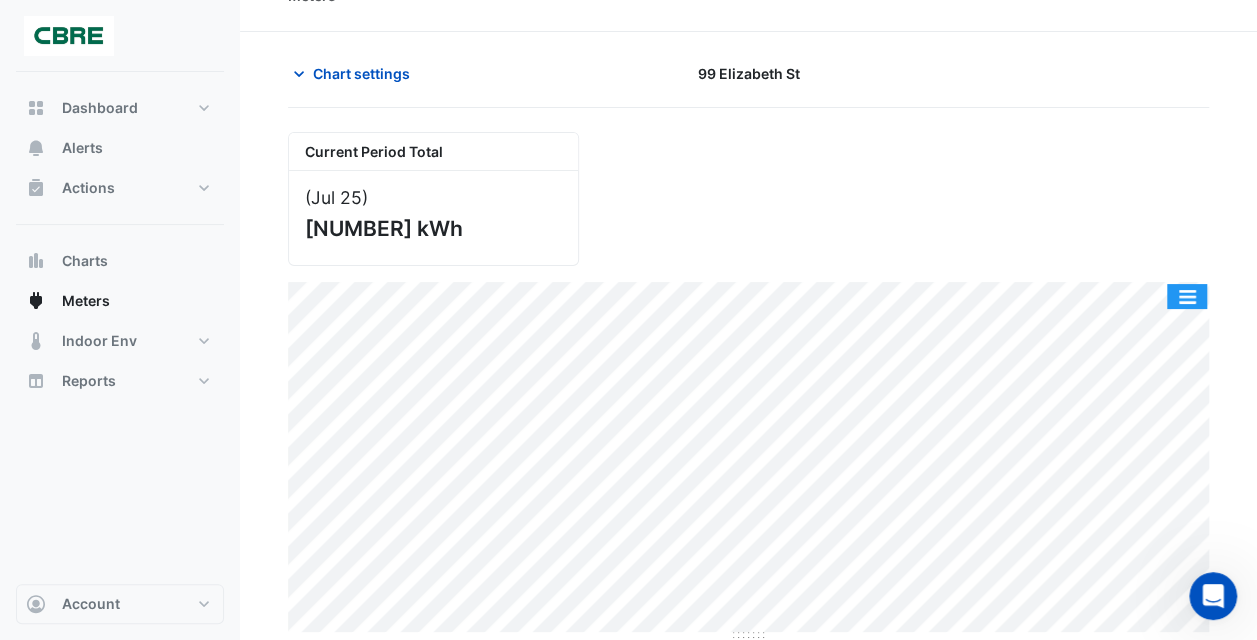click 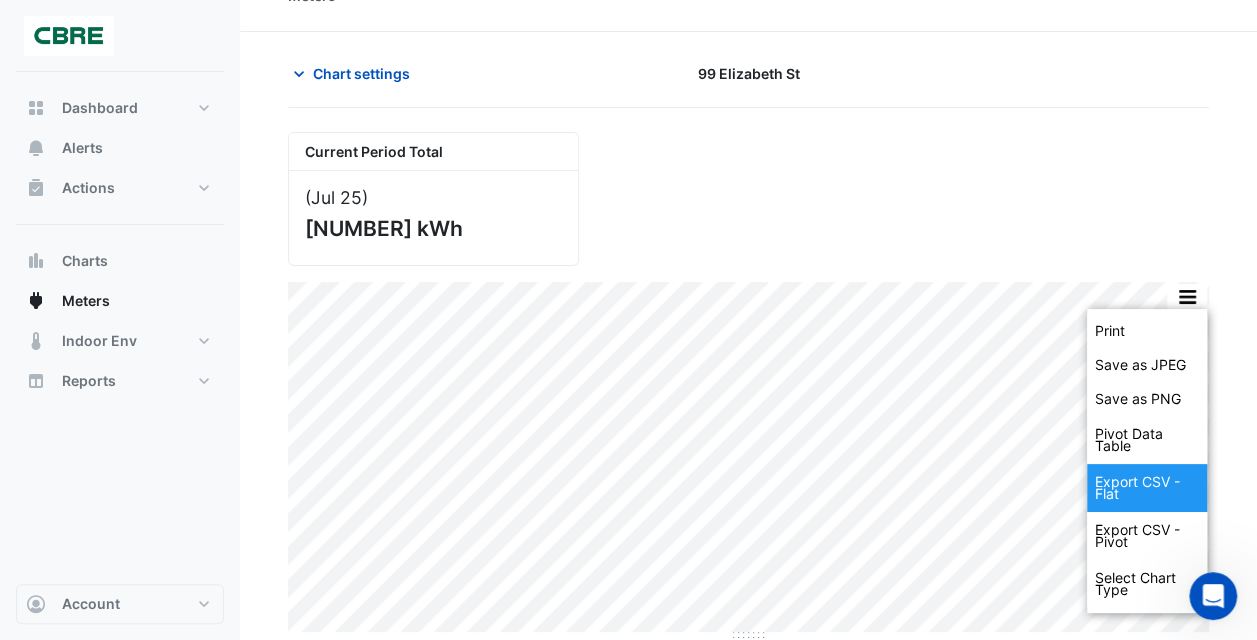 click on "Export CSV - Flat" 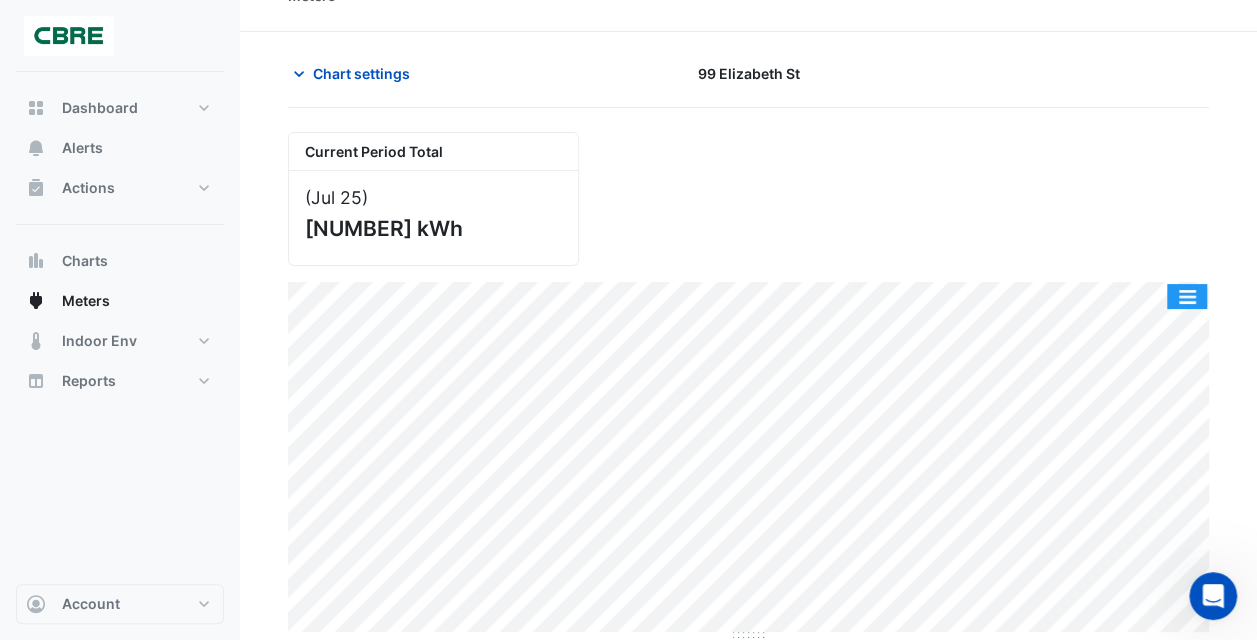 click 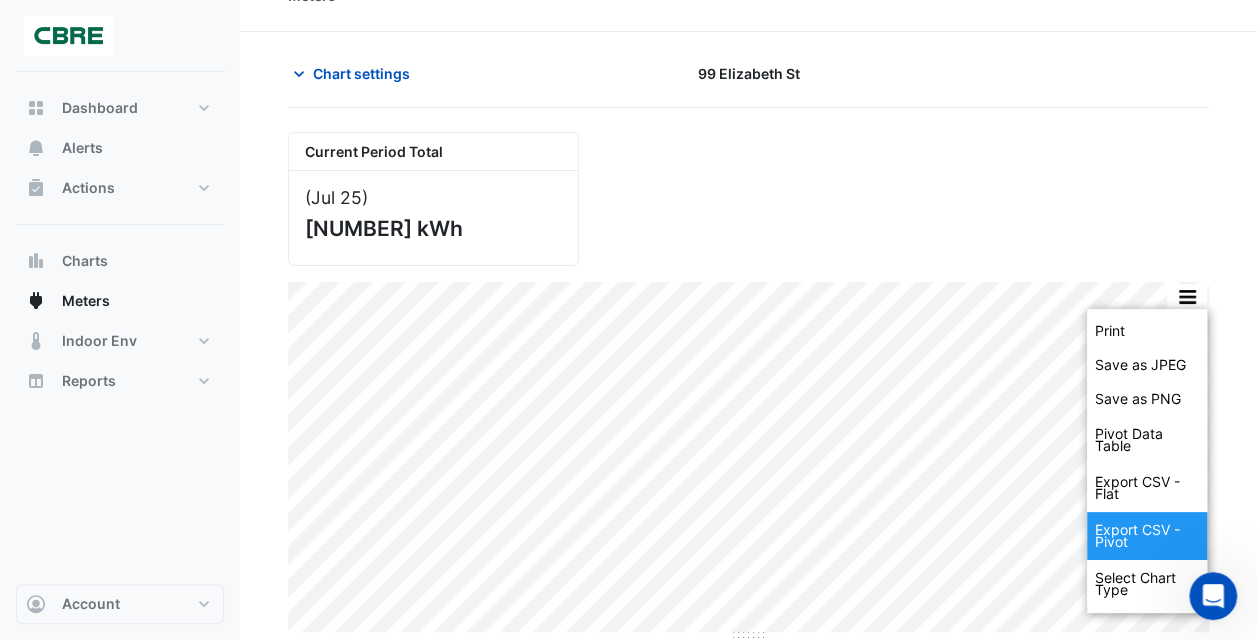 click on "Export CSV - Pivot" 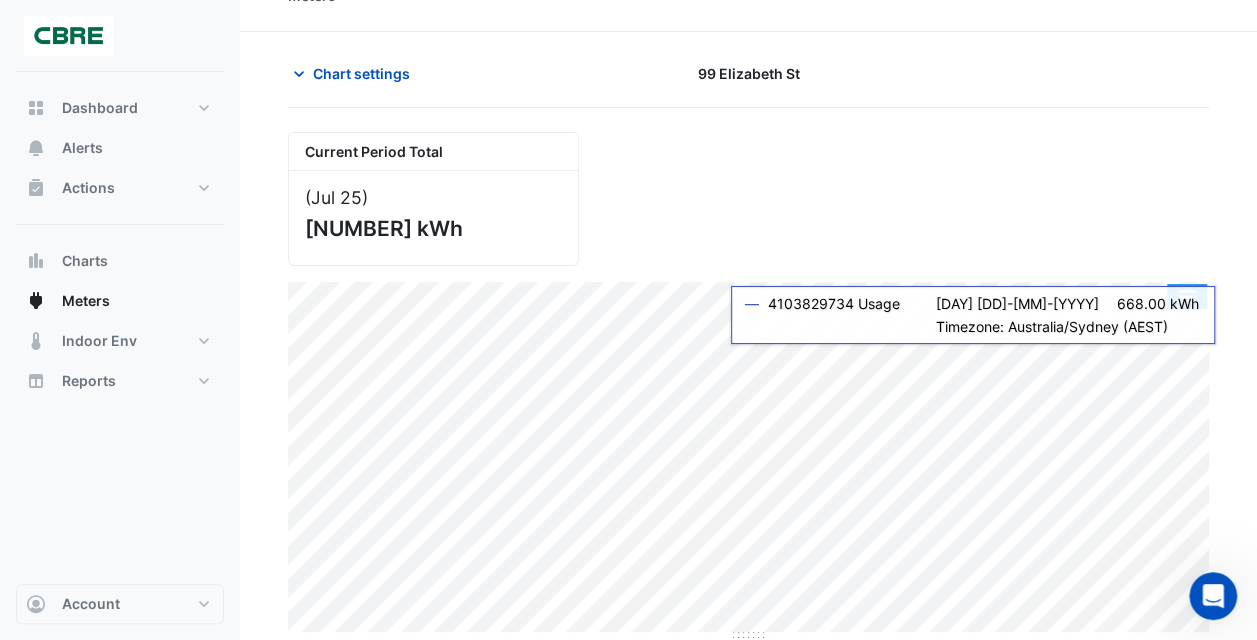 click 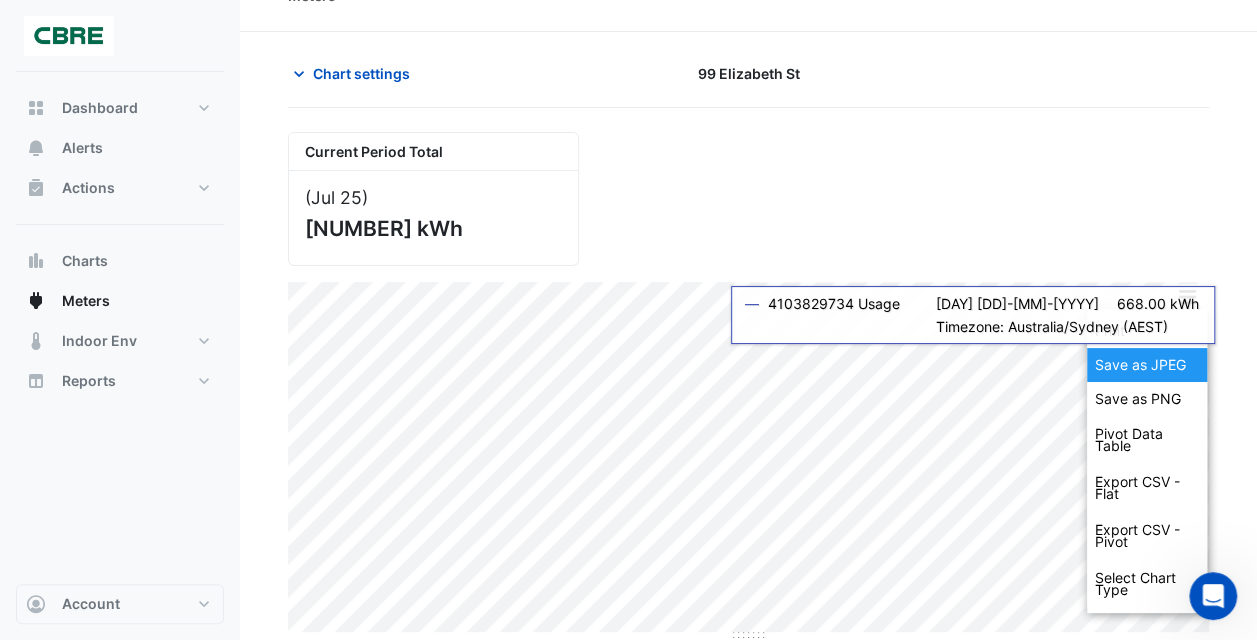 click on "Save as JPEG" 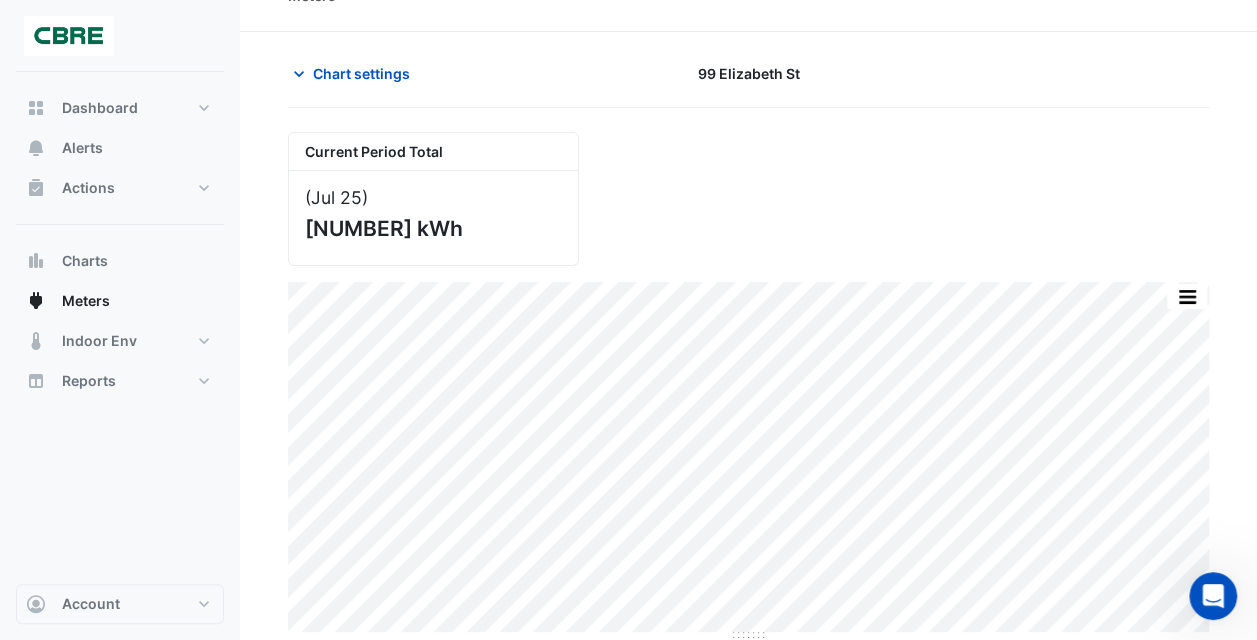 click on "Current Period Total
(Jul 25 )
19,664 kWh" 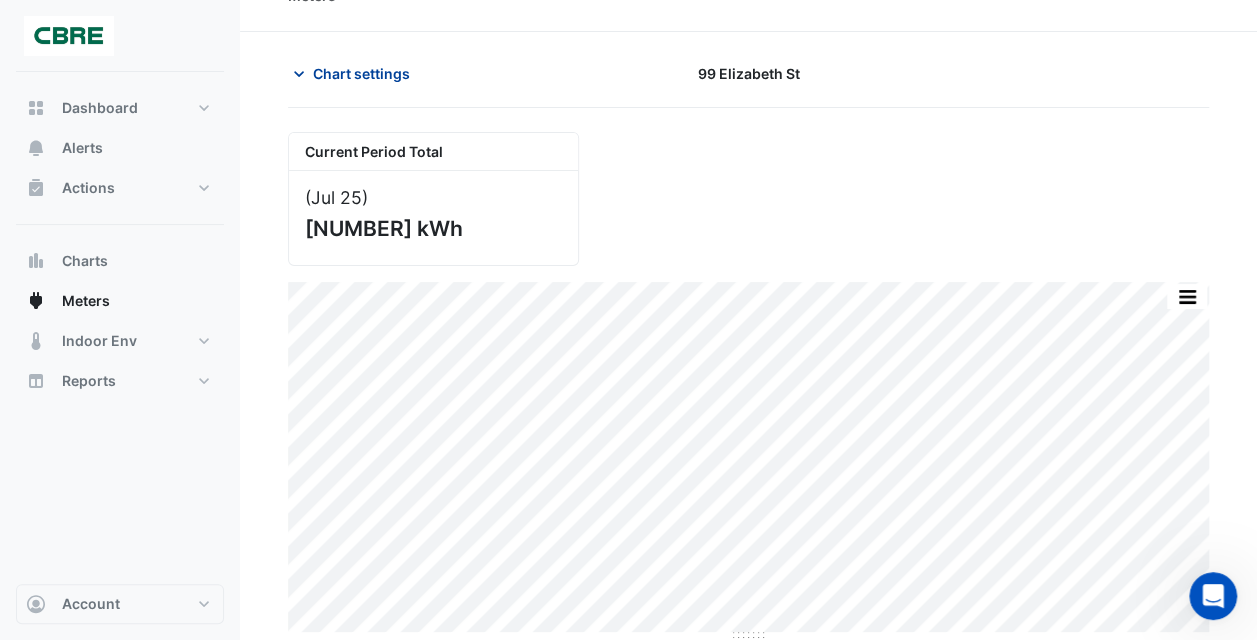 click on "Chart settings" 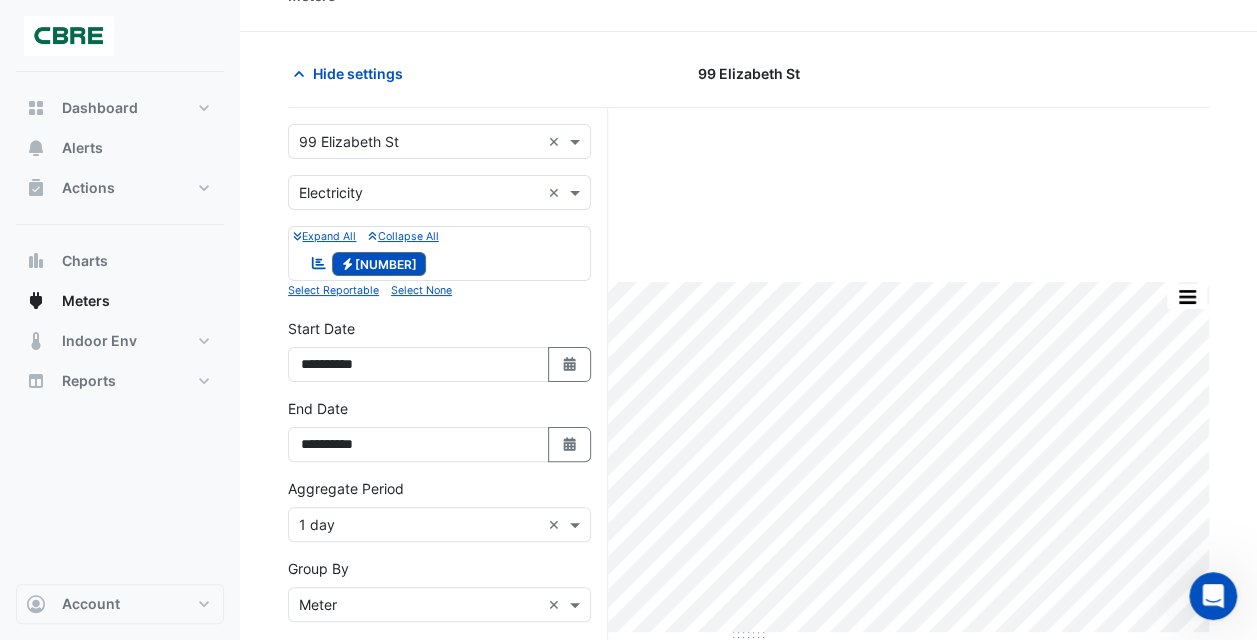 click on "Select Reportable" at bounding box center (333, 290) 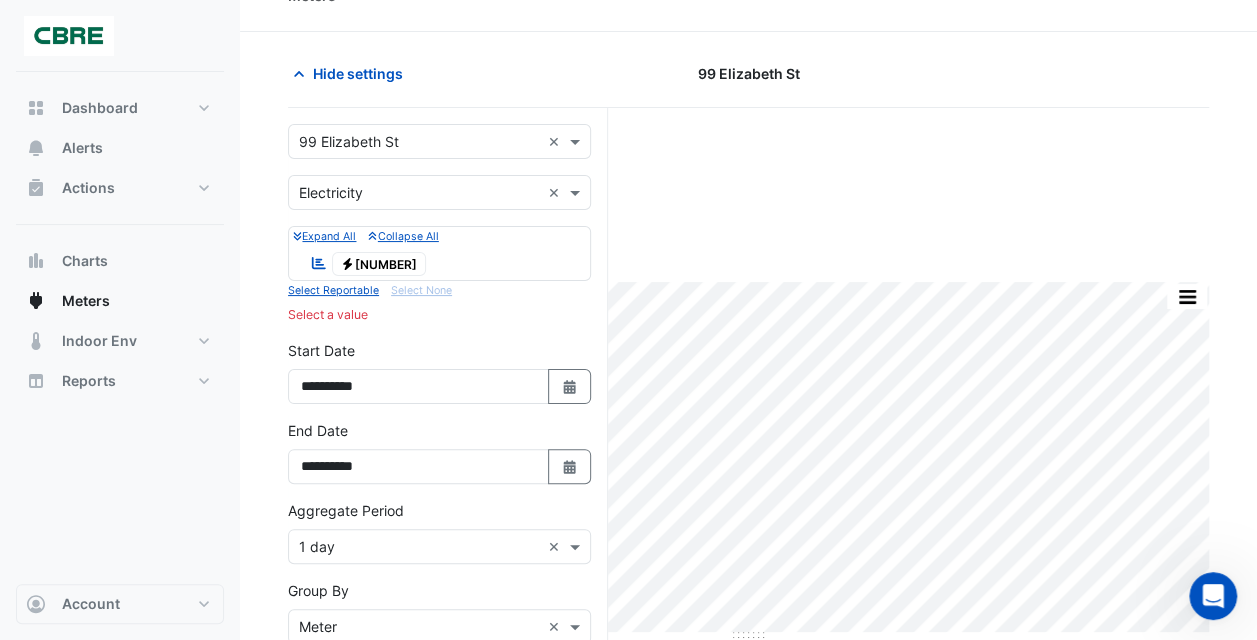 click on "Reportable" 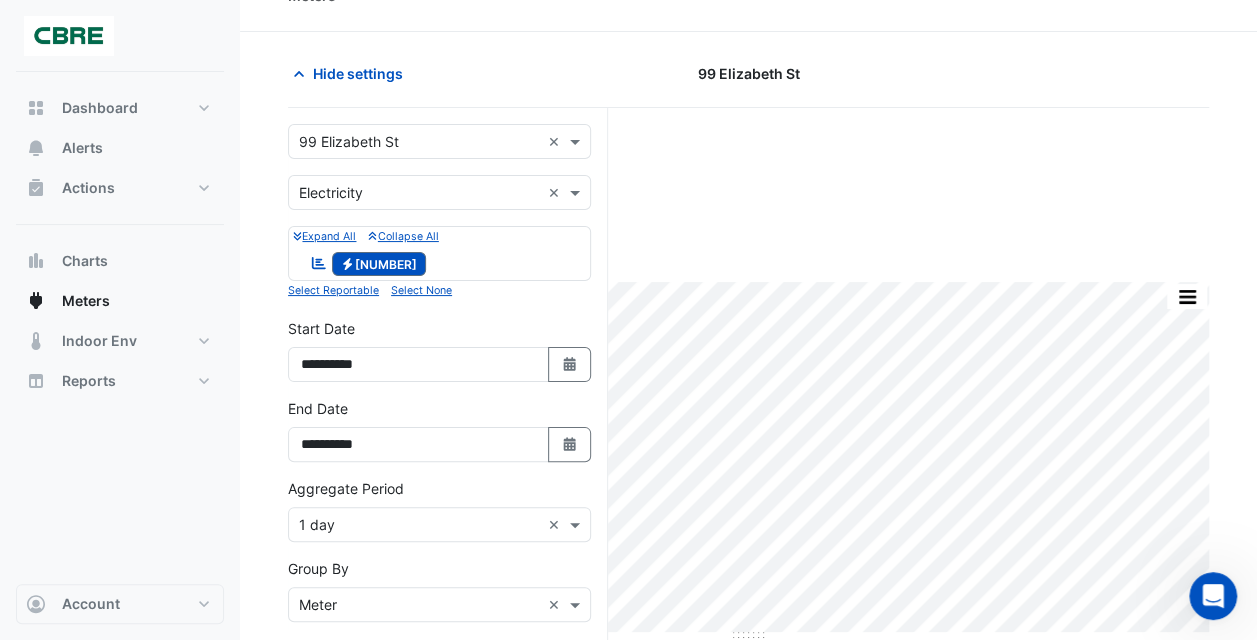 click on "Expand All" at bounding box center [324, 236] 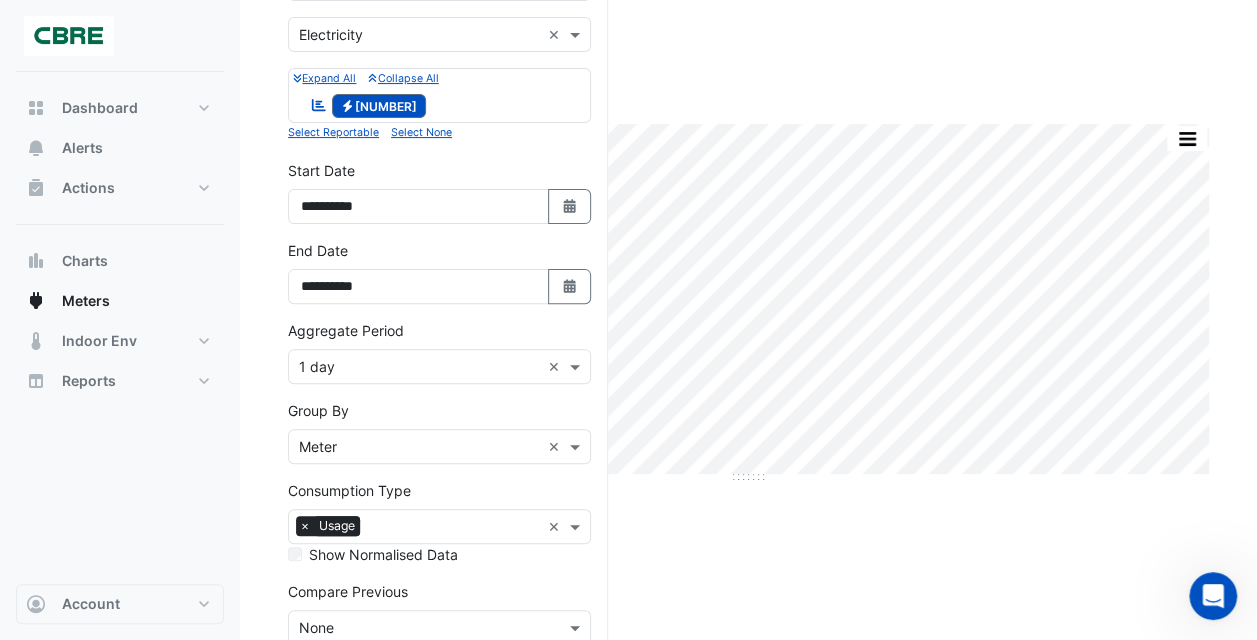 scroll, scrollTop: 236, scrollLeft: 0, axis: vertical 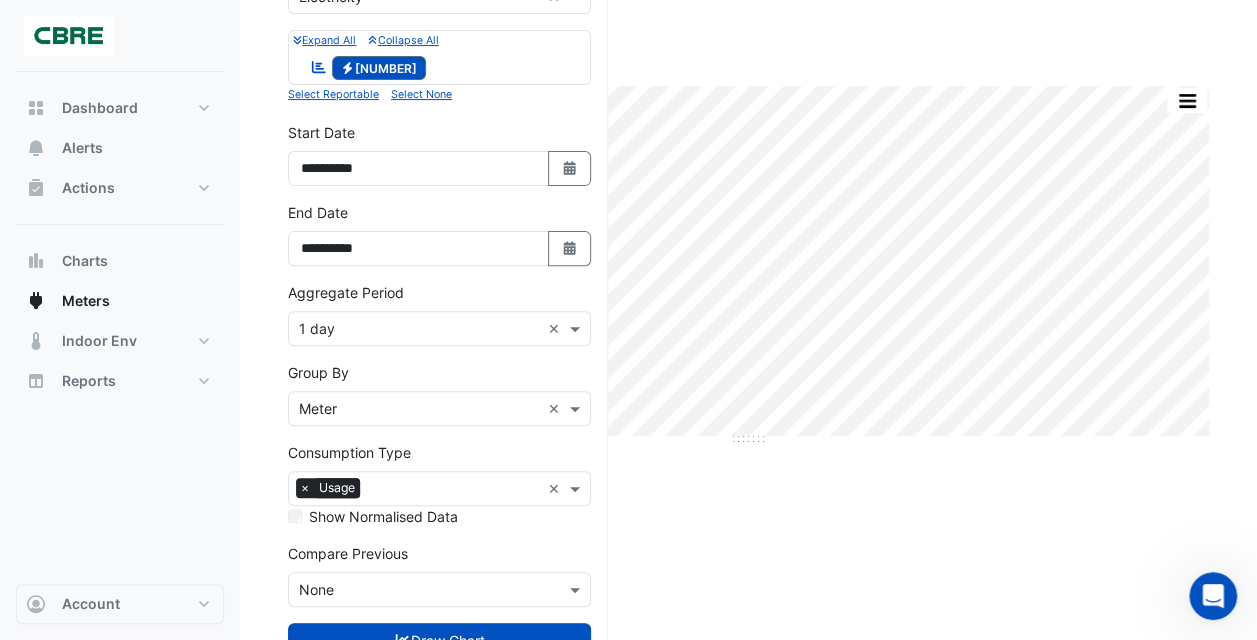 click on "Current Period Total
([MM] [YY] )
[NUMBER] kWh
Print Save as JPEG Save as PNG Pivot Data Table Export CSV - Flat Export CSV - Pivot Select Chart Type    —    [NUMBER] Usage             [DAY] [DD]-[MM]-[YYYY]       [NUMBER] kWh    Timezone: Australia/Sydney (AEST)" 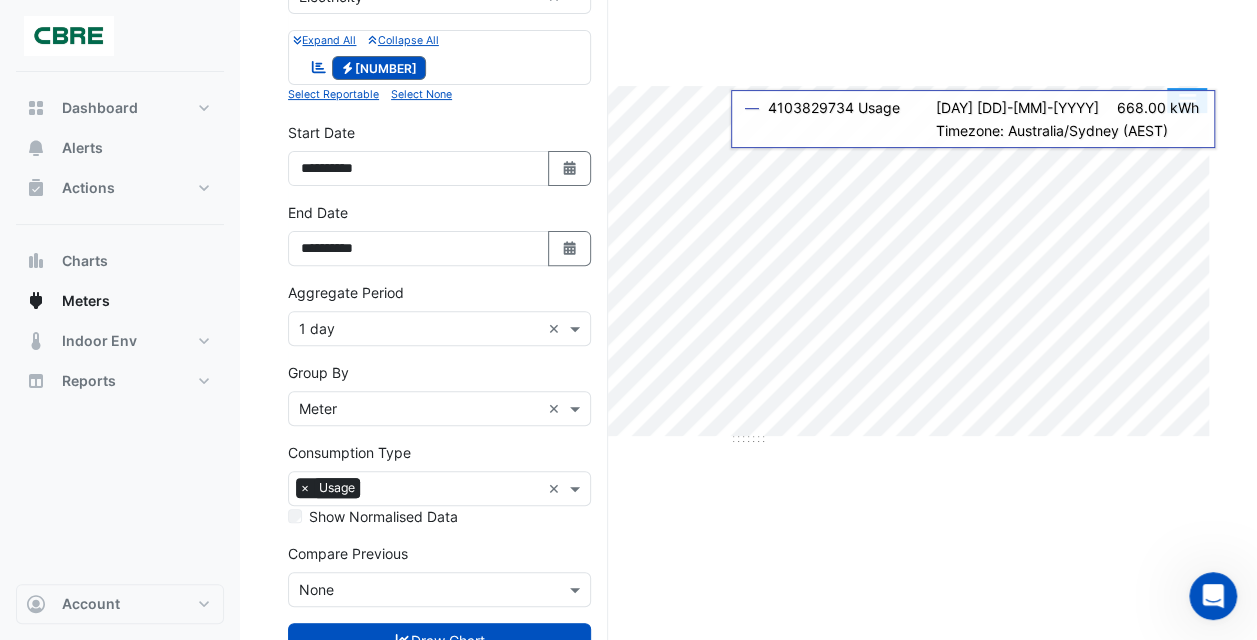 click 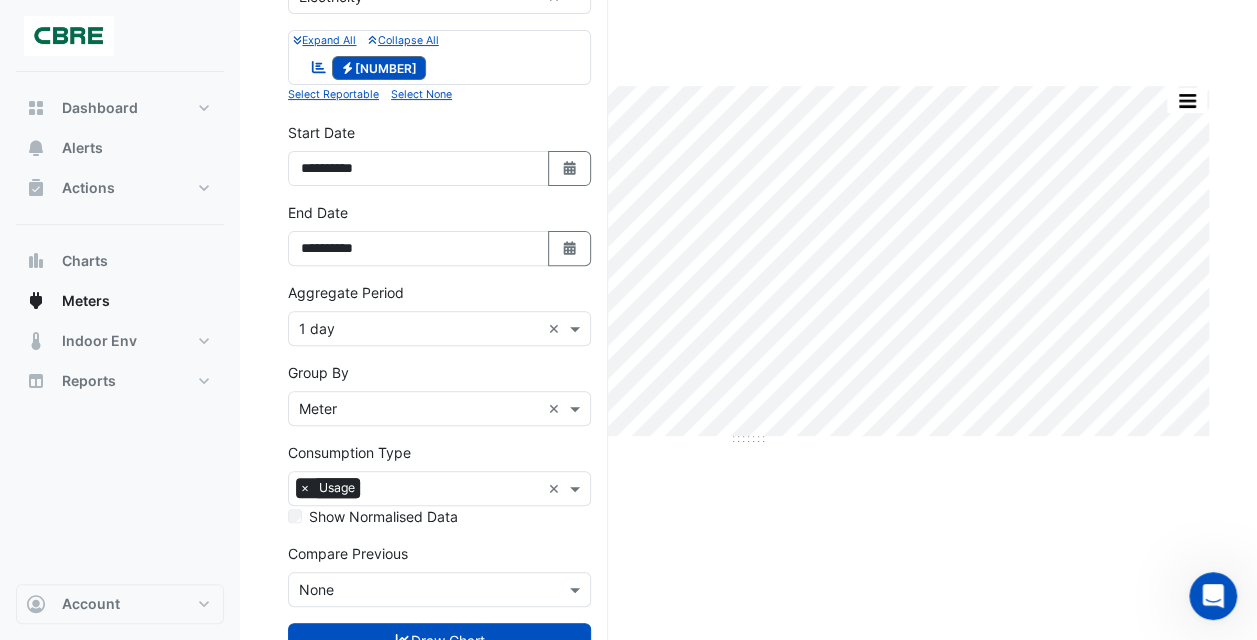 click on "Current Period Total
(Jul 25 )
19,664 kWh
Print Save as JPEG Save as PNG Pivot Data Table Export CSV - Flat Export CSV - Pivot Select Chart Type    —    4103829734 Usage             Thu 31-07-2025       668.00 kWh    Timezone: [COUNTRY]" 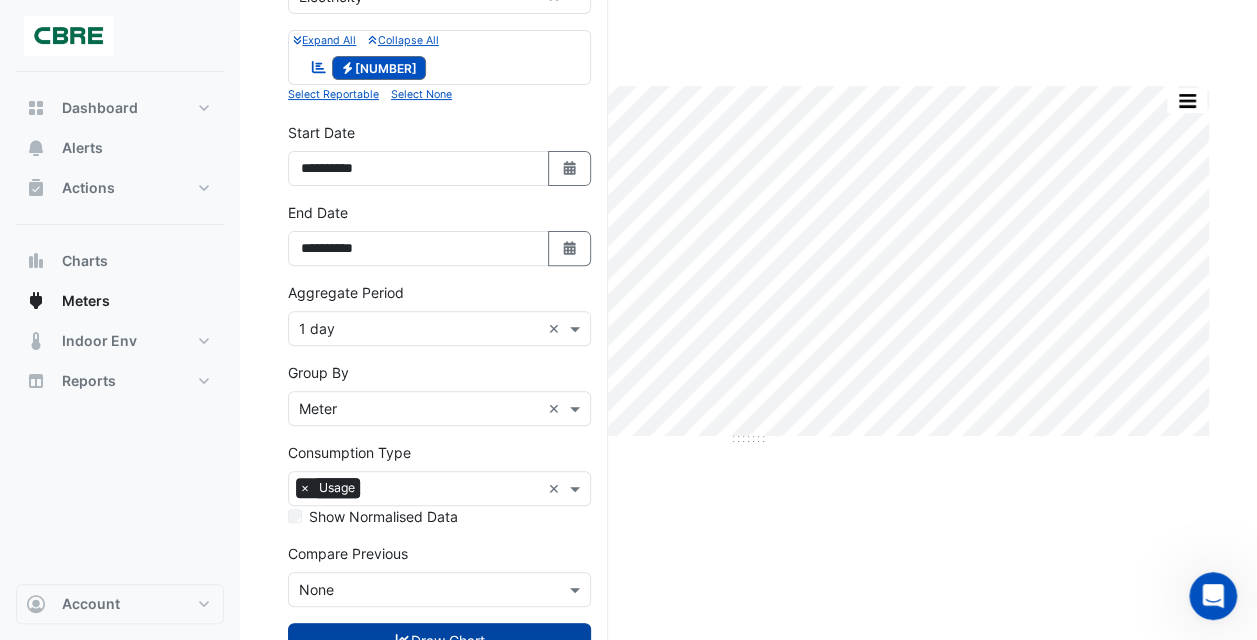 click on "Draw Chart" at bounding box center (439, 640) 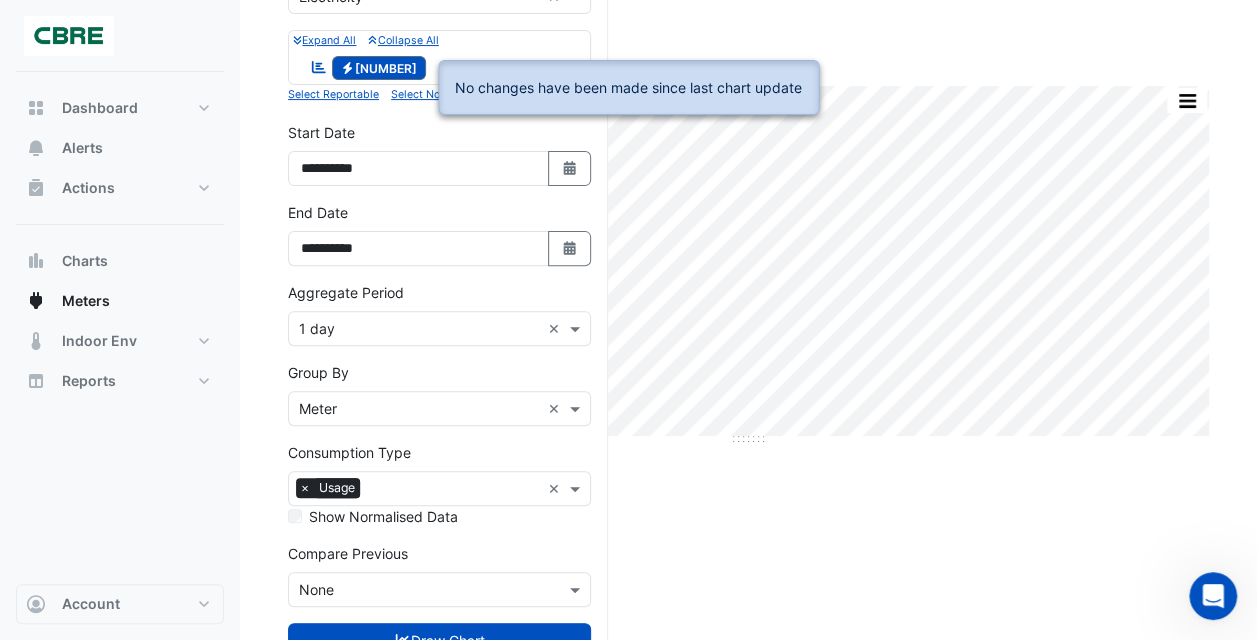 click on "Electricity
4103829734" 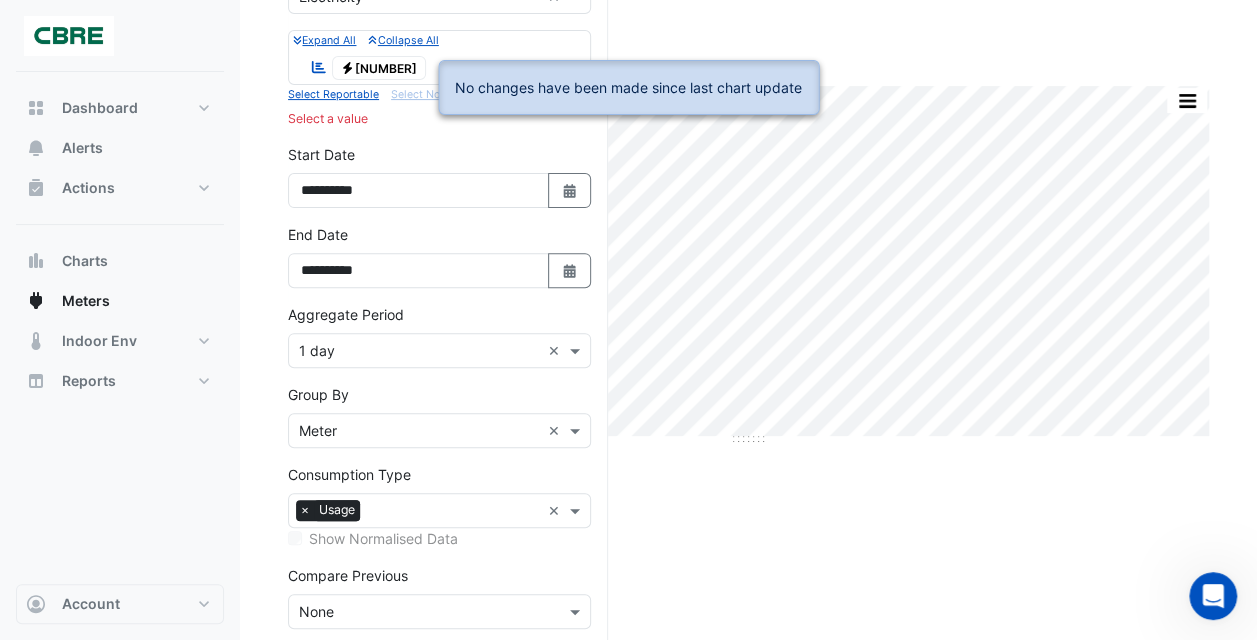 click on "Electricity
4103829734" 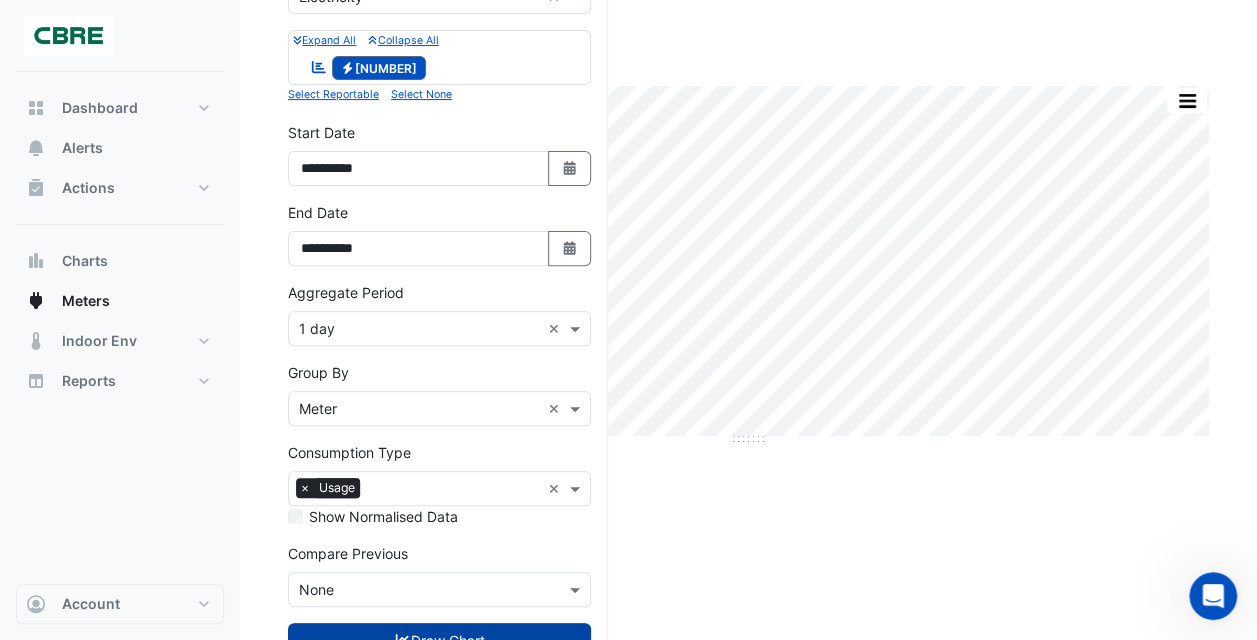 click on "Draw Chart" at bounding box center (439, 640) 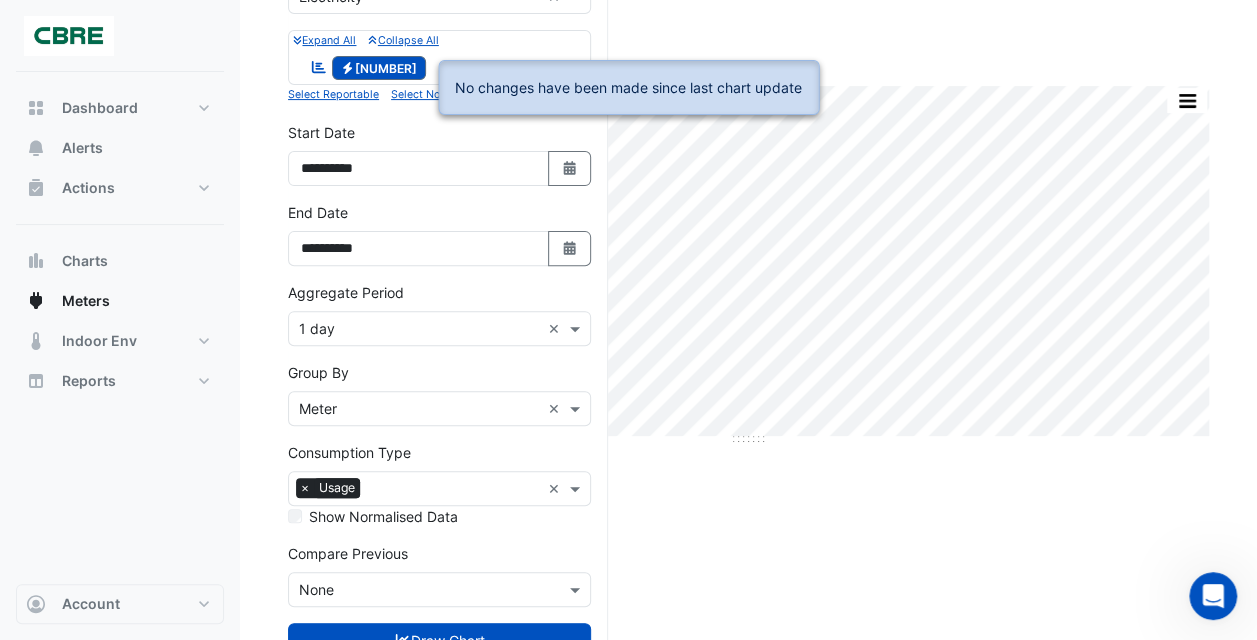 click on "Expand All
Collapse All
Reportable
Electricity
4103829734" at bounding box center [439, 57] 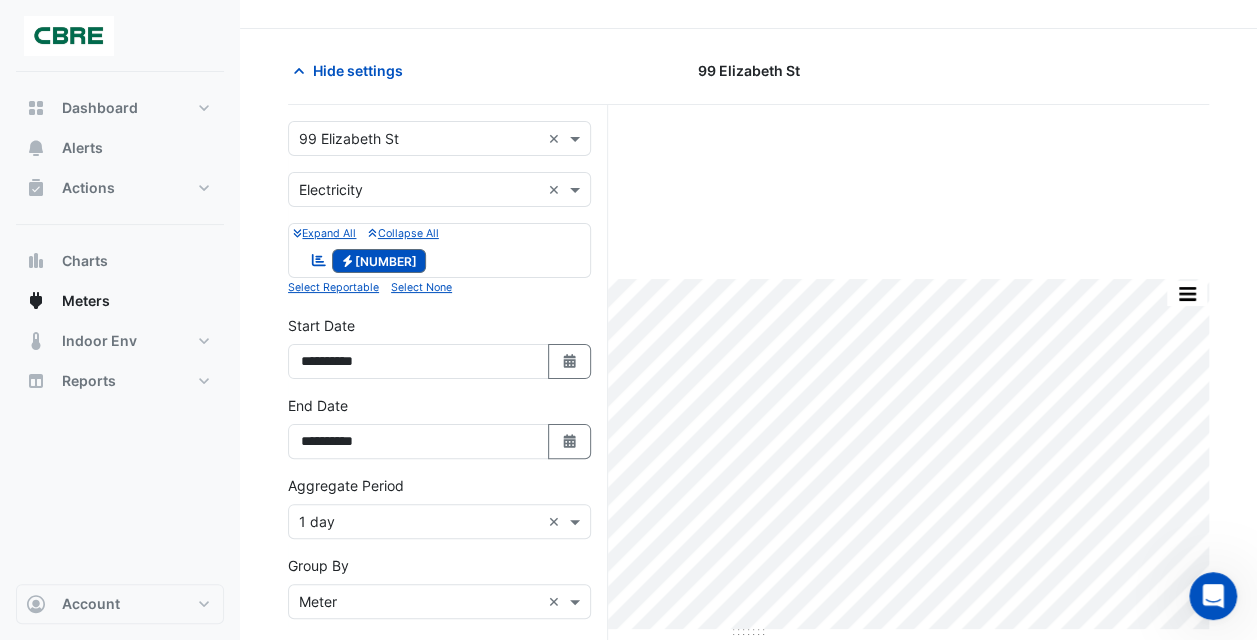 scroll, scrollTop: 36, scrollLeft: 0, axis: vertical 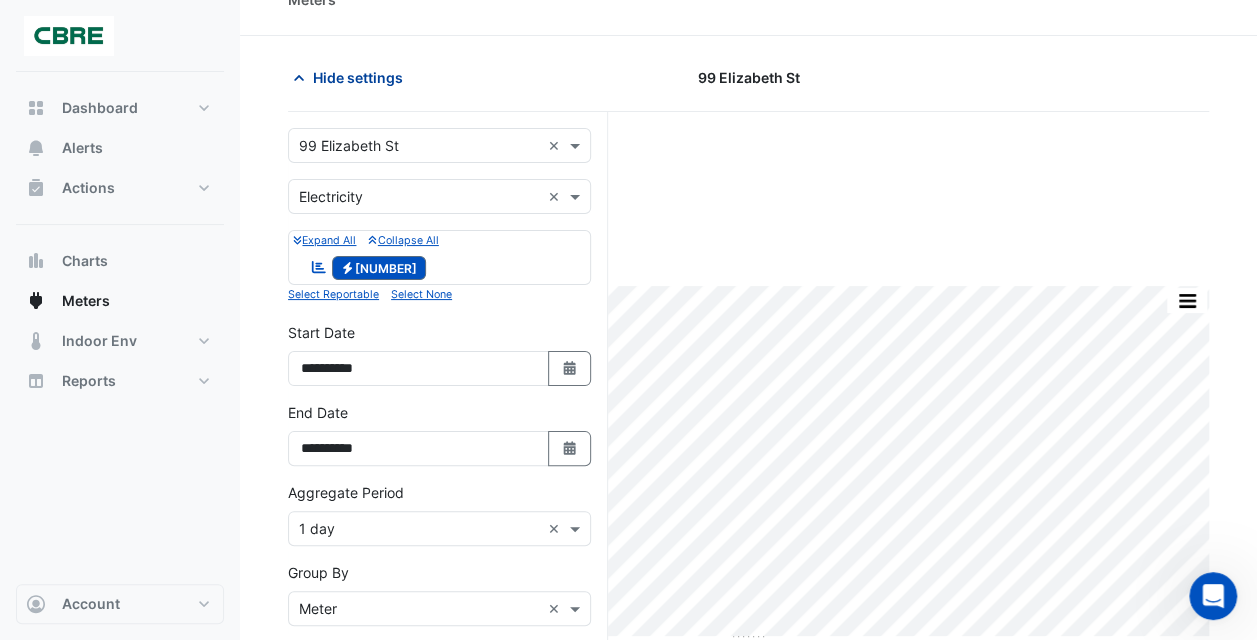 click on "Hide settings" 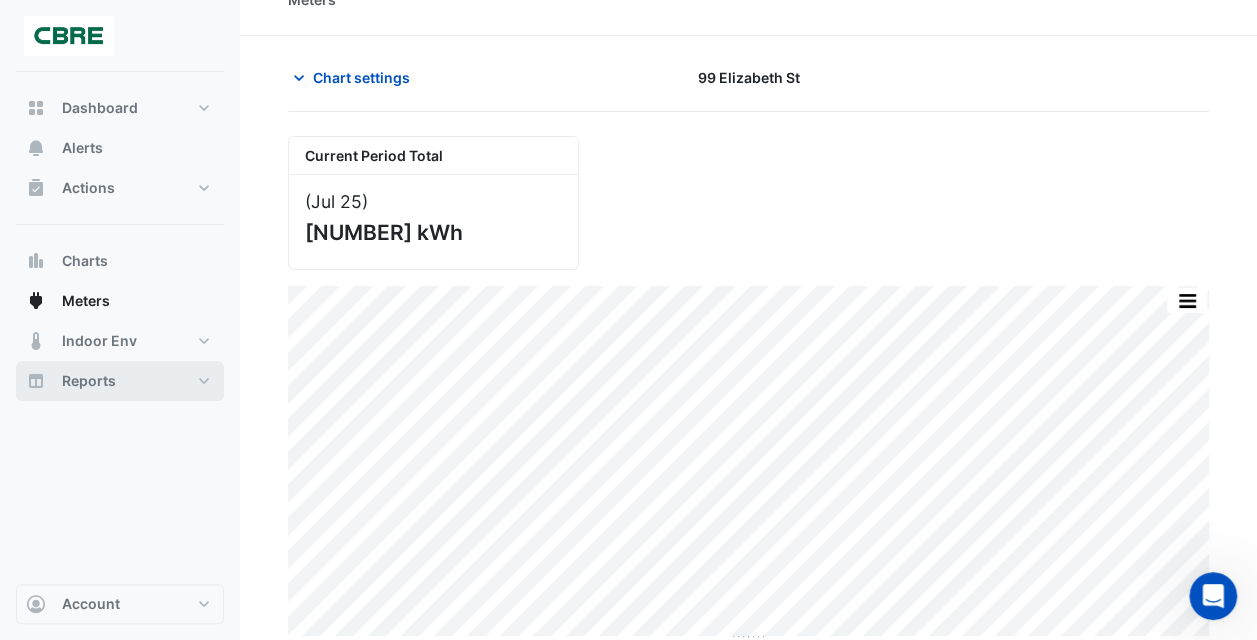 click on "Reports" at bounding box center [120, 381] 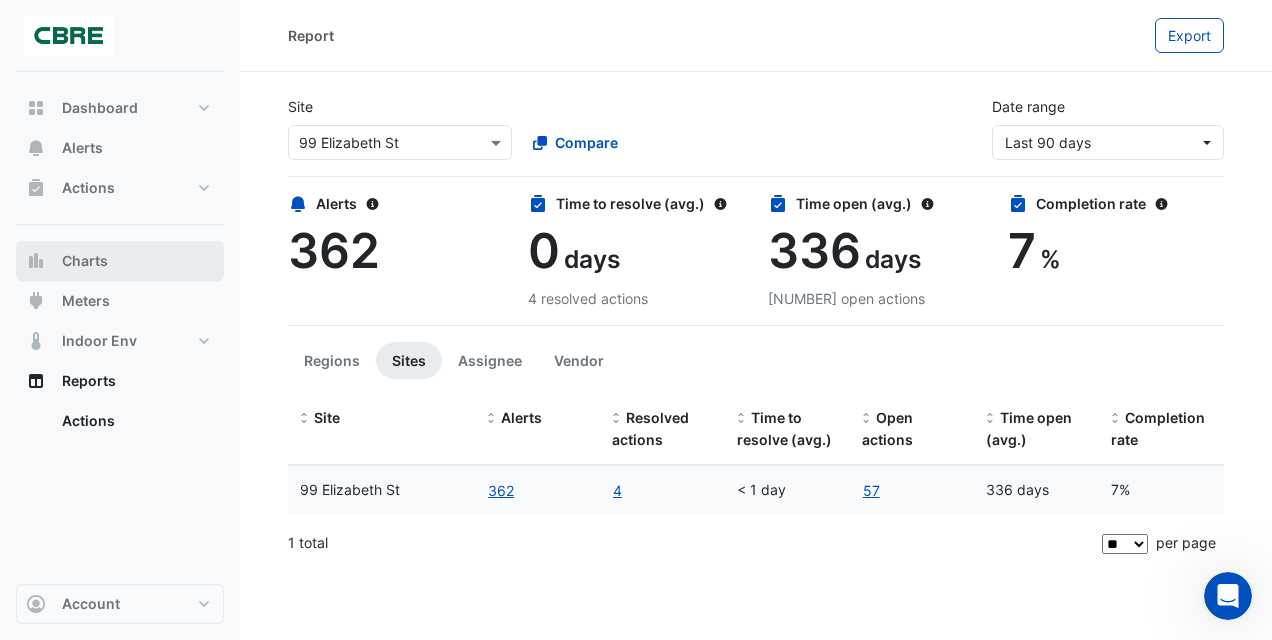 click on "Charts" at bounding box center (85, 261) 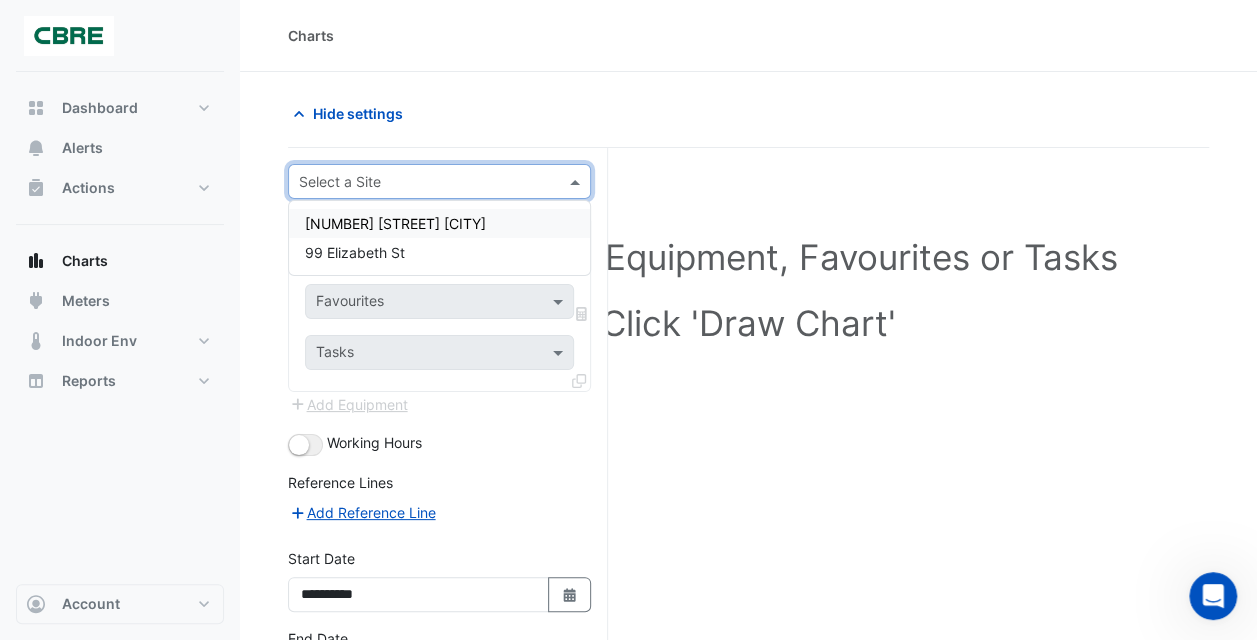 click at bounding box center (419, 182) 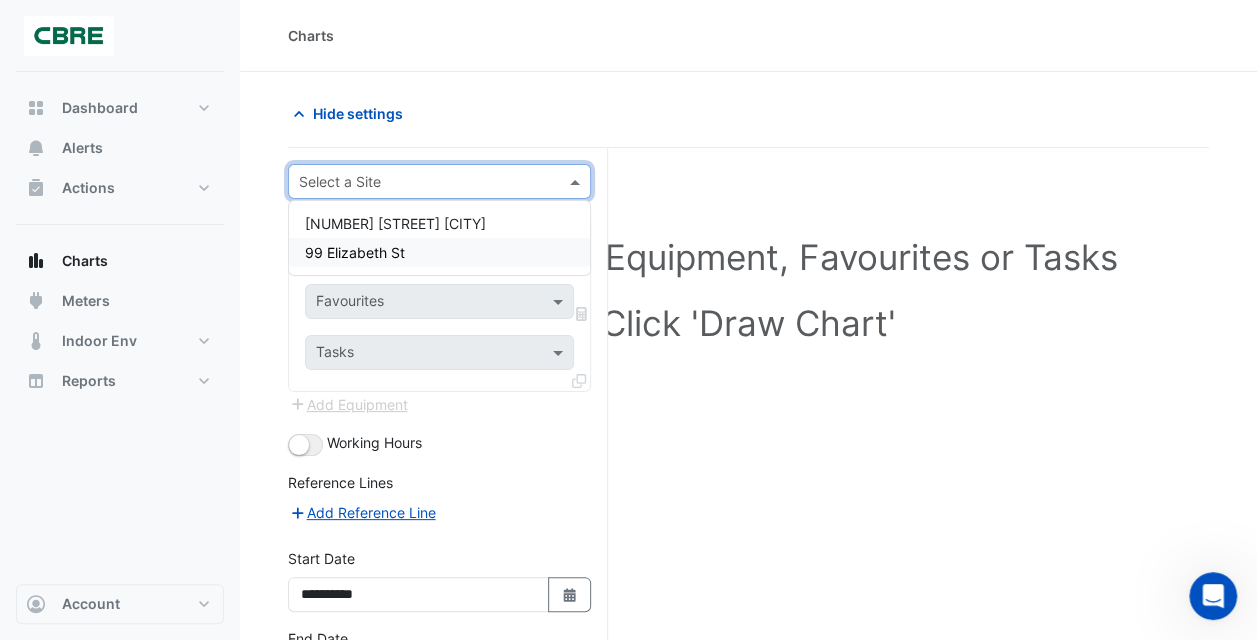 click on "99 Elizabeth St" at bounding box center [355, 252] 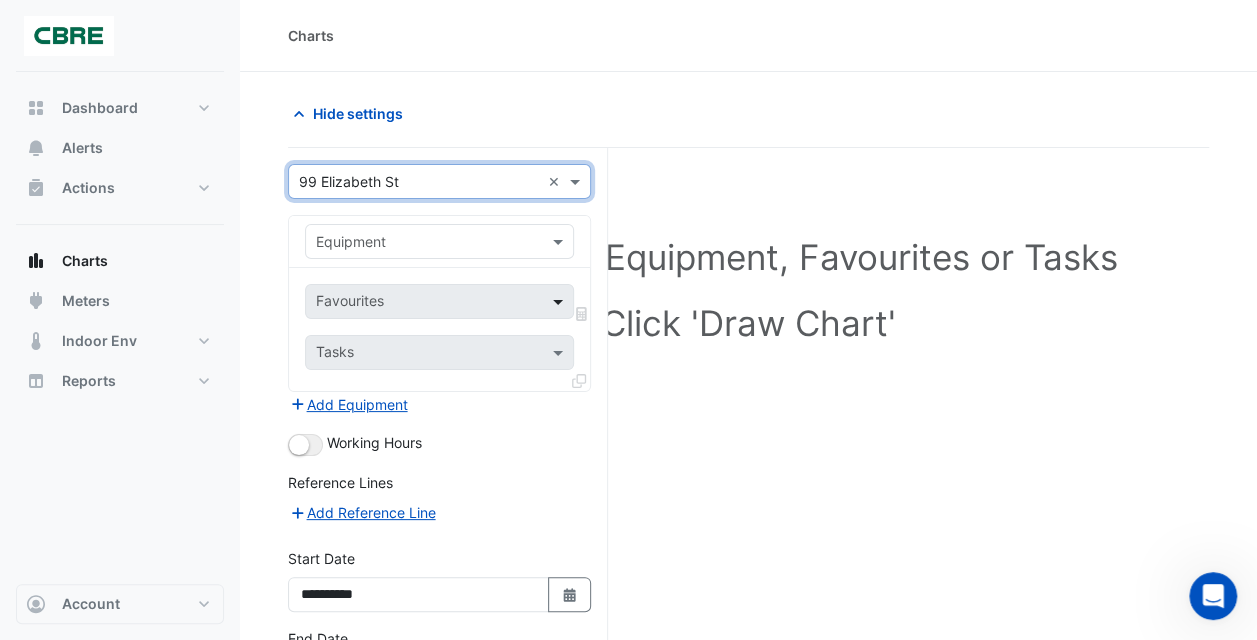 click at bounding box center (560, 301) 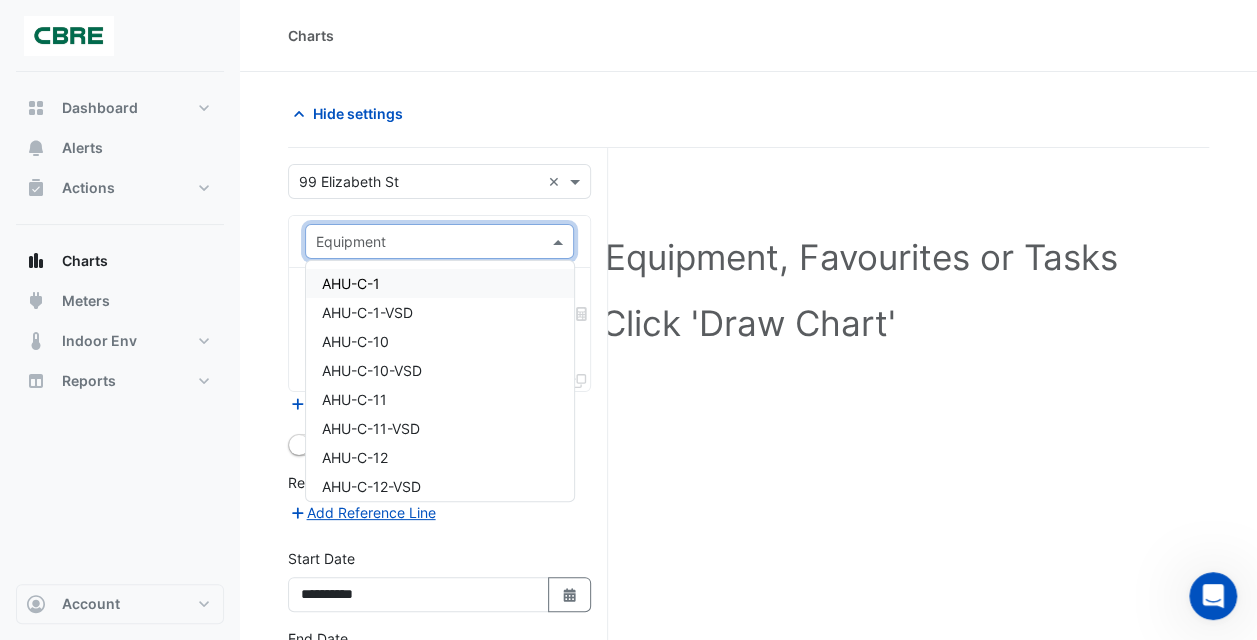 click at bounding box center (560, 241) 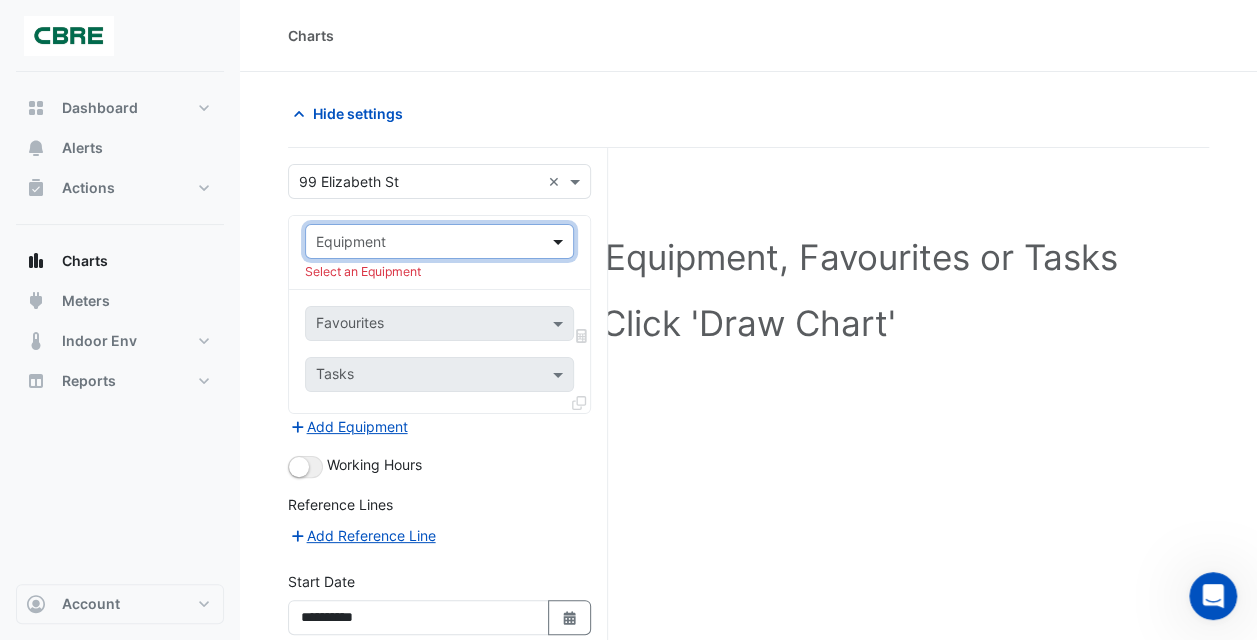 click at bounding box center [560, 241] 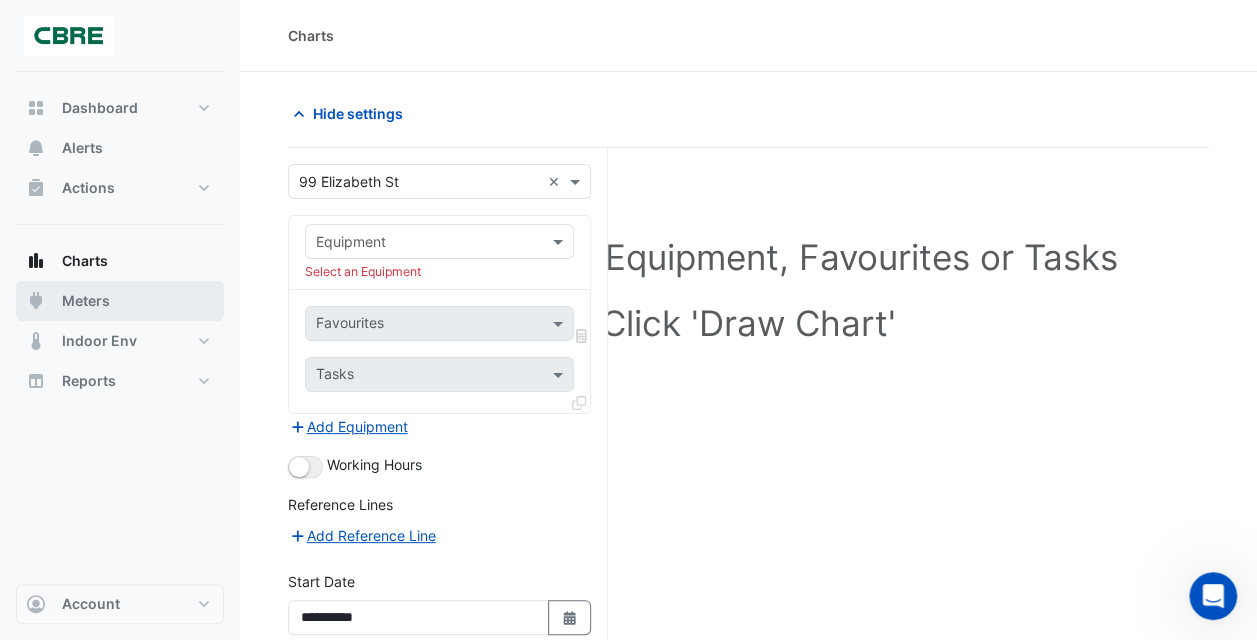 click on "Meters" at bounding box center [120, 301] 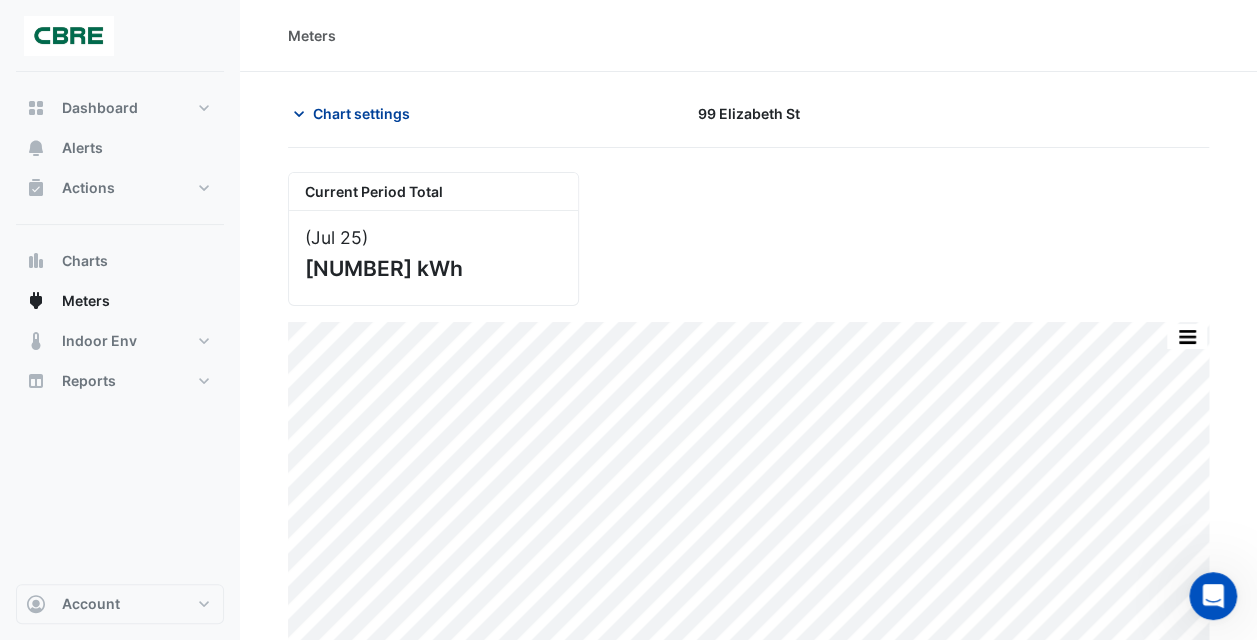 click on "Chart settings" 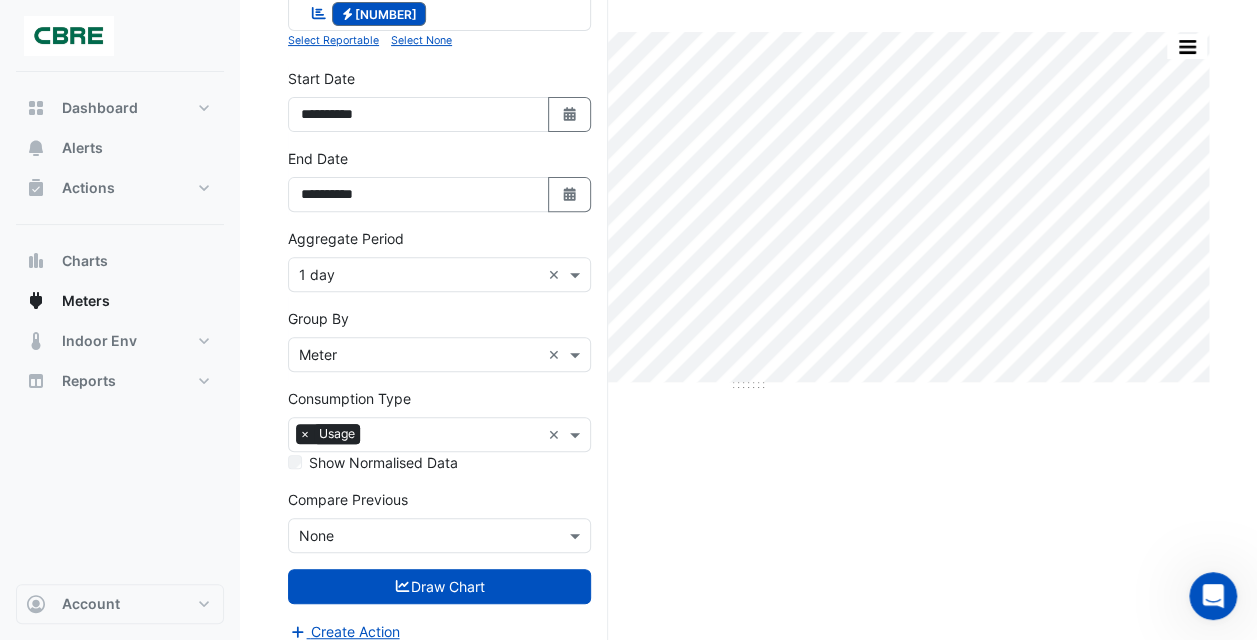 scroll, scrollTop: 304, scrollLeft: 0, axis: vertical 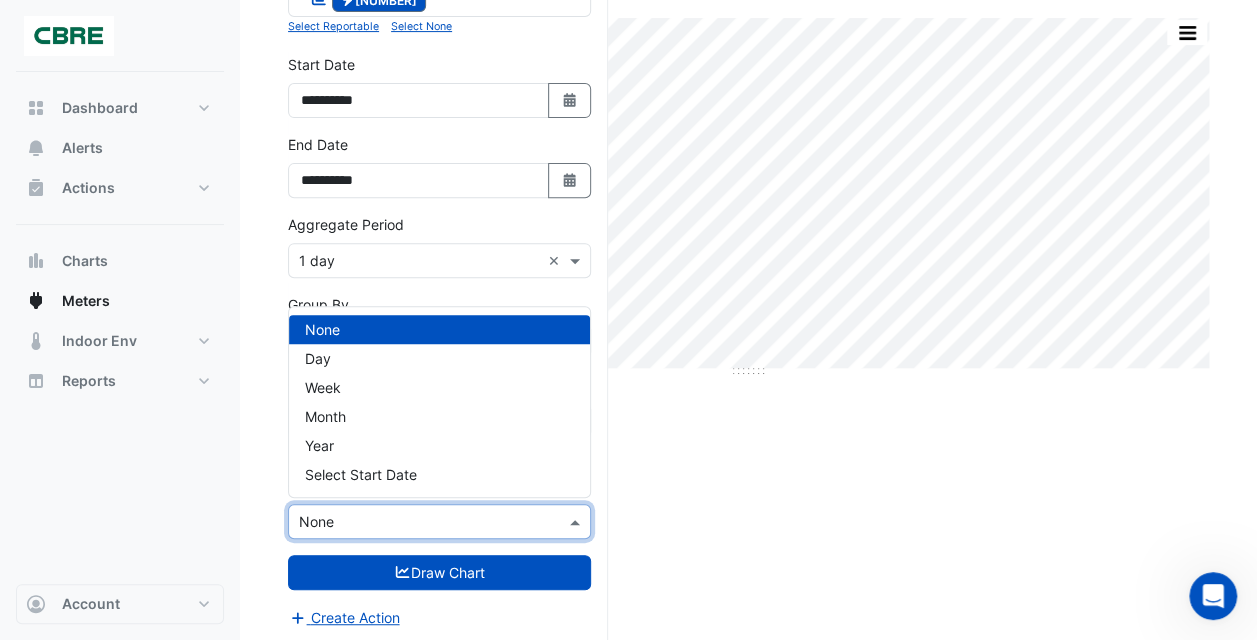 click at bounding box center [439, 521] 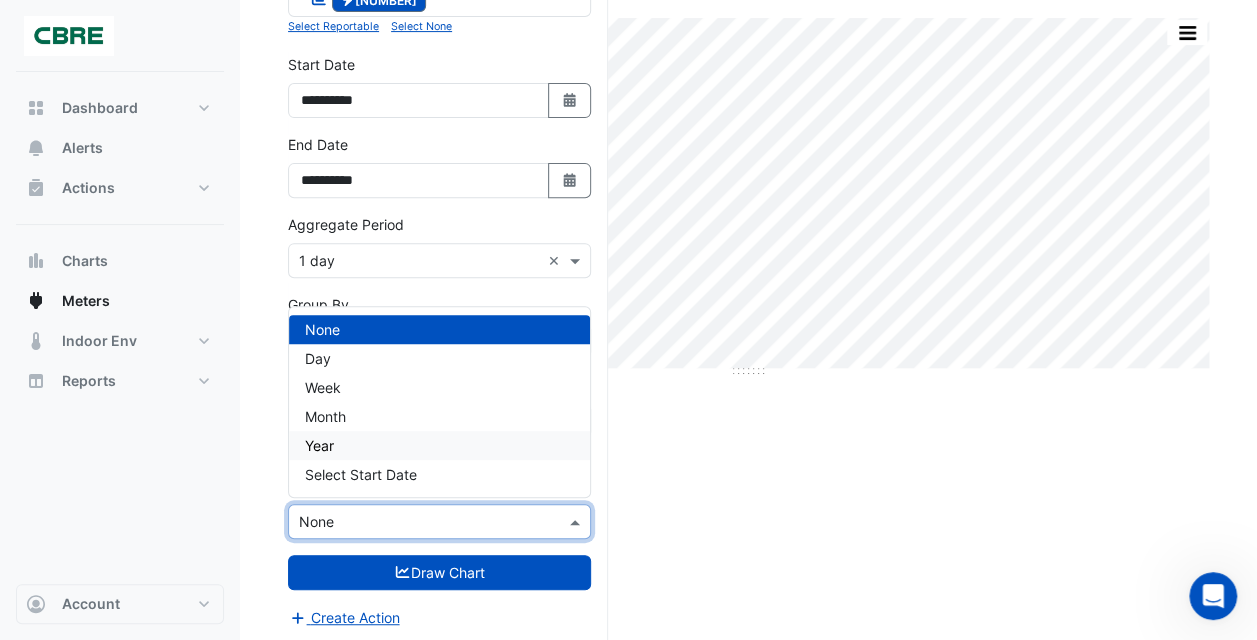 click on "Year" at bounding box center (319, 445) 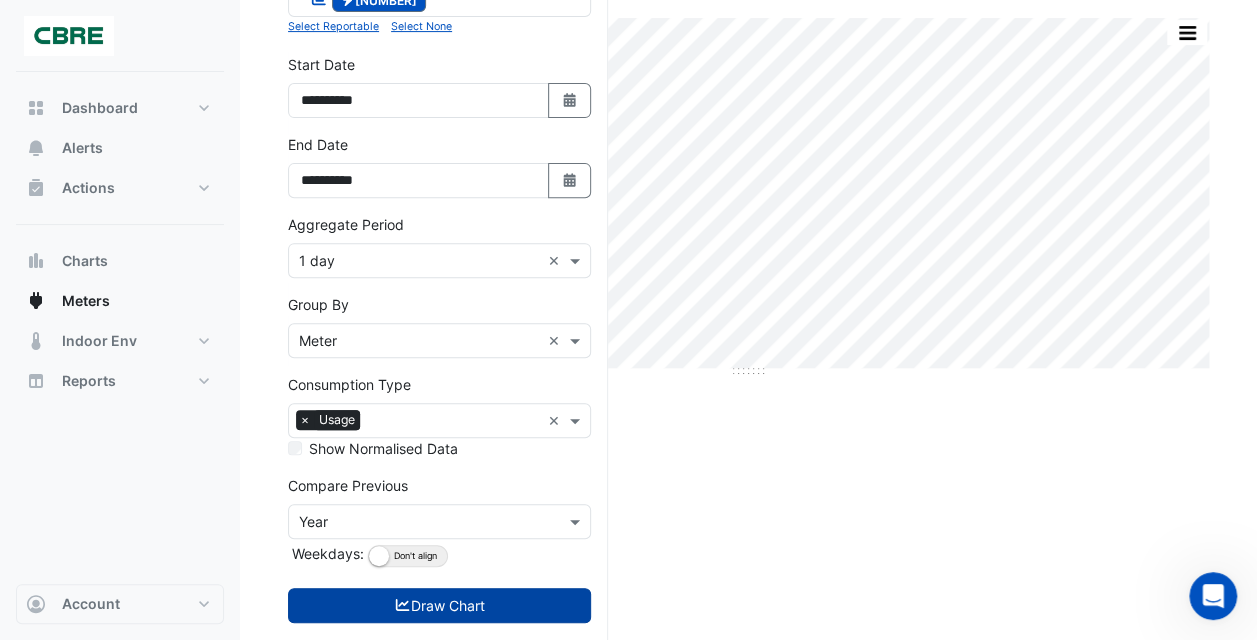 click on "Draw Chart" at bounding box center (439, 605) 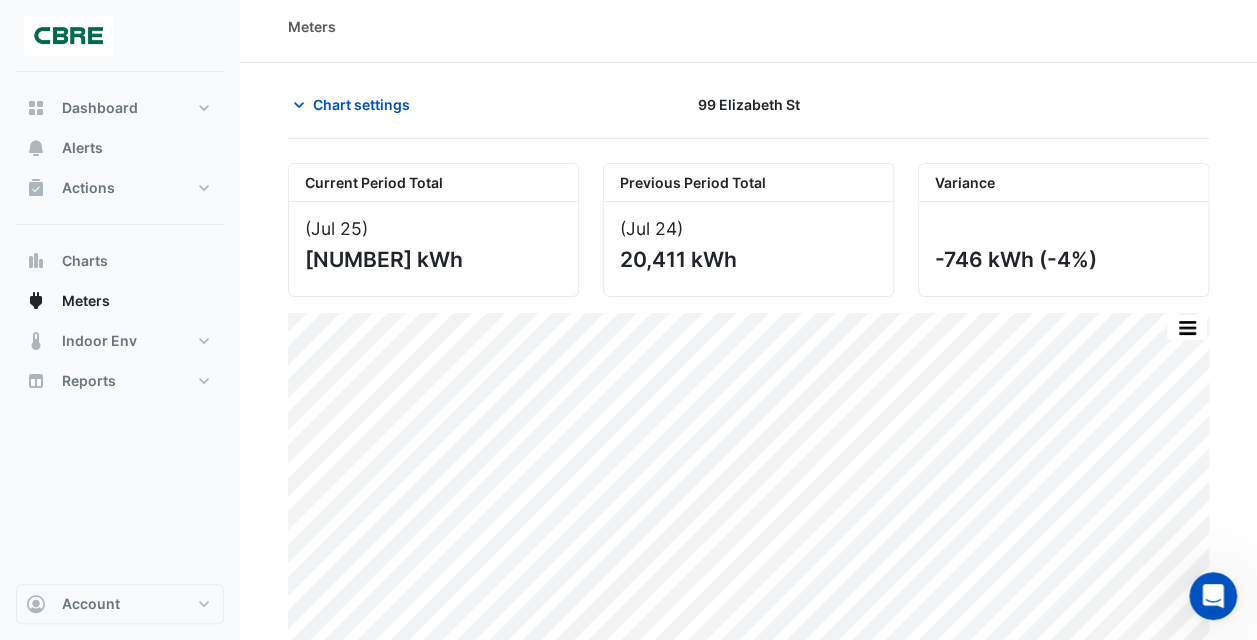 scroll, scrollTop: 0, scrollLeft: 0, axis: both 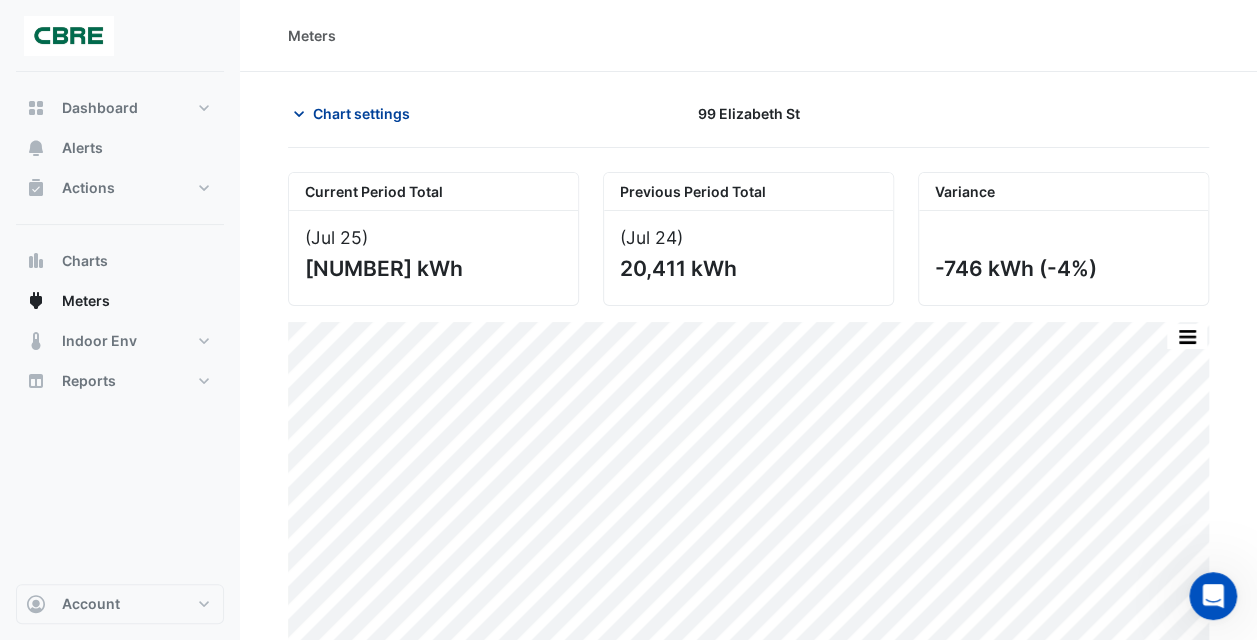 click on "Chart settings" 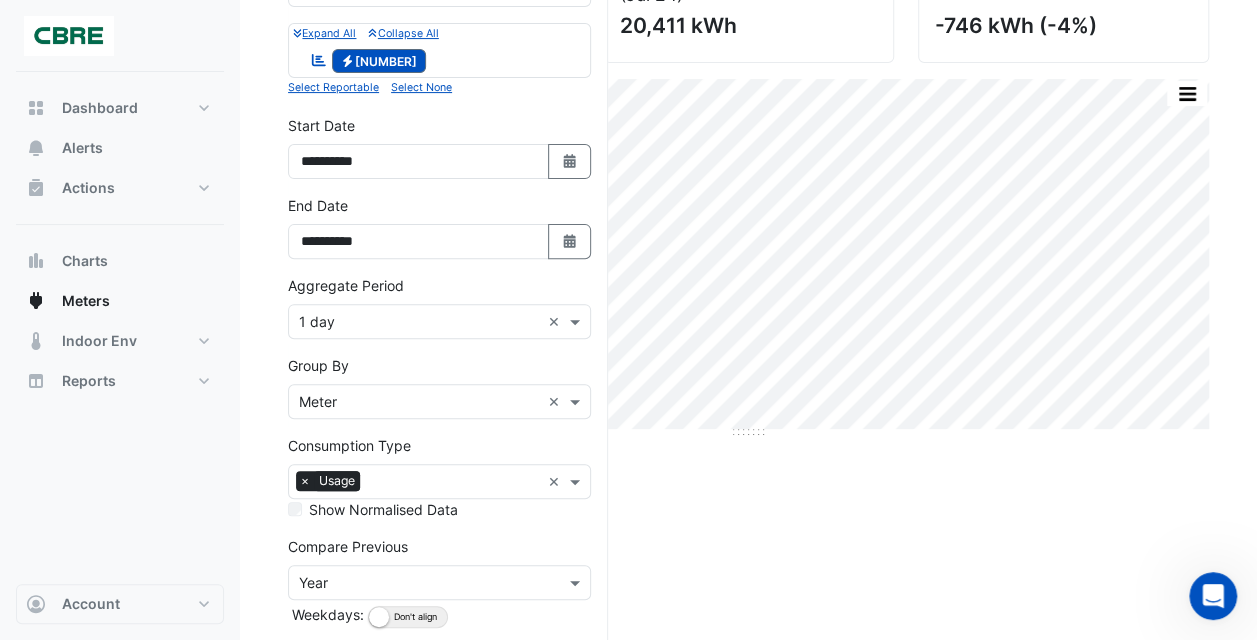 scroll, scrollTop: 250, scrollLeft: 0, axis: vertical 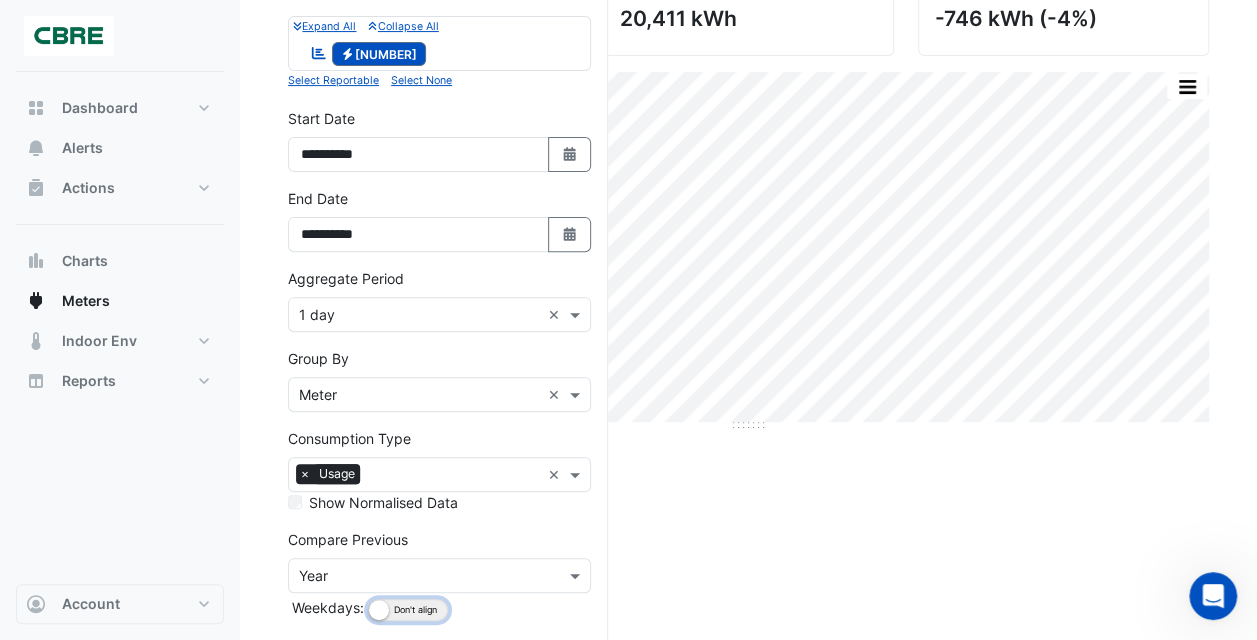 click at bounding box center [379, 610] 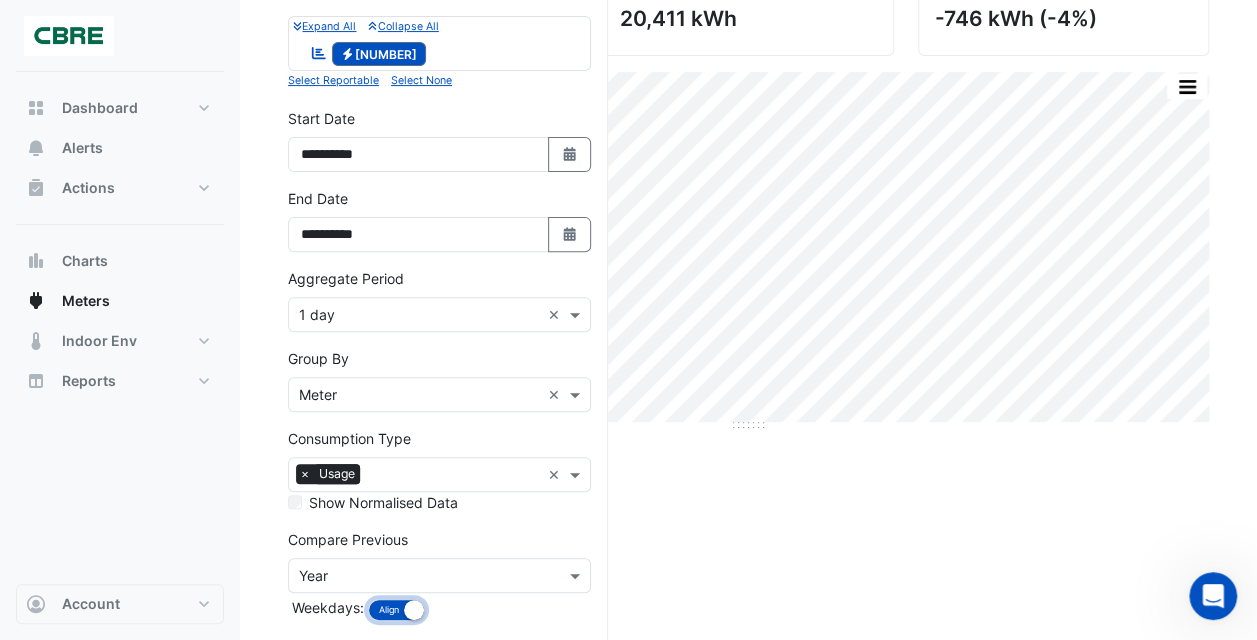 scroll, scrollTop: 336, scrollLeft: 0, axis: vertical 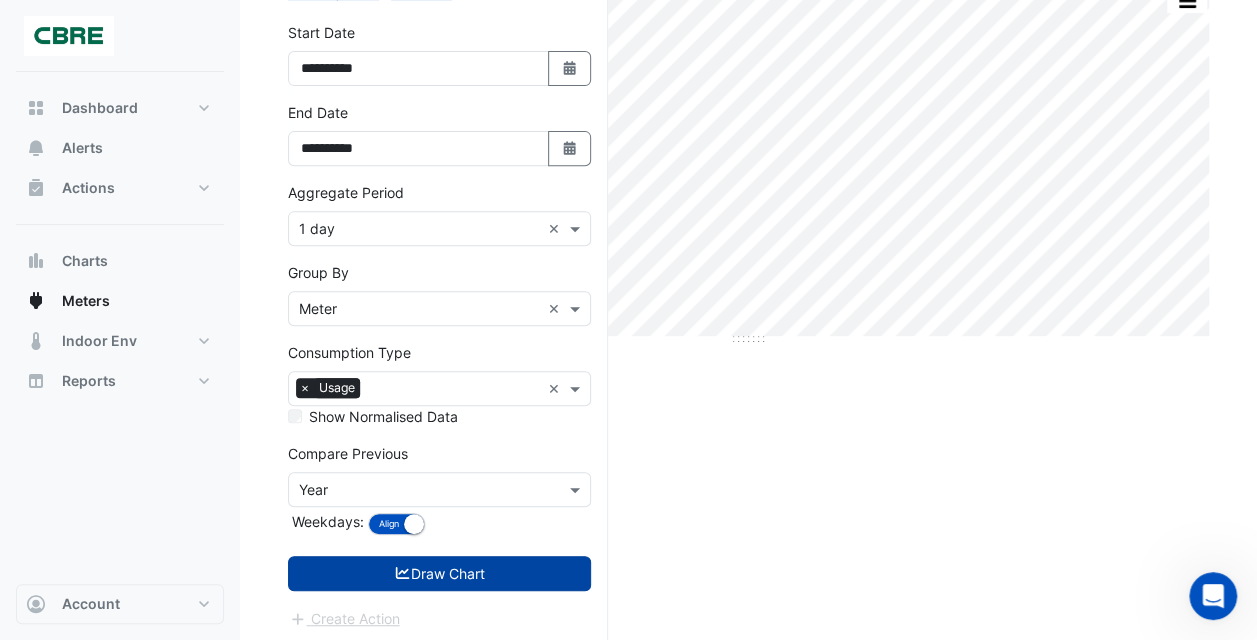 click on "Draw Chart" at bounding box center [439, 573] 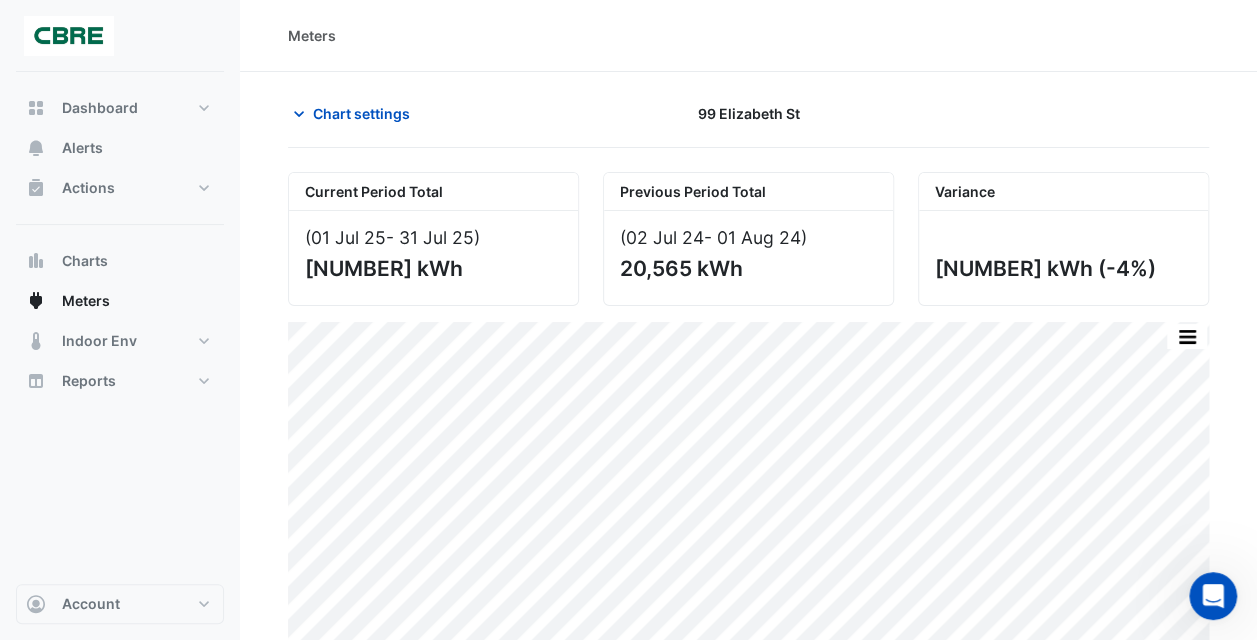 scroll, scrollTop: 40, scrollLeft: 0, axis: vertical 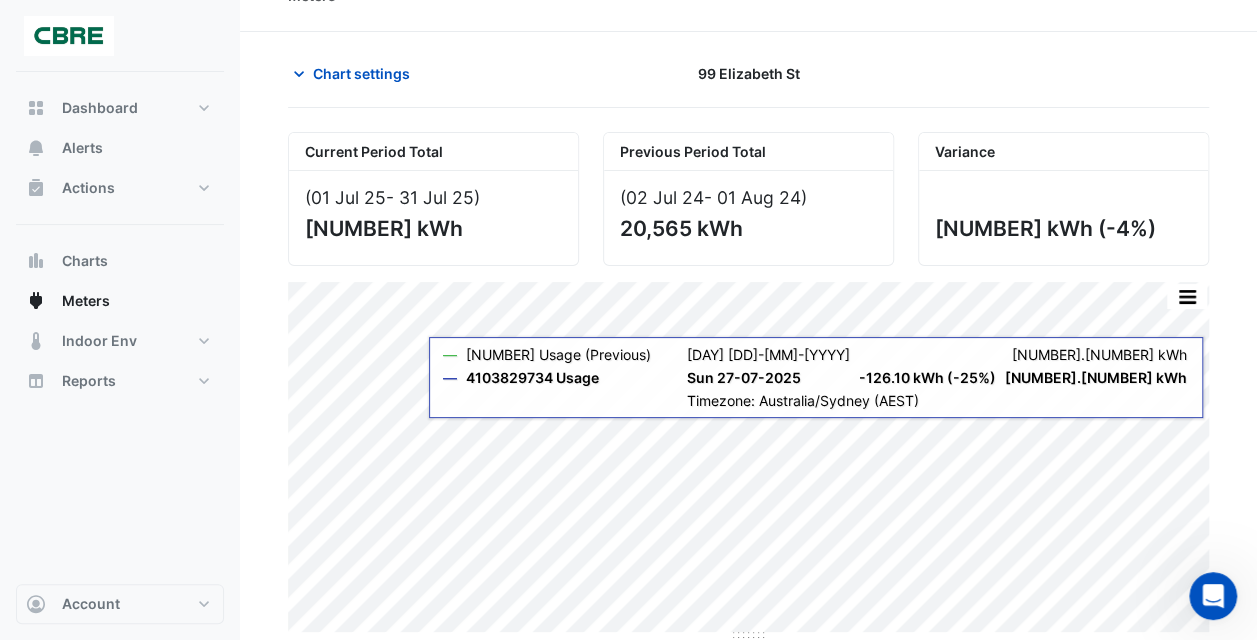 click on "Chart settings
[NUMBER] [STREET]
Current Period Total
([MM] [YY]  - [MM] [YY] )
[NUMBER] kWh
Previous Period Total
([MM] [YY]  - [MM] [YY] )
[NUMBER] kWh
Variance
[NUMBER] kWh
([PERCENT])
Print Save as JPEG Save as PNG Pivot Data Table Export CSV - Flat Export CSV - Pivot Select Chart Type    —    [NUMBER] Usage (Previous)" 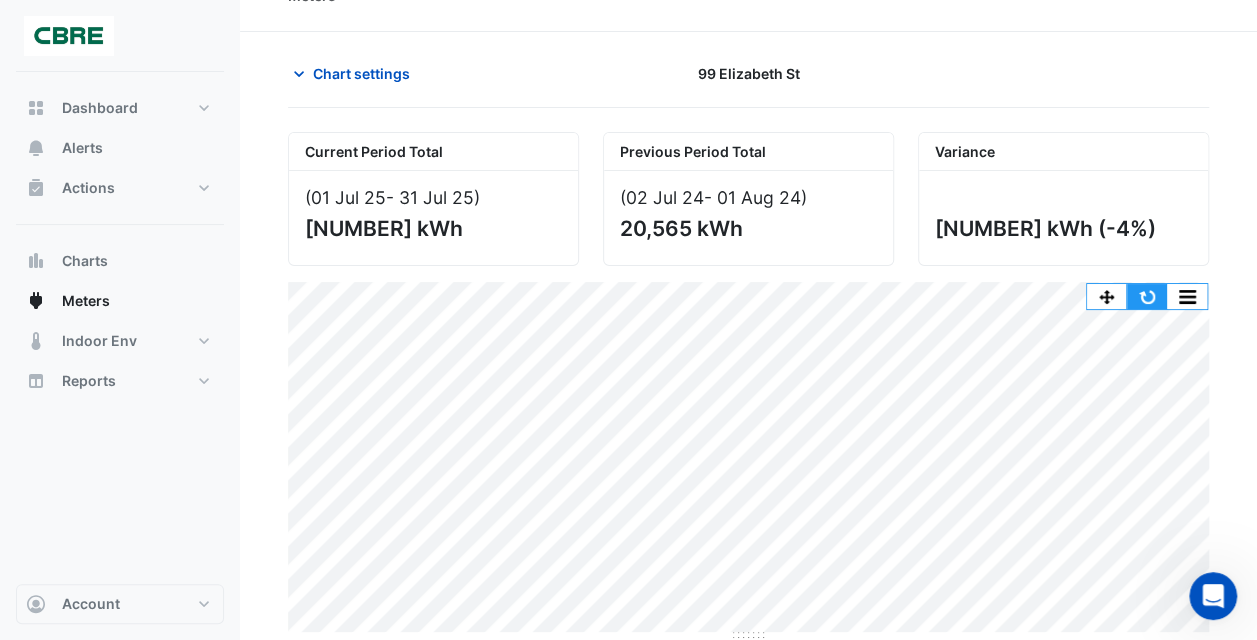 click 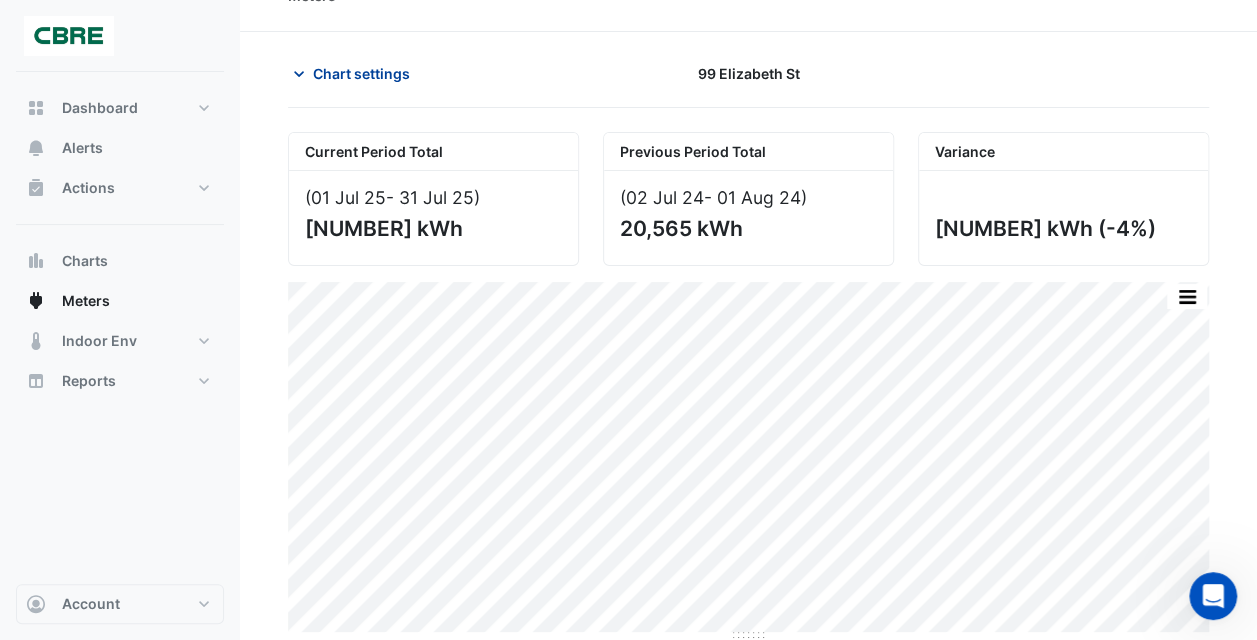 click on "Chart settings" 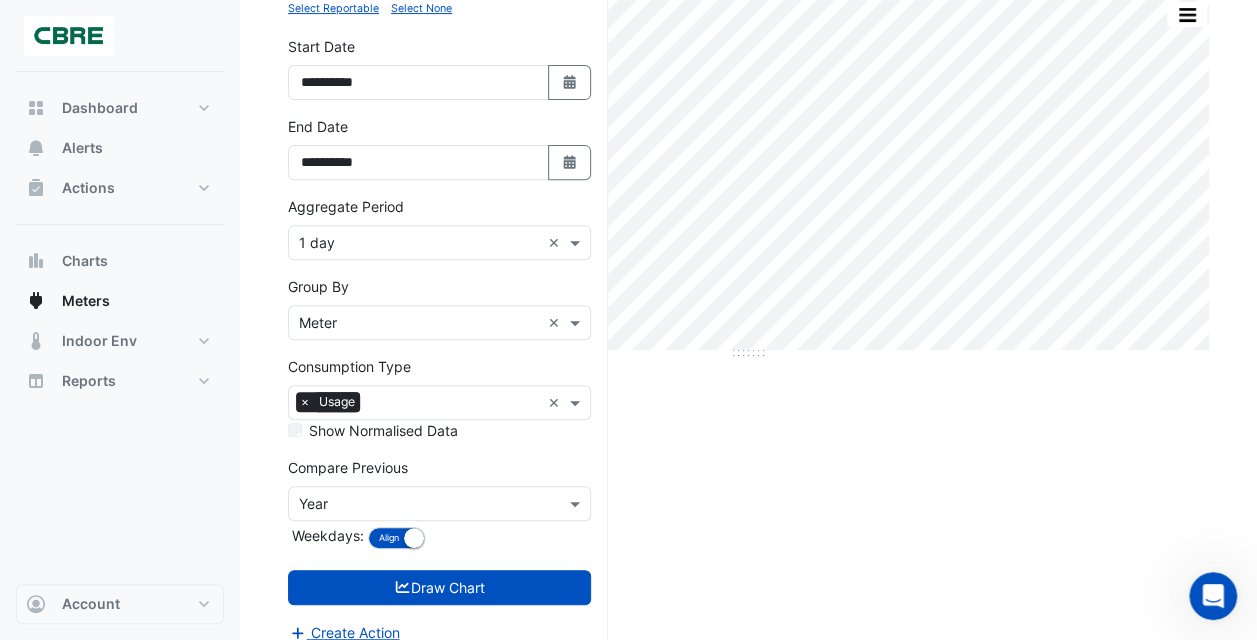 scroll, scrollTop: 336, scrollLeft: 0, axis: vertical 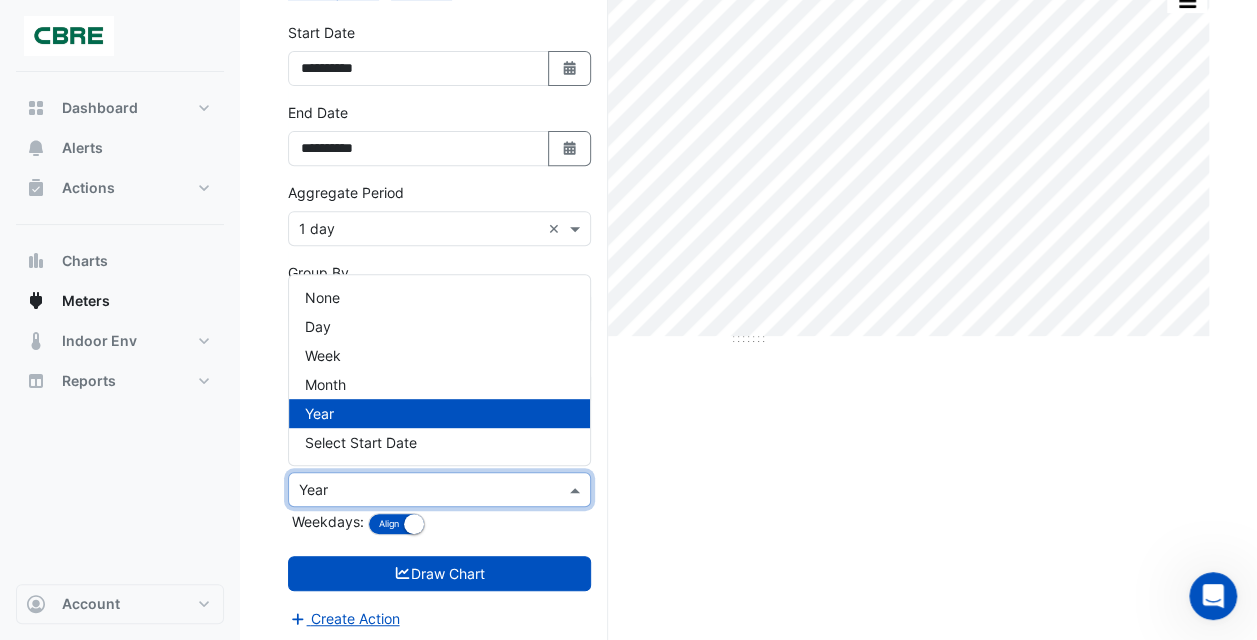 click at bounding box center [419, 490] 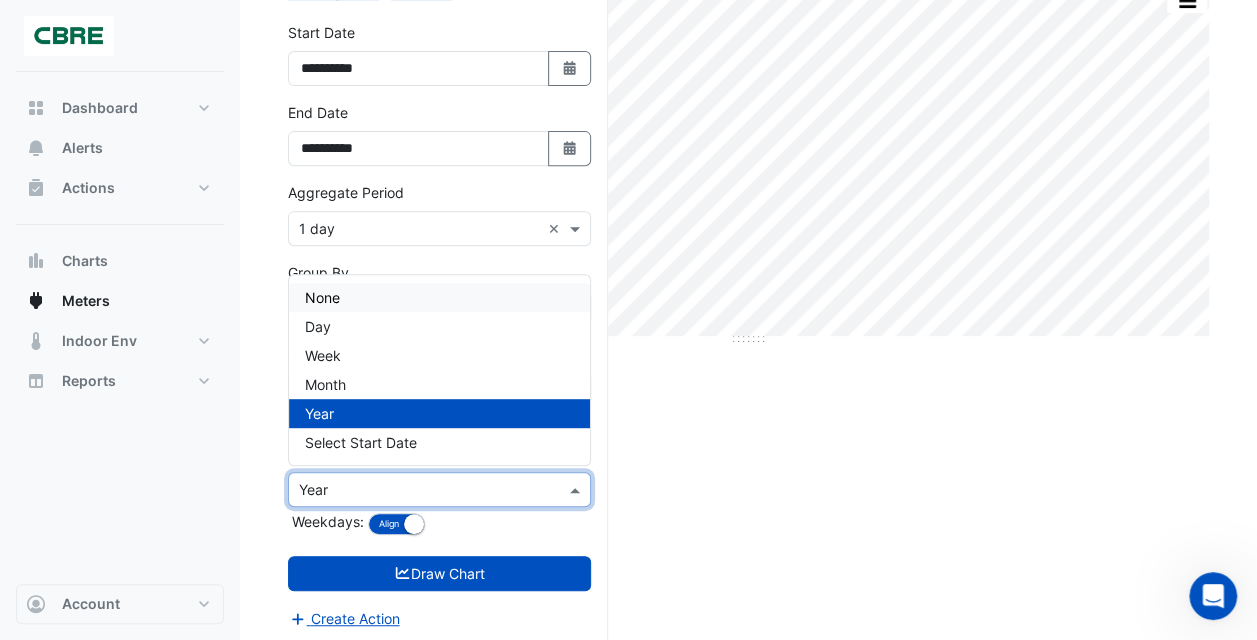 click on "None" at bounding box center (439, 297) 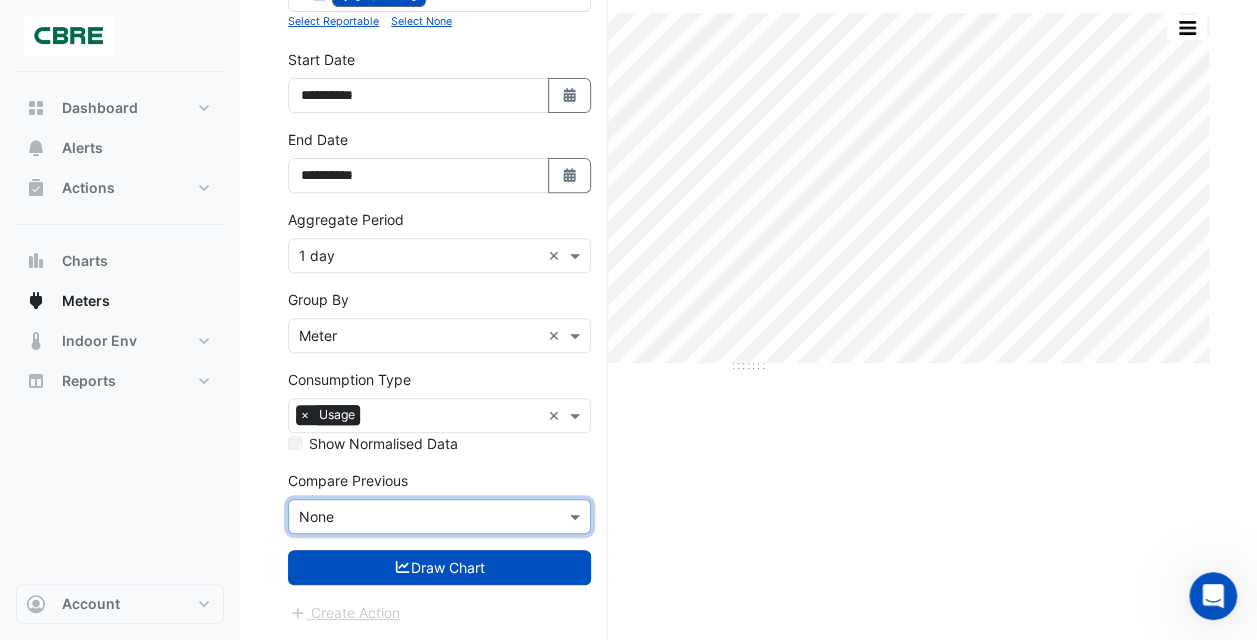 scroll, scrollTop: 304, scrollLeft: 0, axis: vertical 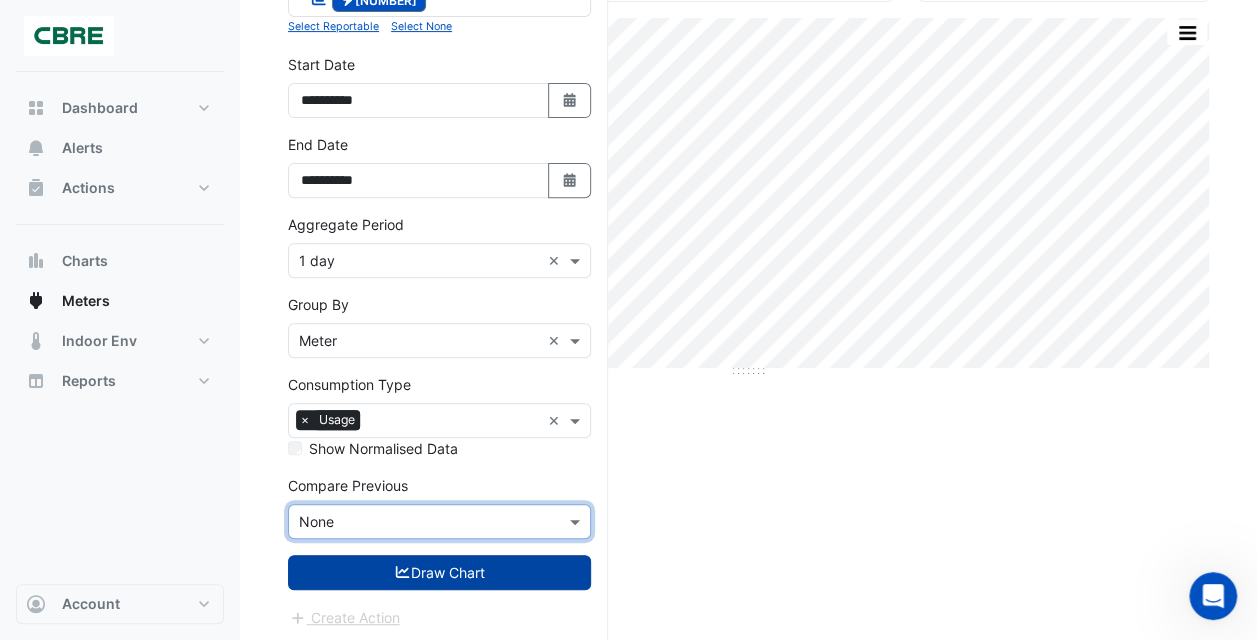 click 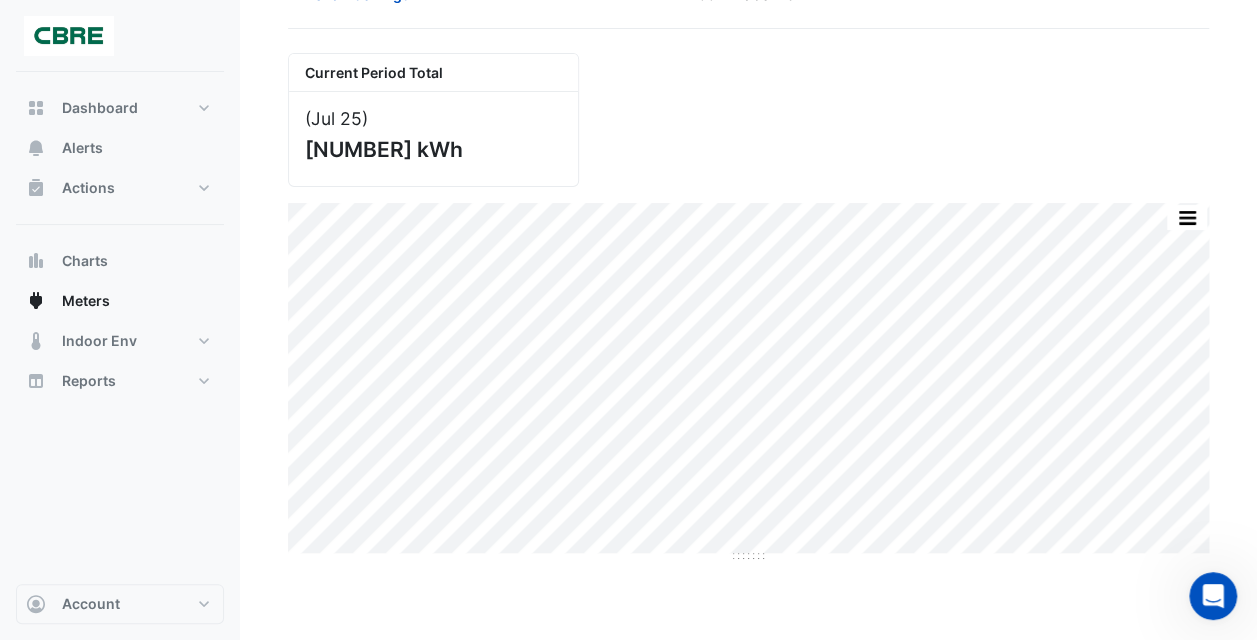 scroll, scrollTop: 0, scrollLeft: 0, axis: both 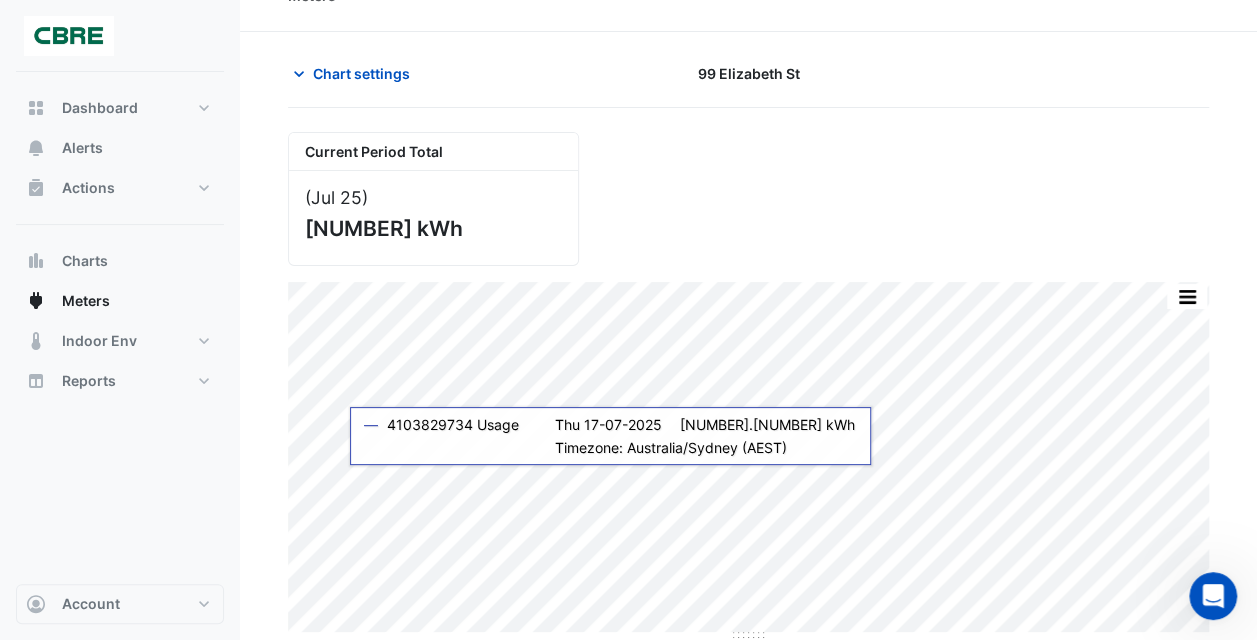 click on "Current Period Total
(Jul 25 )
19,664 kWh" 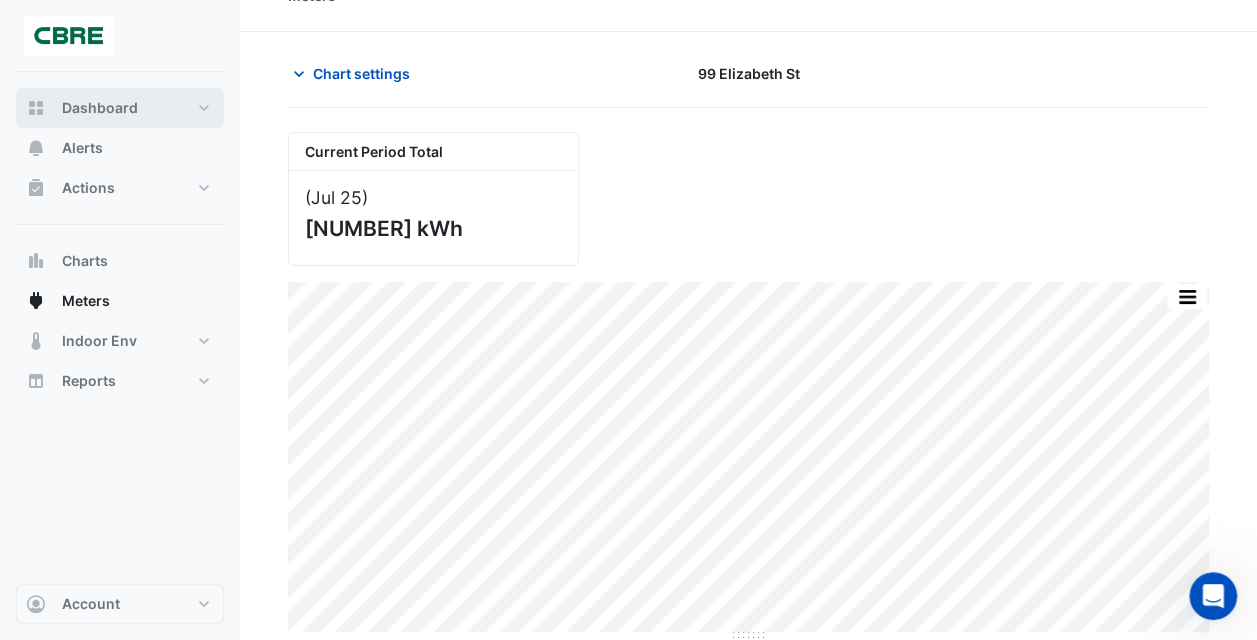 click on "Dashboard" at bounding box center (100, 108) 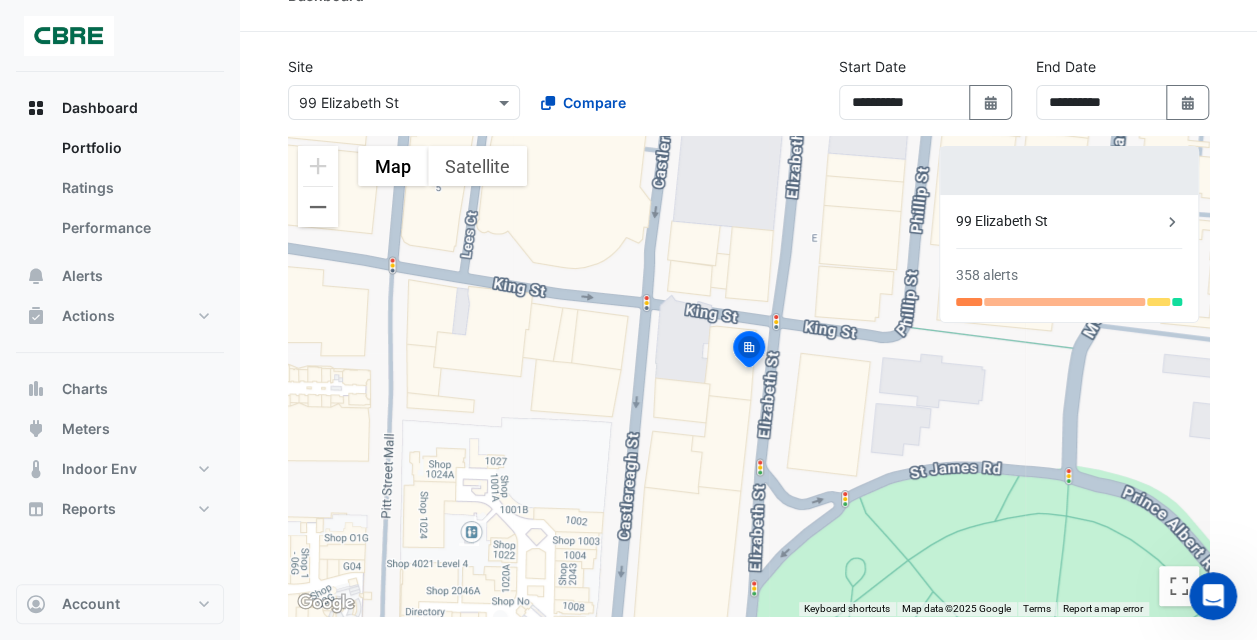 scroll, scrollTop: 252, scrollLeft: 0, axis: vertical 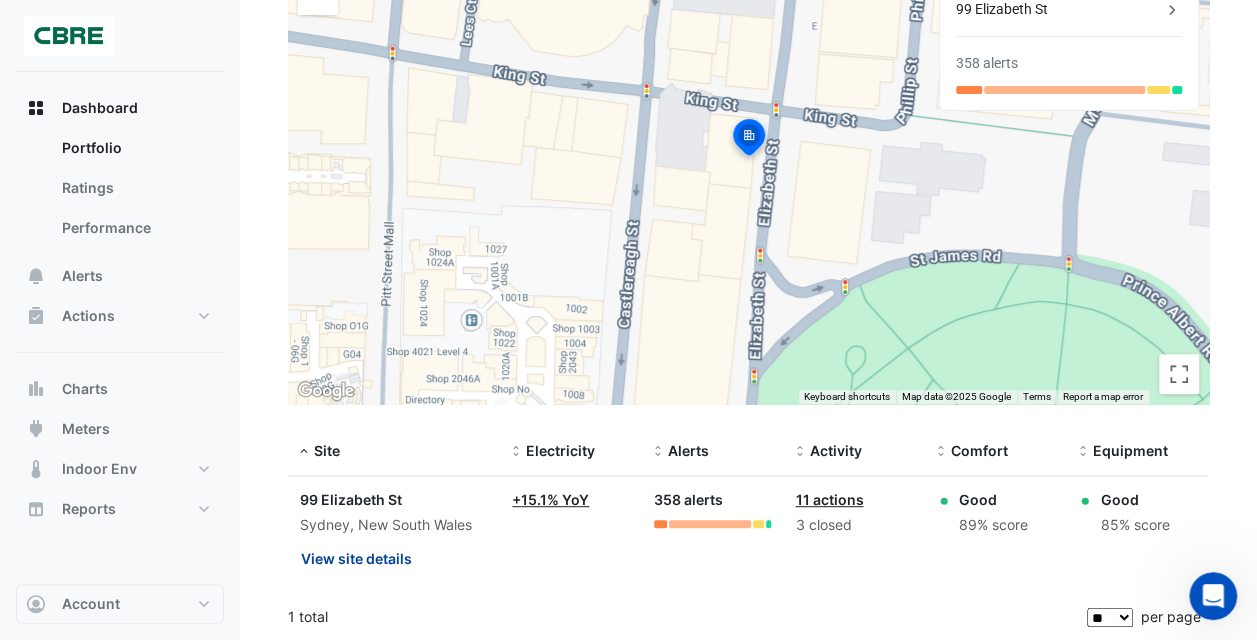 click on "View site details" 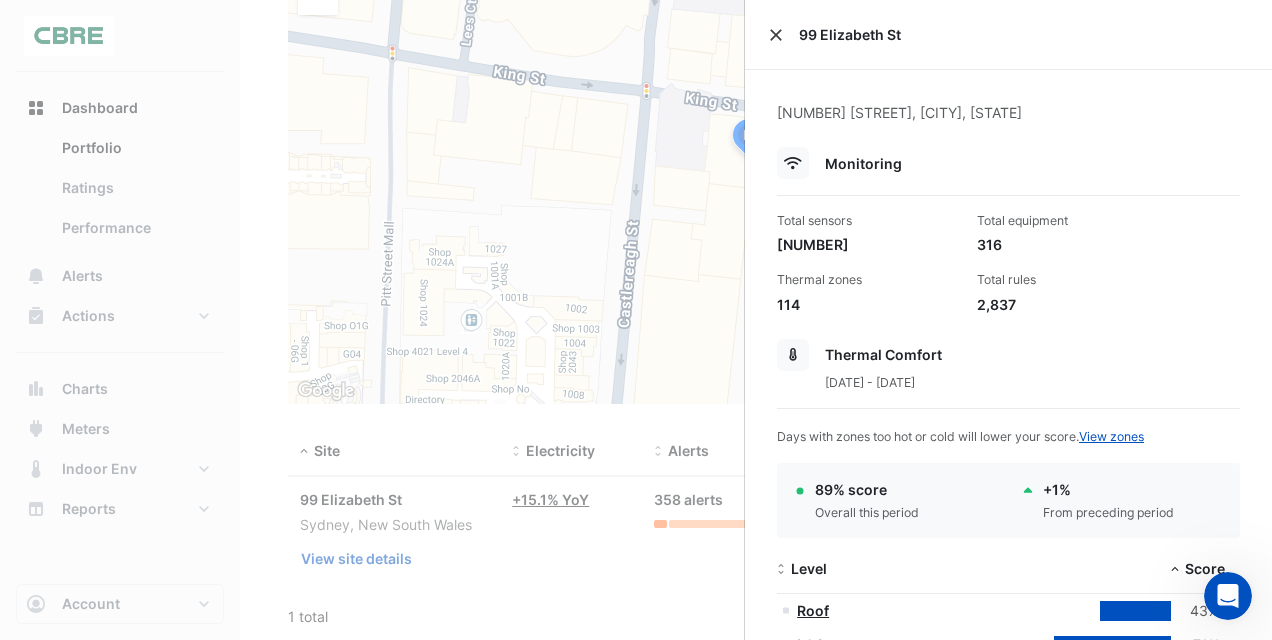 click 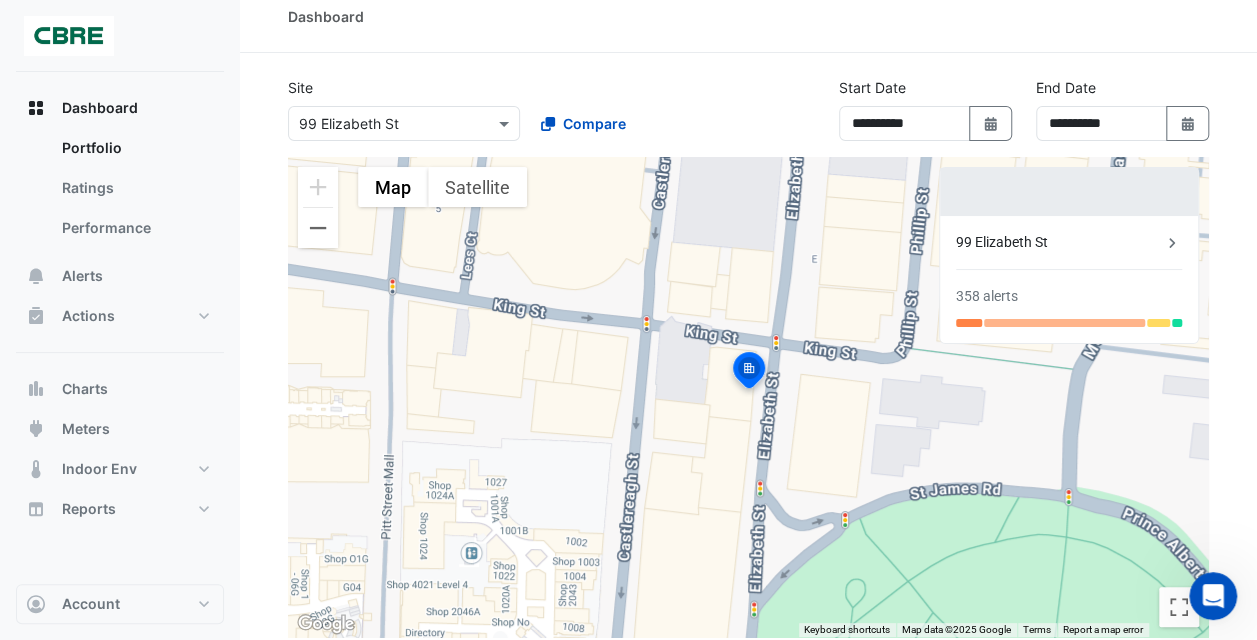 scroll, scrollTop: 3, scrollLeft: 0, axis: vertical 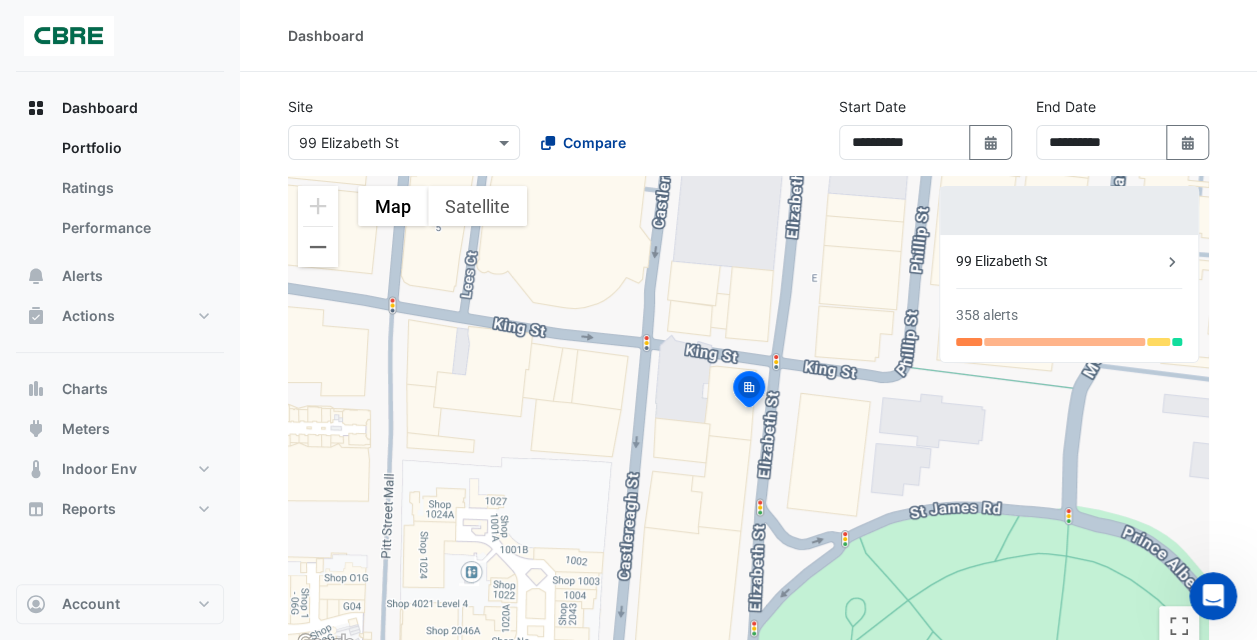 click on "Compare" at bounding box center (594, 142) 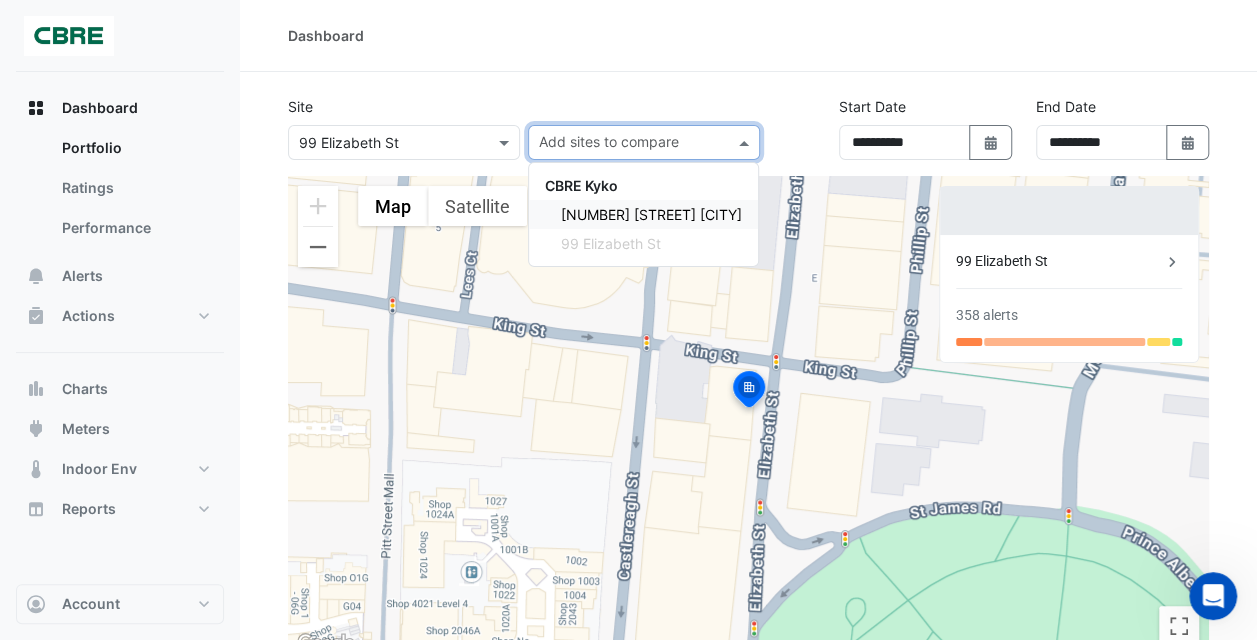 click on "99 Elizabeth St" at bounding box center [611, 243] 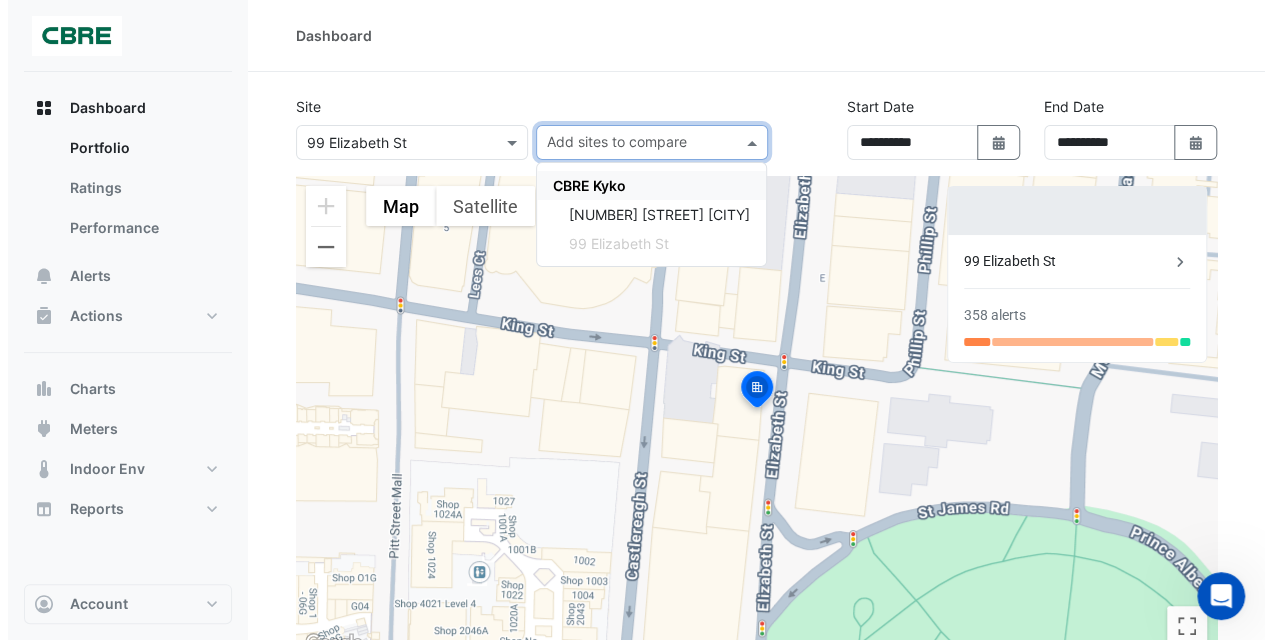 scroll, scrollTop: 252, scrollLeft: 0, axis: vertical 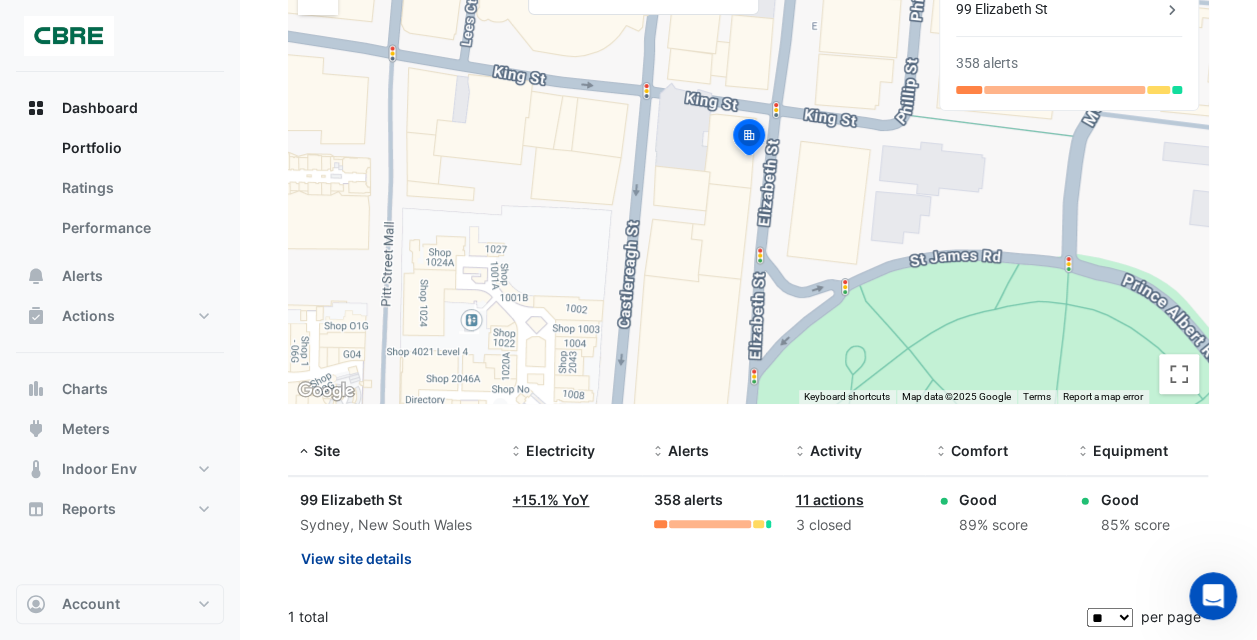 click on "View site details" 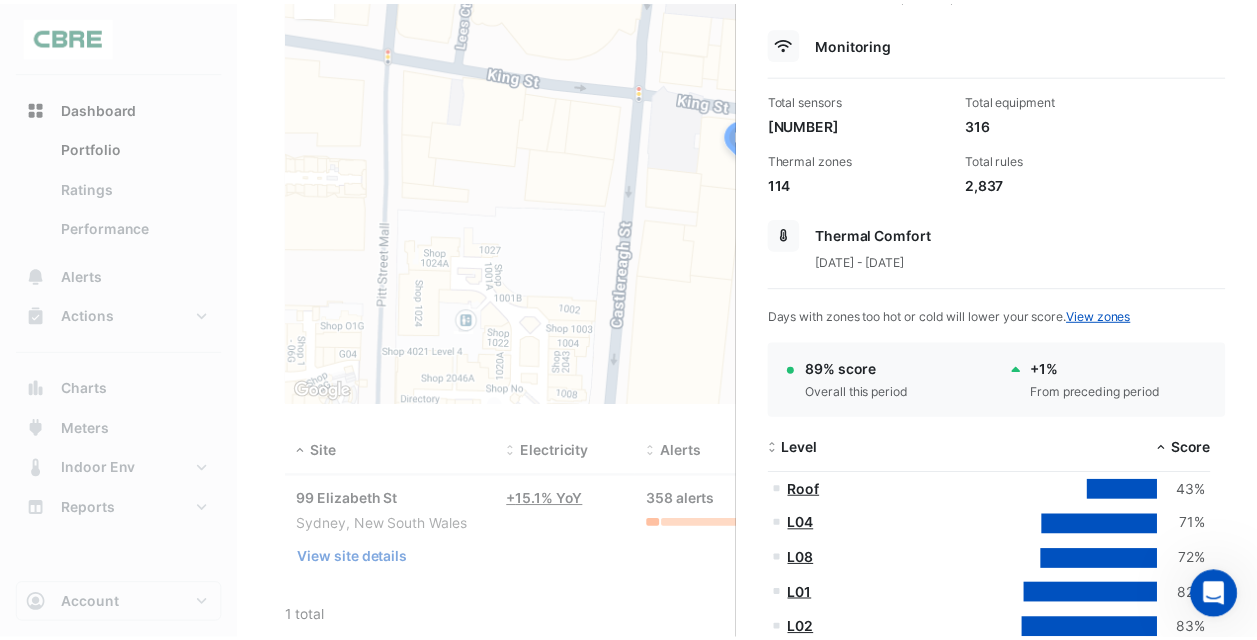 scroll, scrollTop: 0, scrollLeft: 0, axis: both 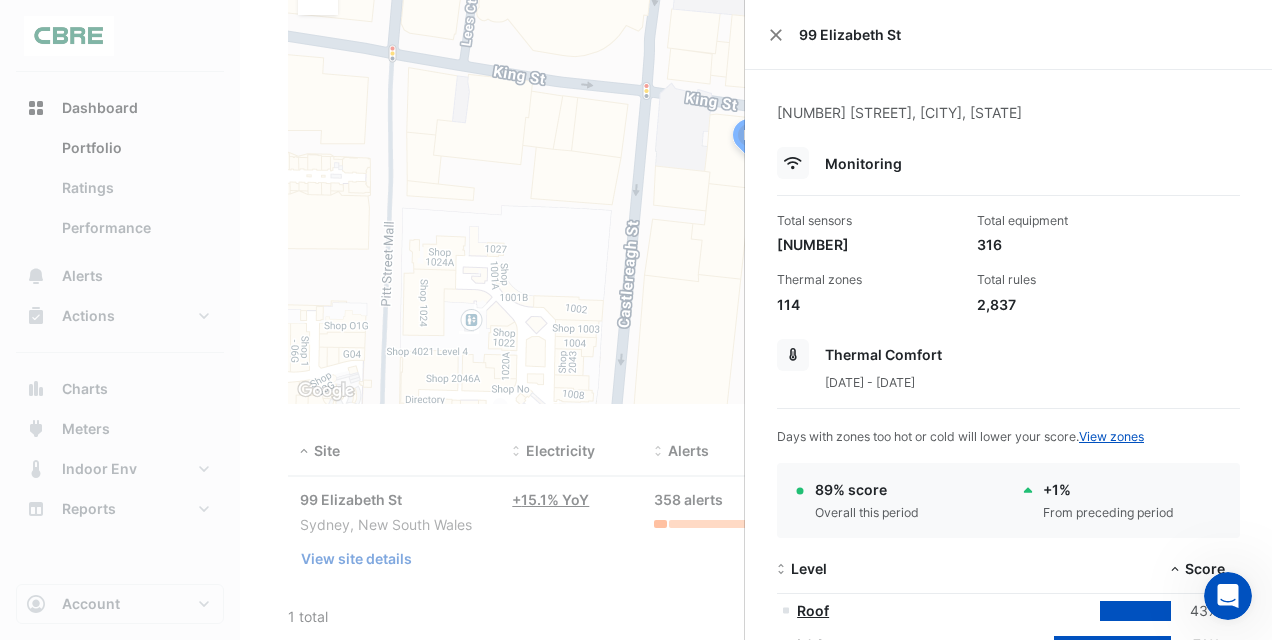 click on "99 Elizabeth St" 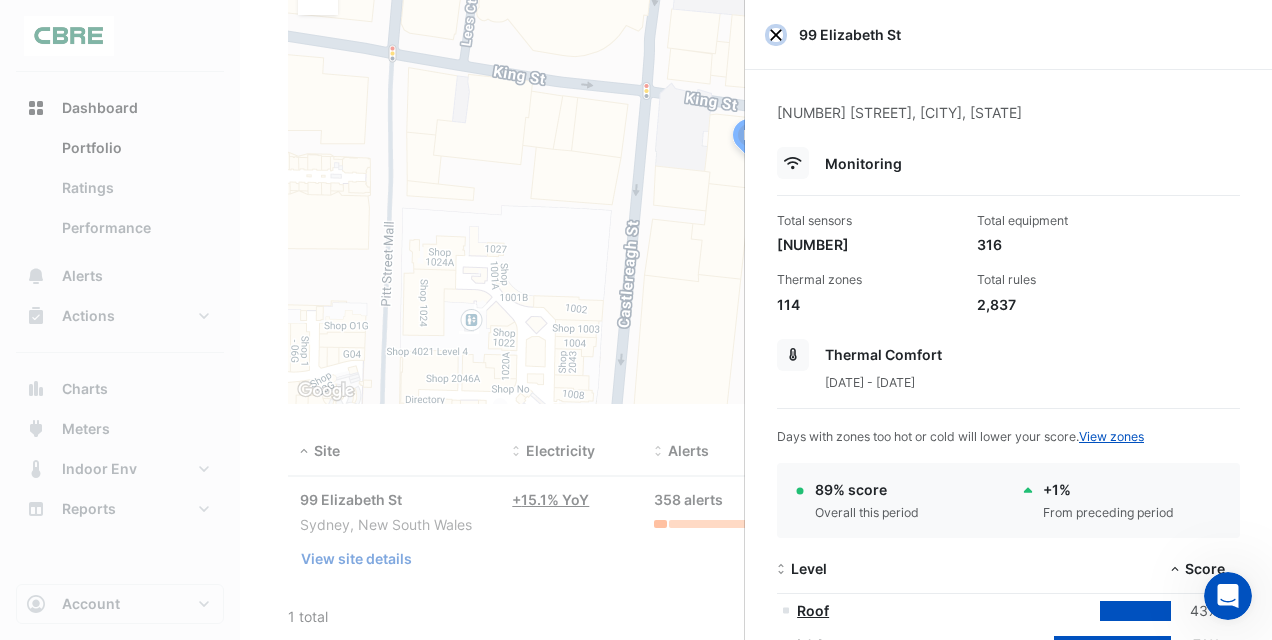 click 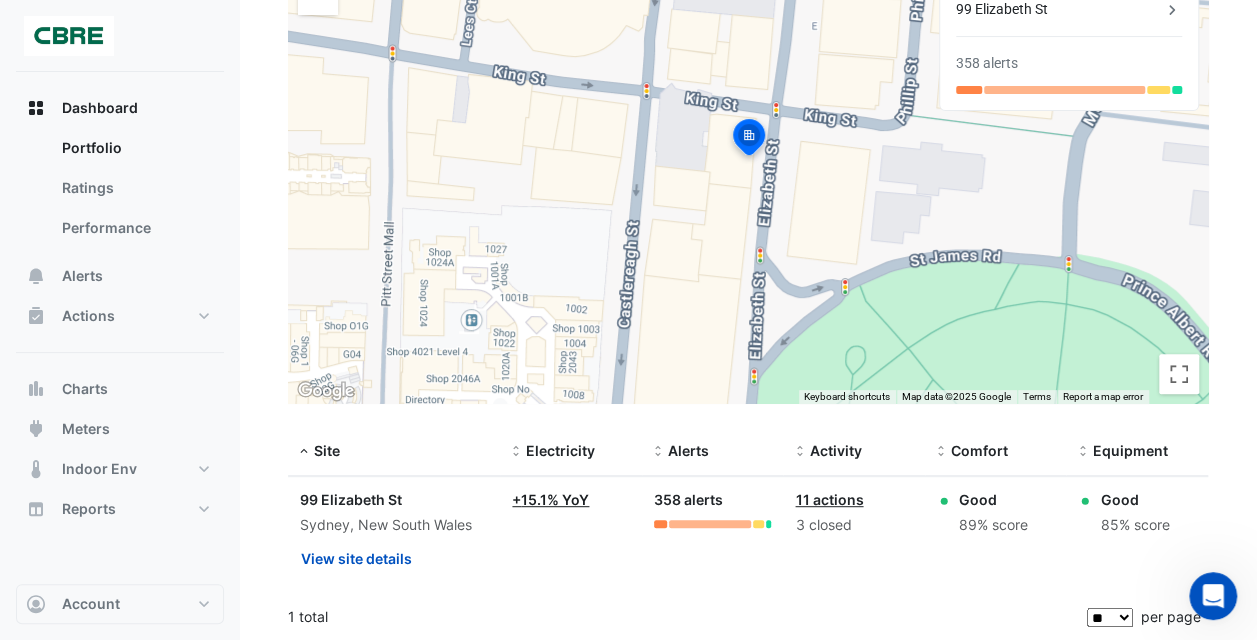 click on "+ 15.1% YoY" 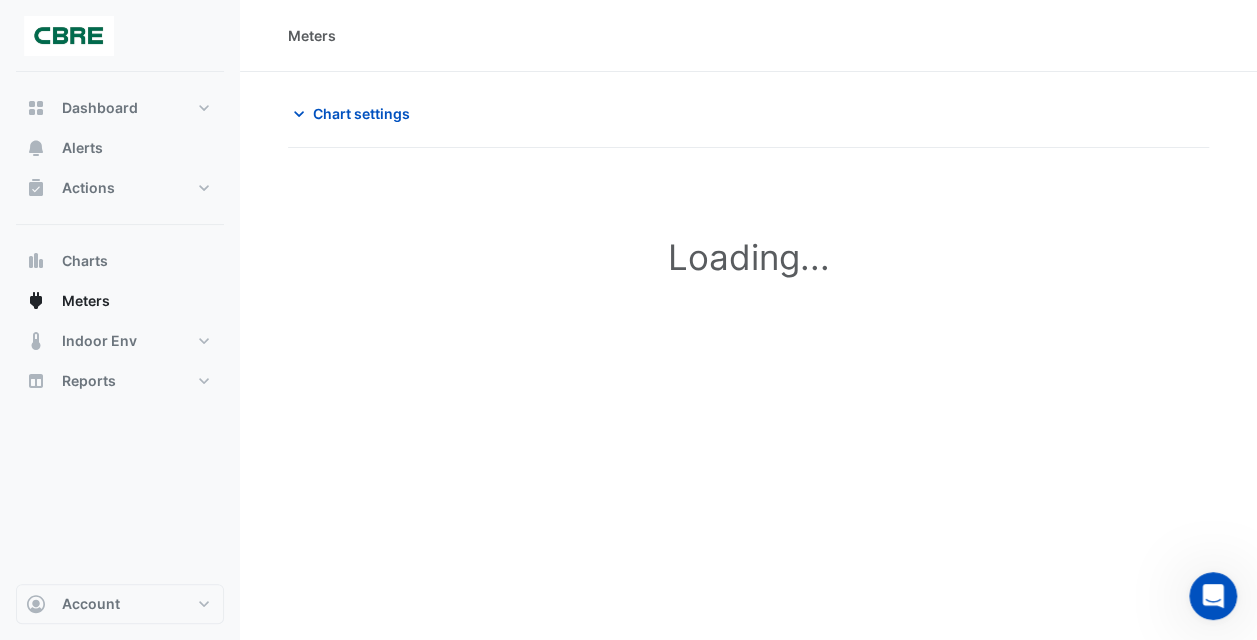 scroll, scrollTop: 0, scrollLeft: 0, axis: both 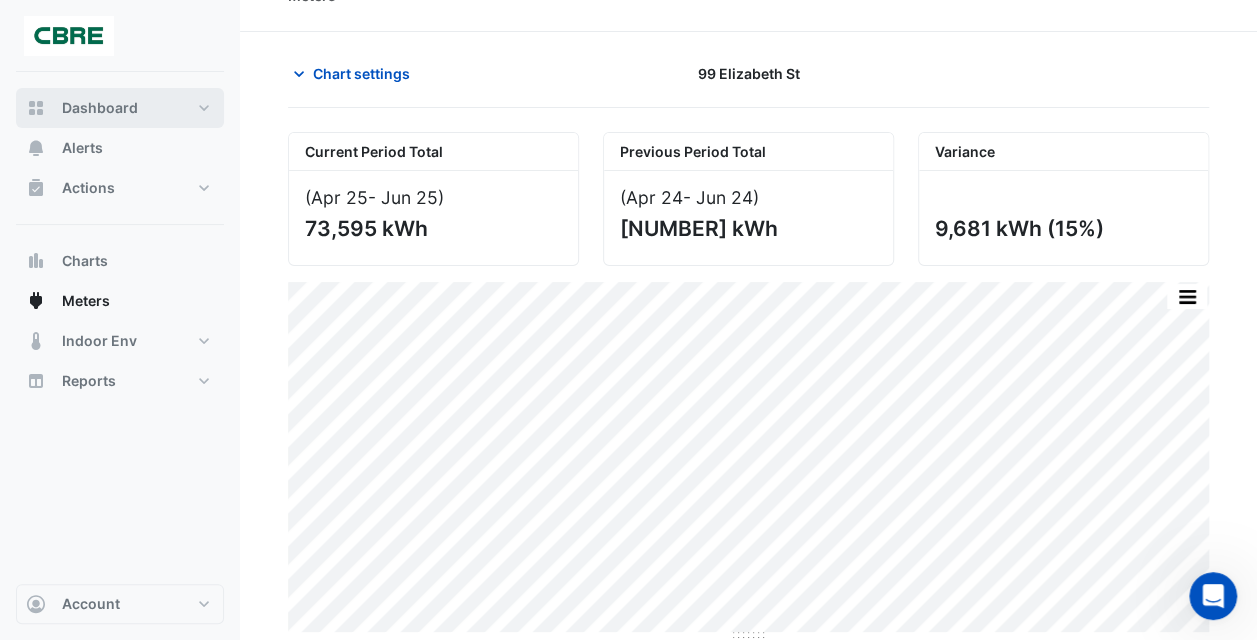 click on "Dashboard" at bounding box center [120, 108] 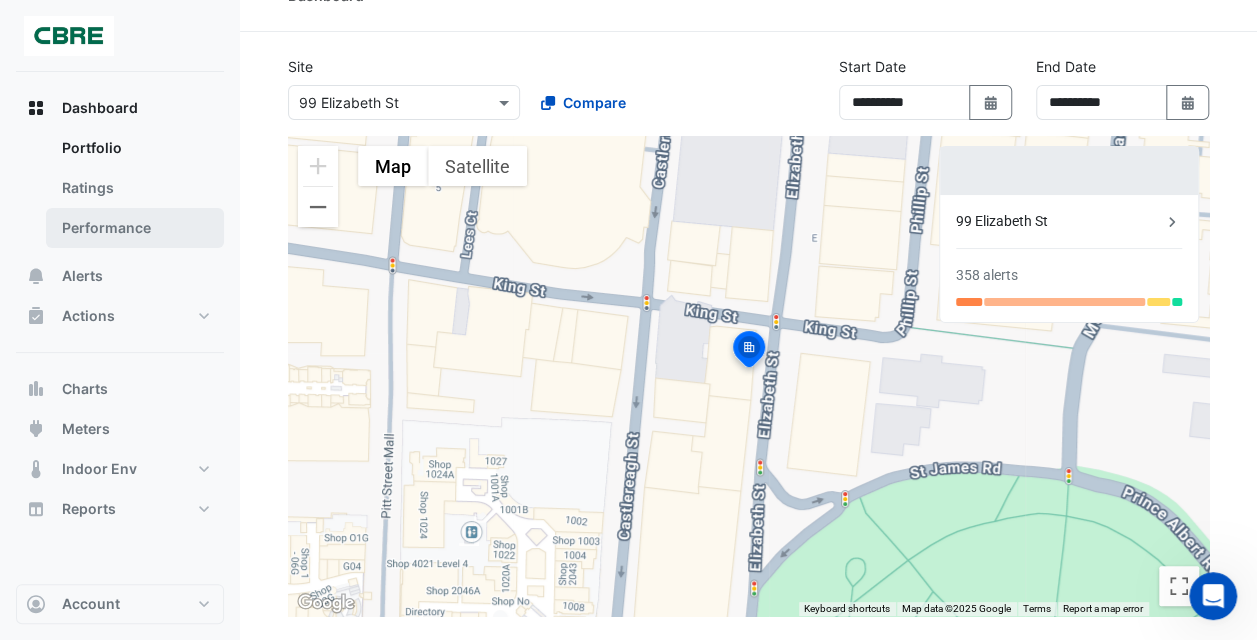 click on "Performance" at bounding box center (135, 228) 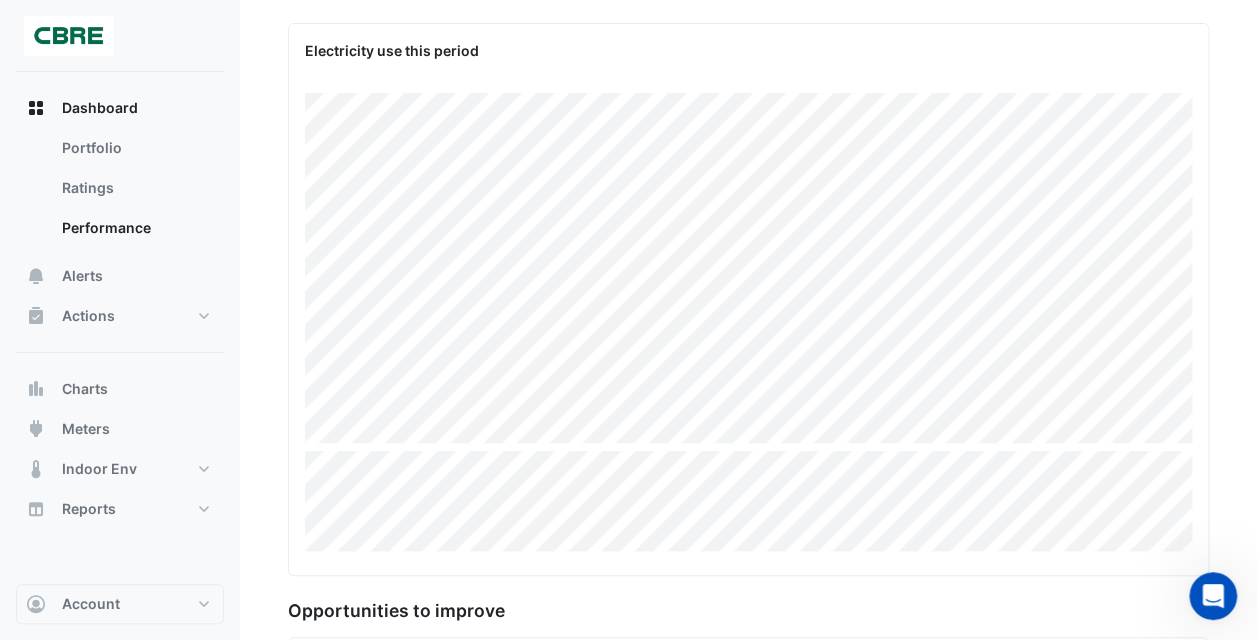 scroll, scrollTop: 339, scrollLeft: 0, axis: vertical 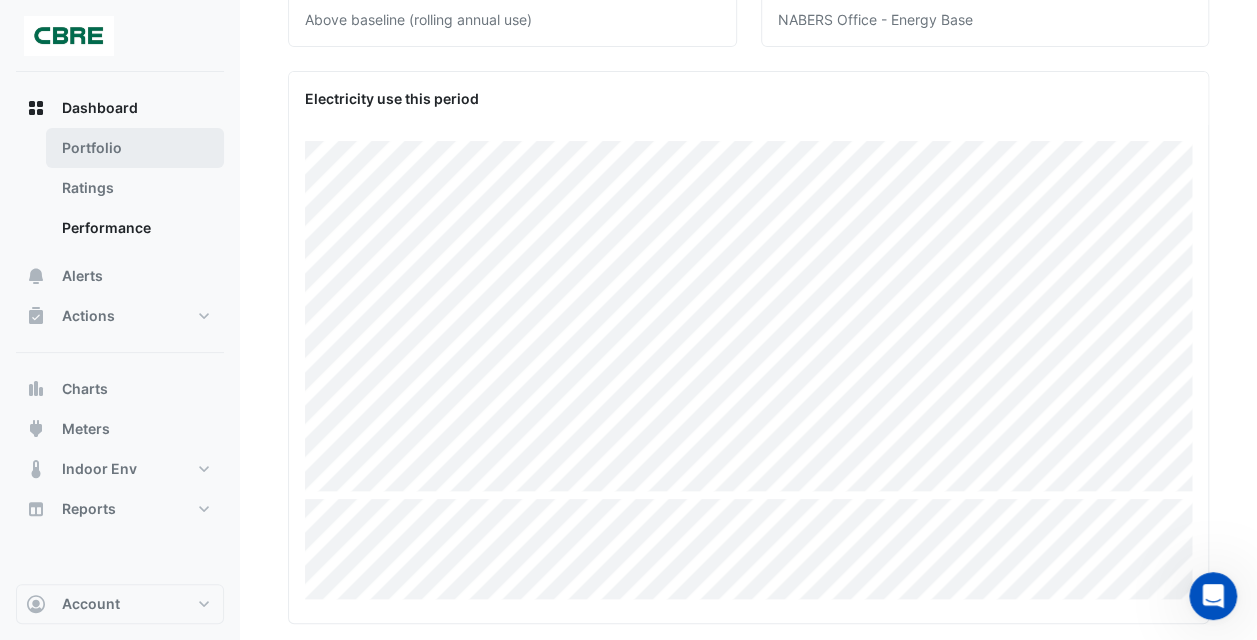click on "Portfolio" at bounding box center [135, 148] 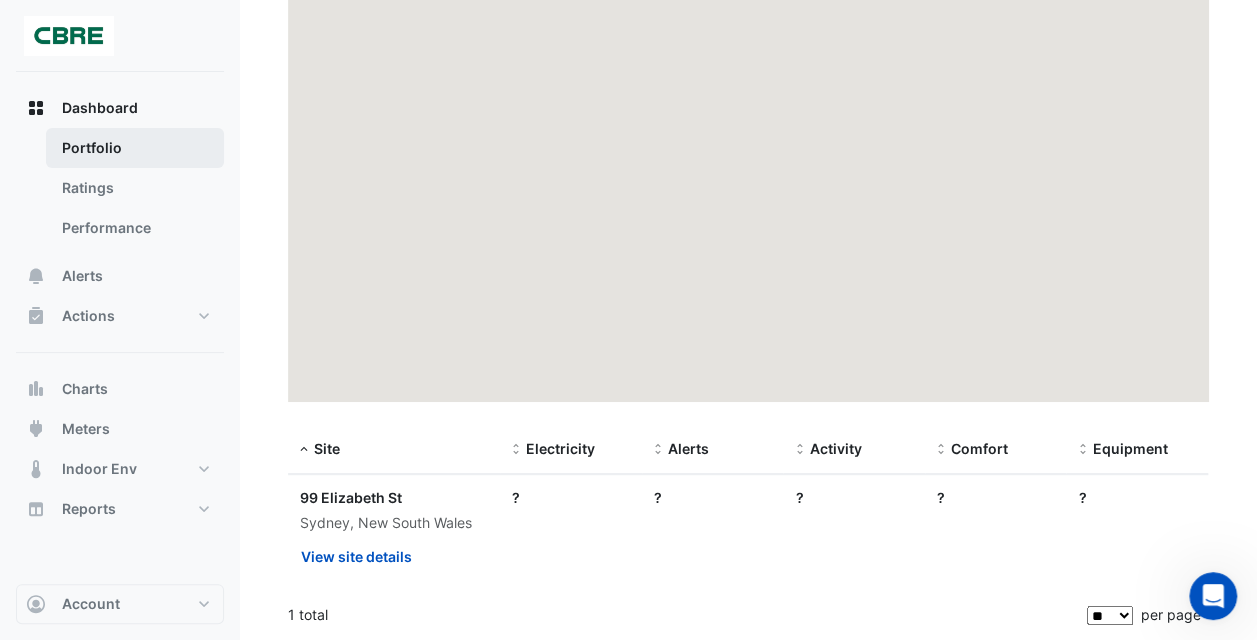 scroll, scrollTop: 252, scrollLeft: 0, axis: vertical 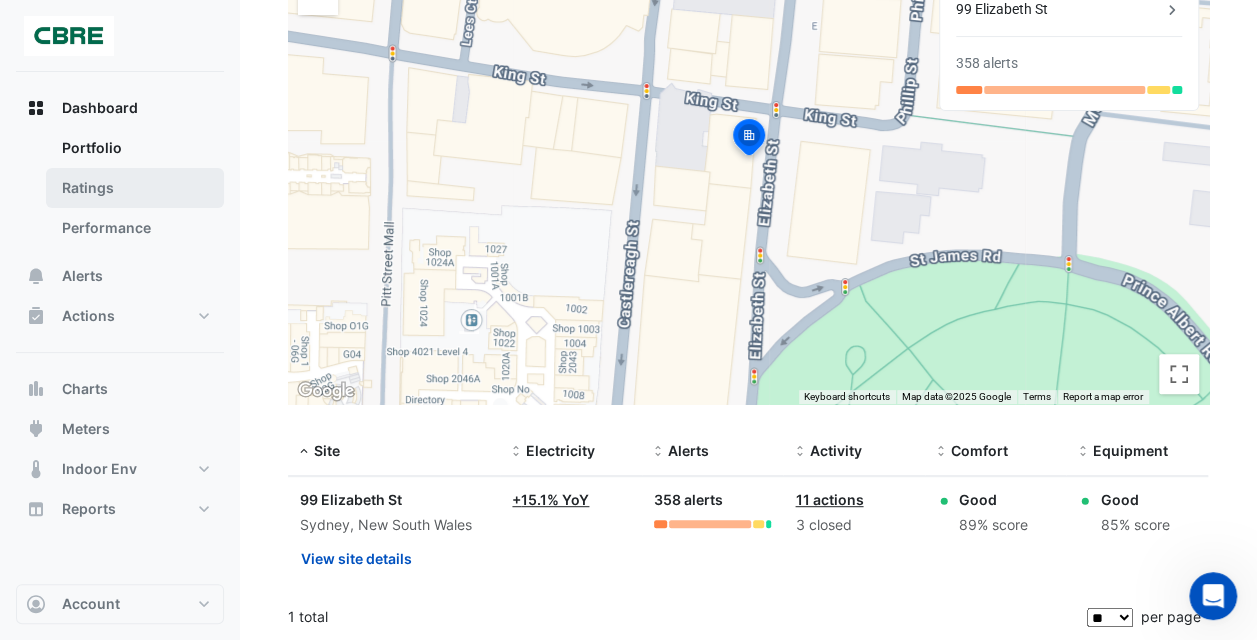 click on "Ratings" at bounding box center (135, 188) 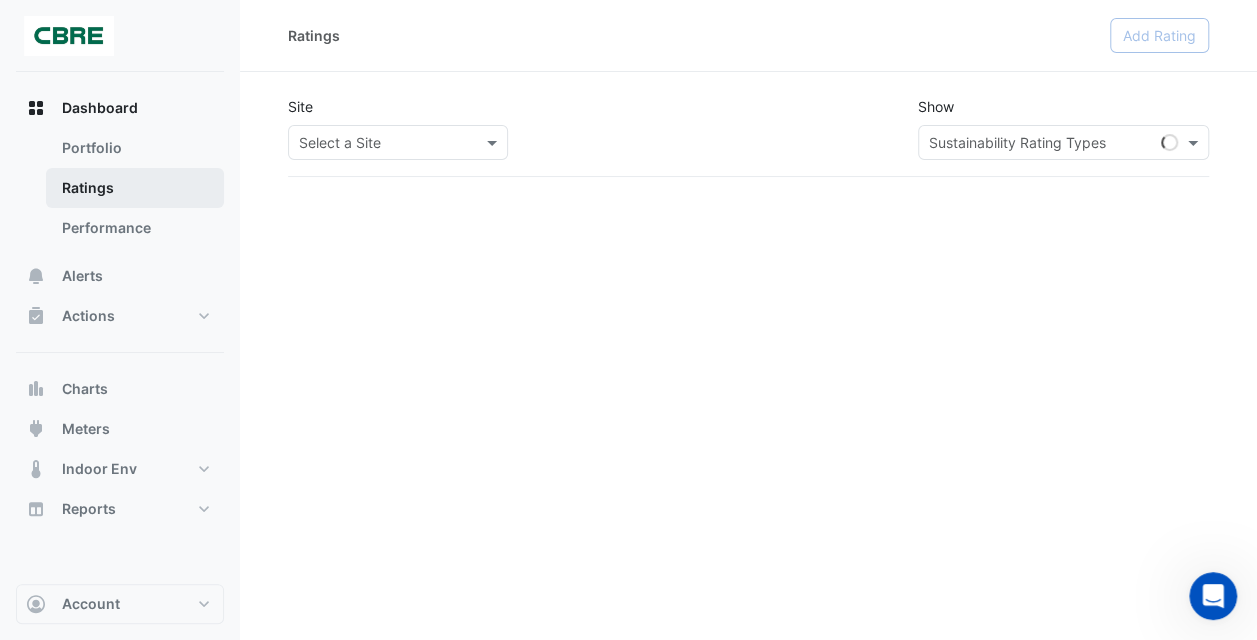 scroll, scrollTop: 0, scrollLeft: 0, axis: both 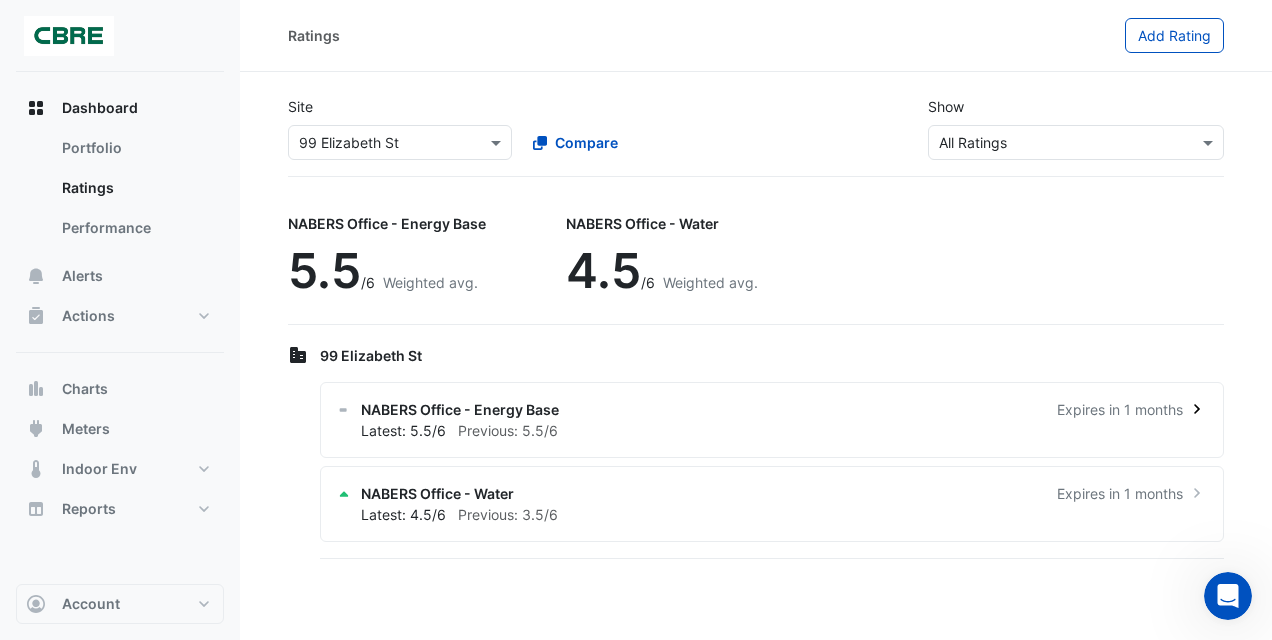 click on "NABERS Office - Energy Base" 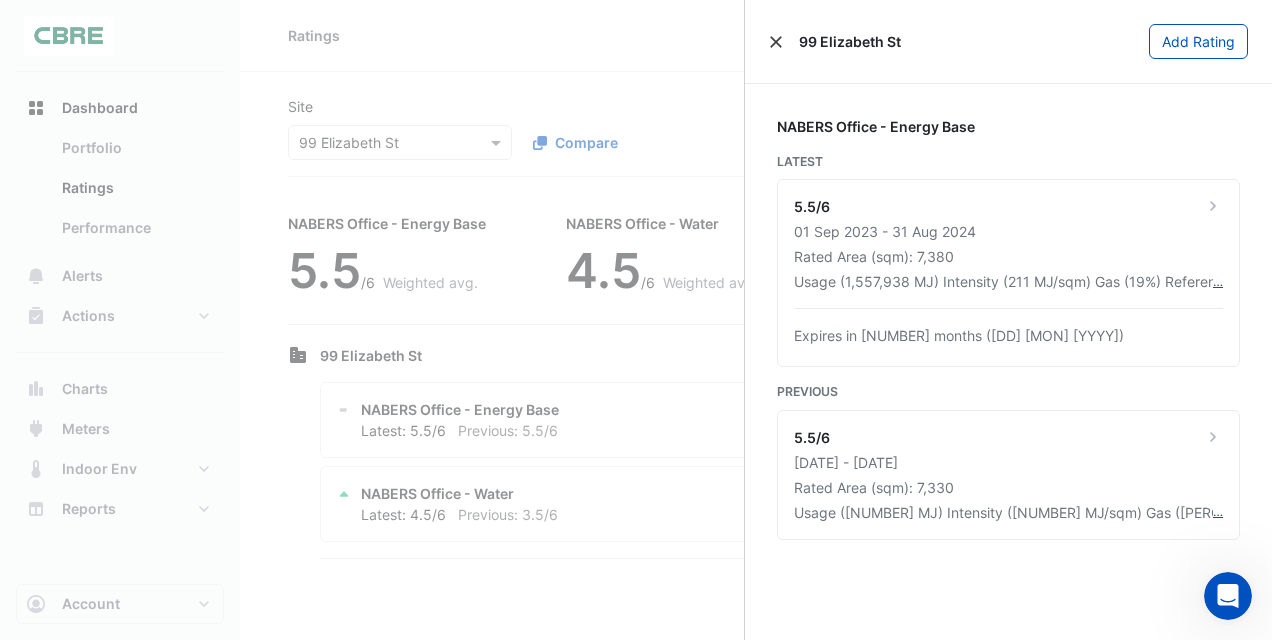 click 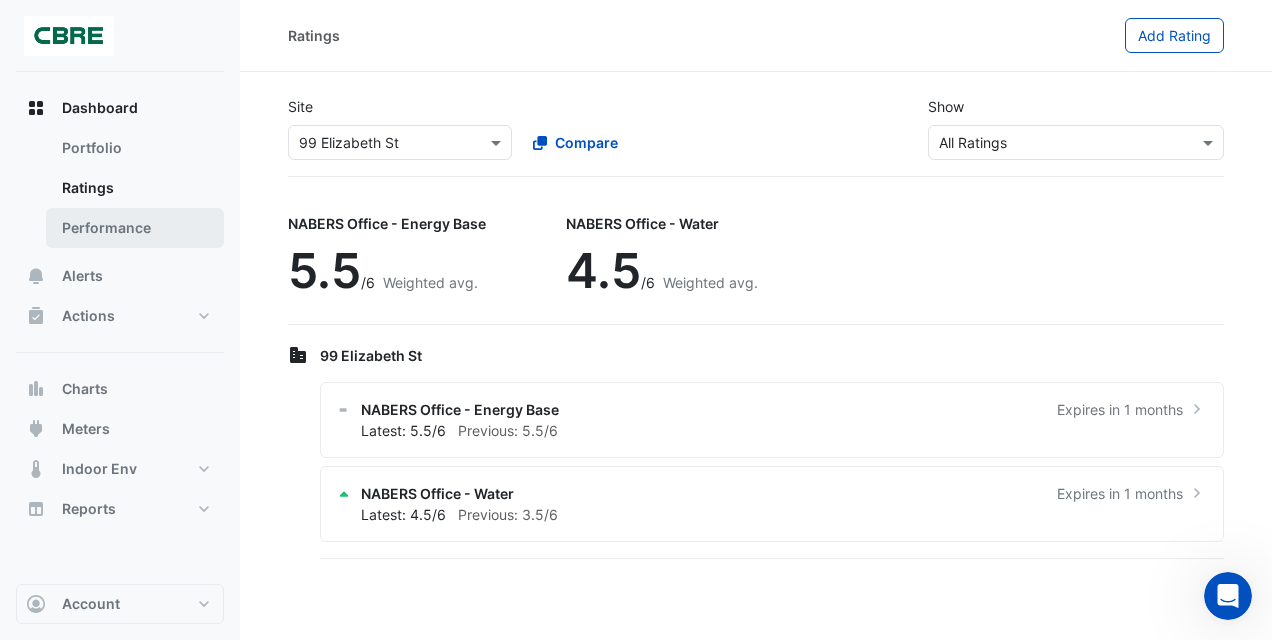 click on "Performance" at bounding box center (135, 228) 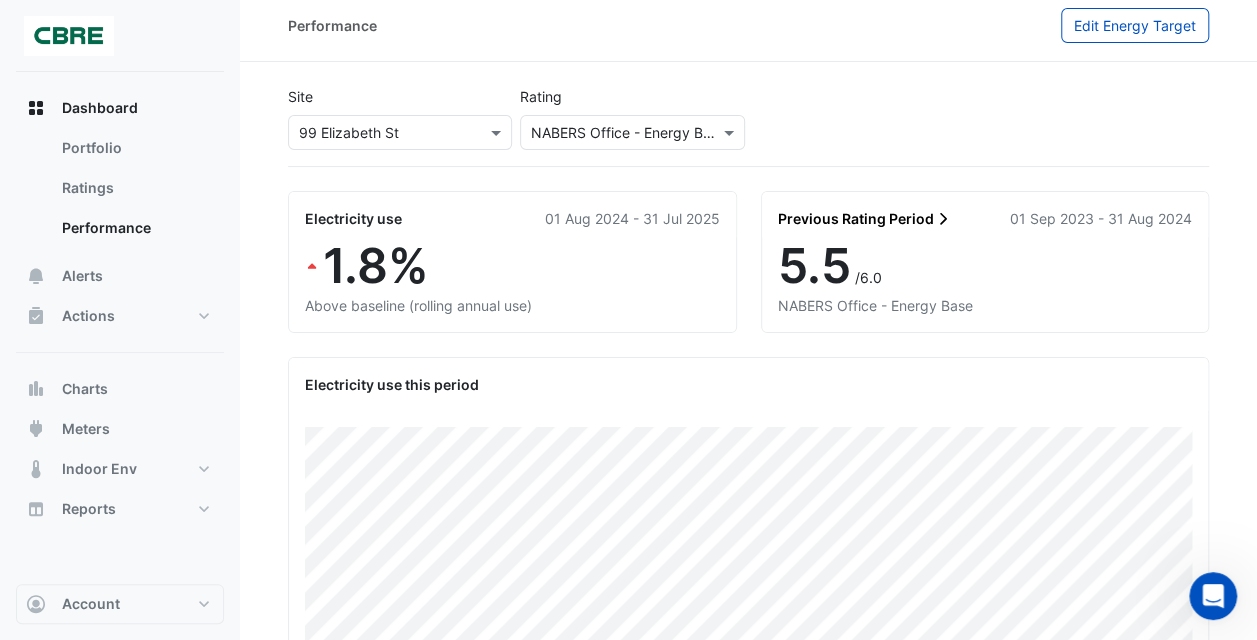 scroll, scrollTop: 0, scrollLeft: 0, axis: both 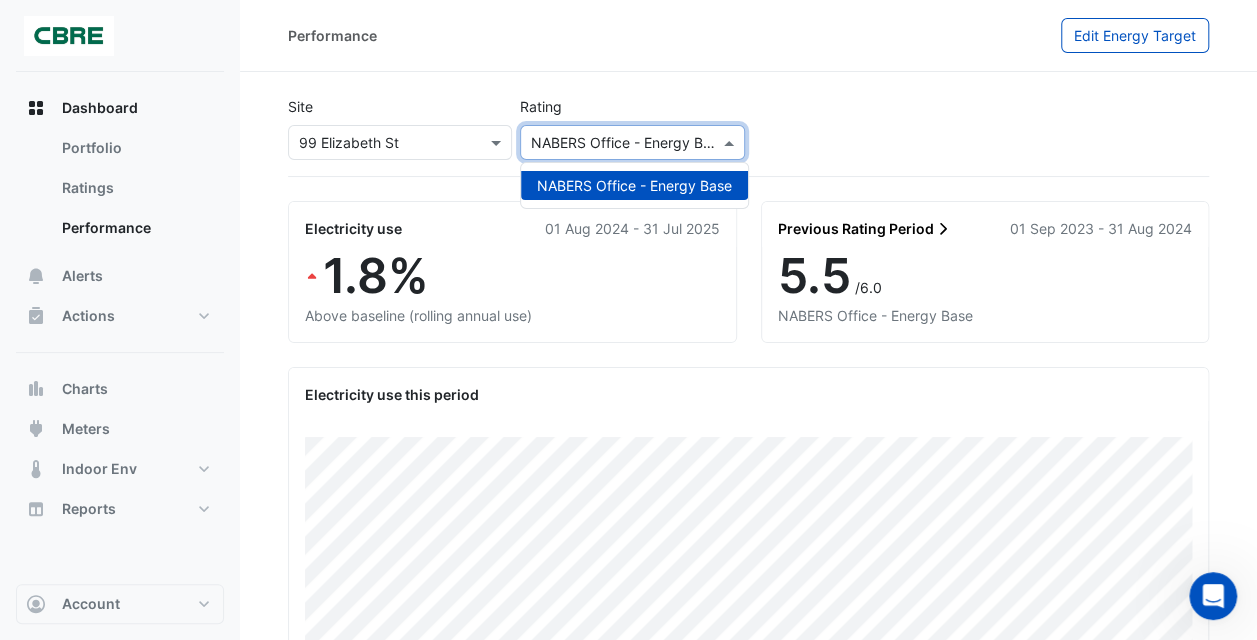 click at bounding box center [632, 142] 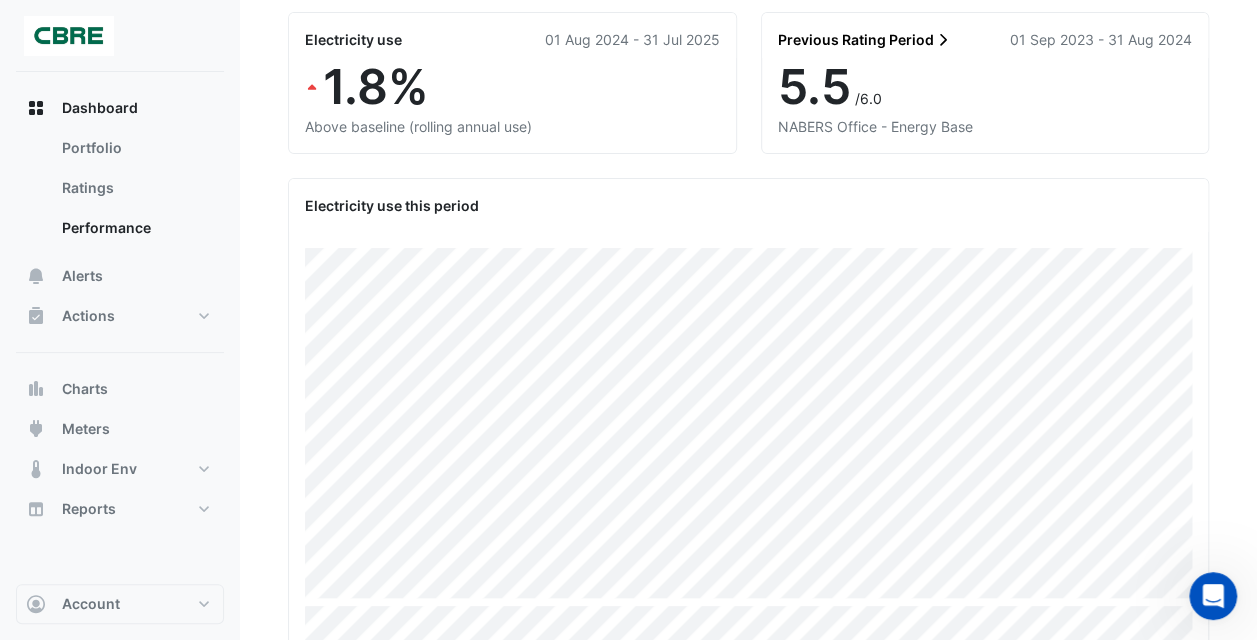scroll, scrollTop: 165, scrollLeft: 0, axis: vertical 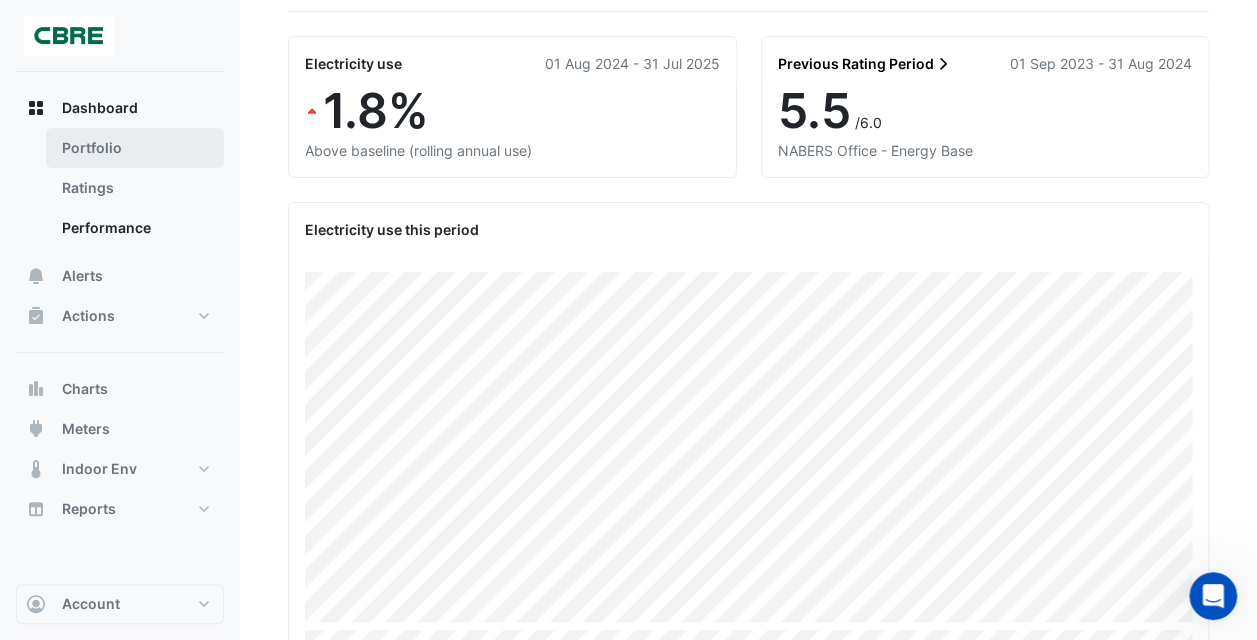 click on "Portfolio" at bounding box center (135, 148) 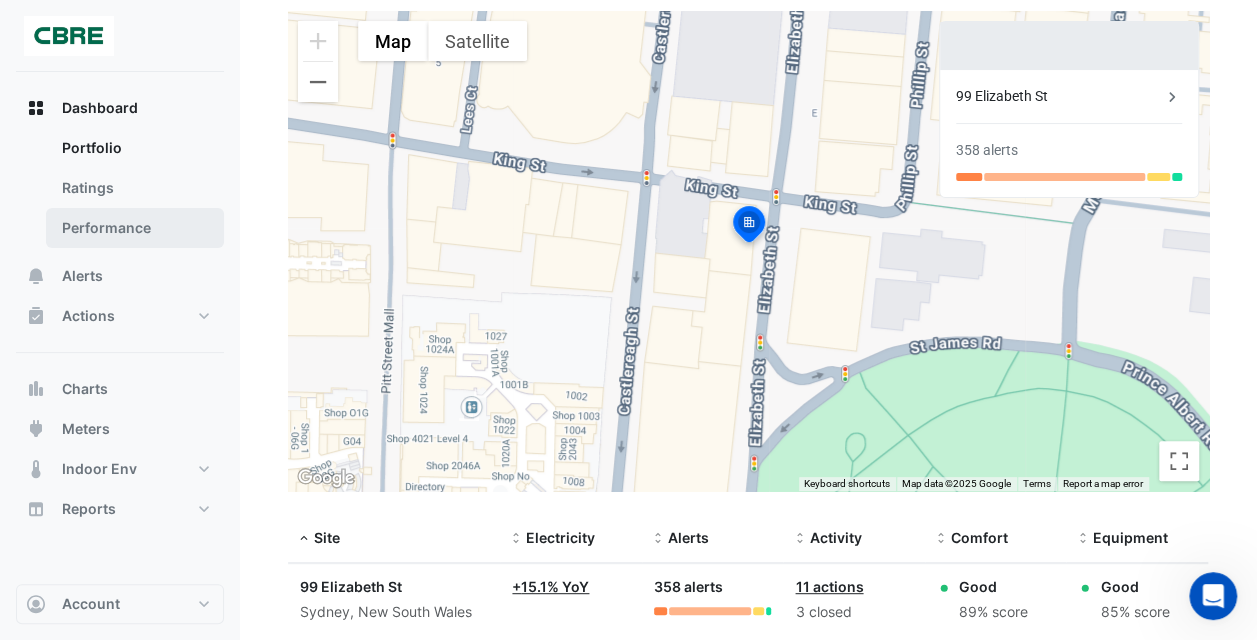 click on "Performance" at bounding box center [135, 228] 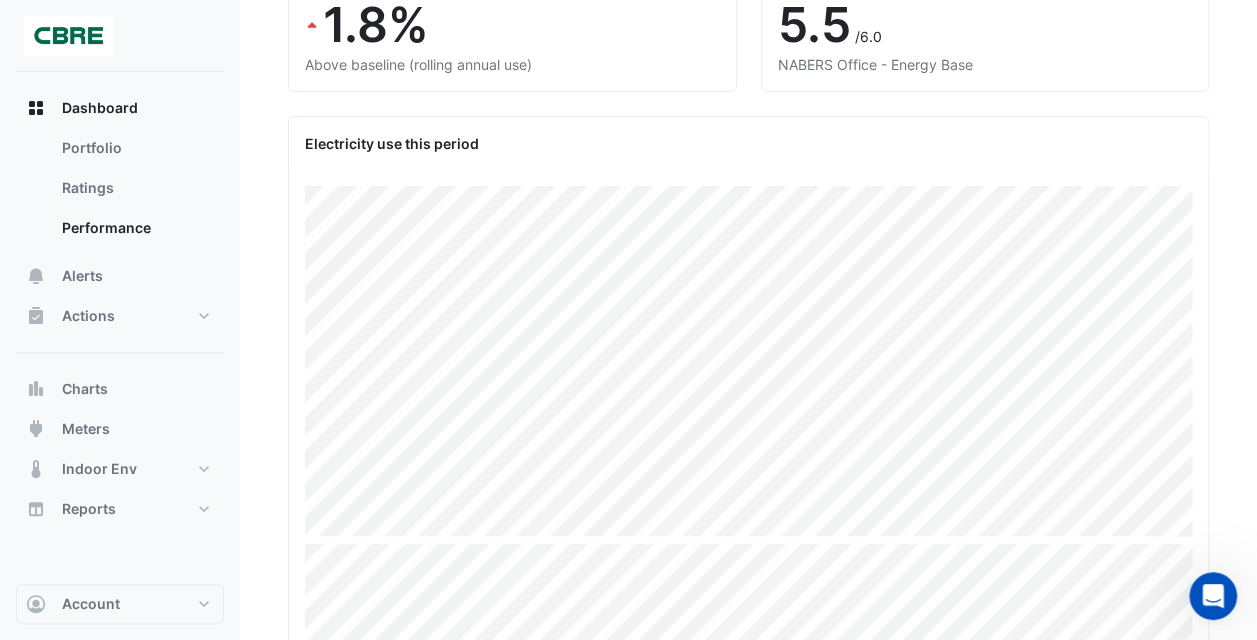 scroll, scrollTop: 243, scrollLeft: 0, axis: vertical 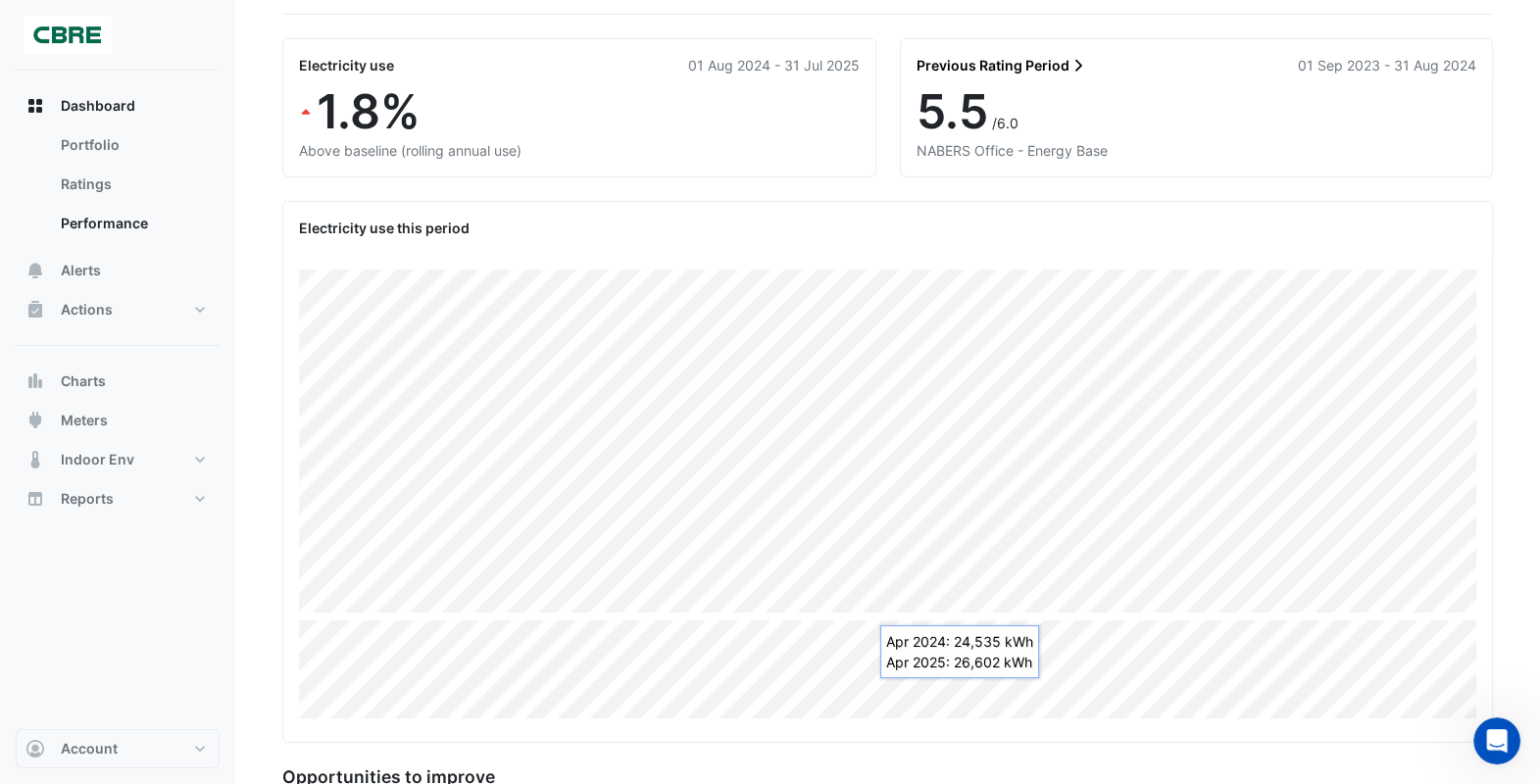 click on "NABERS Office - Energy Base" 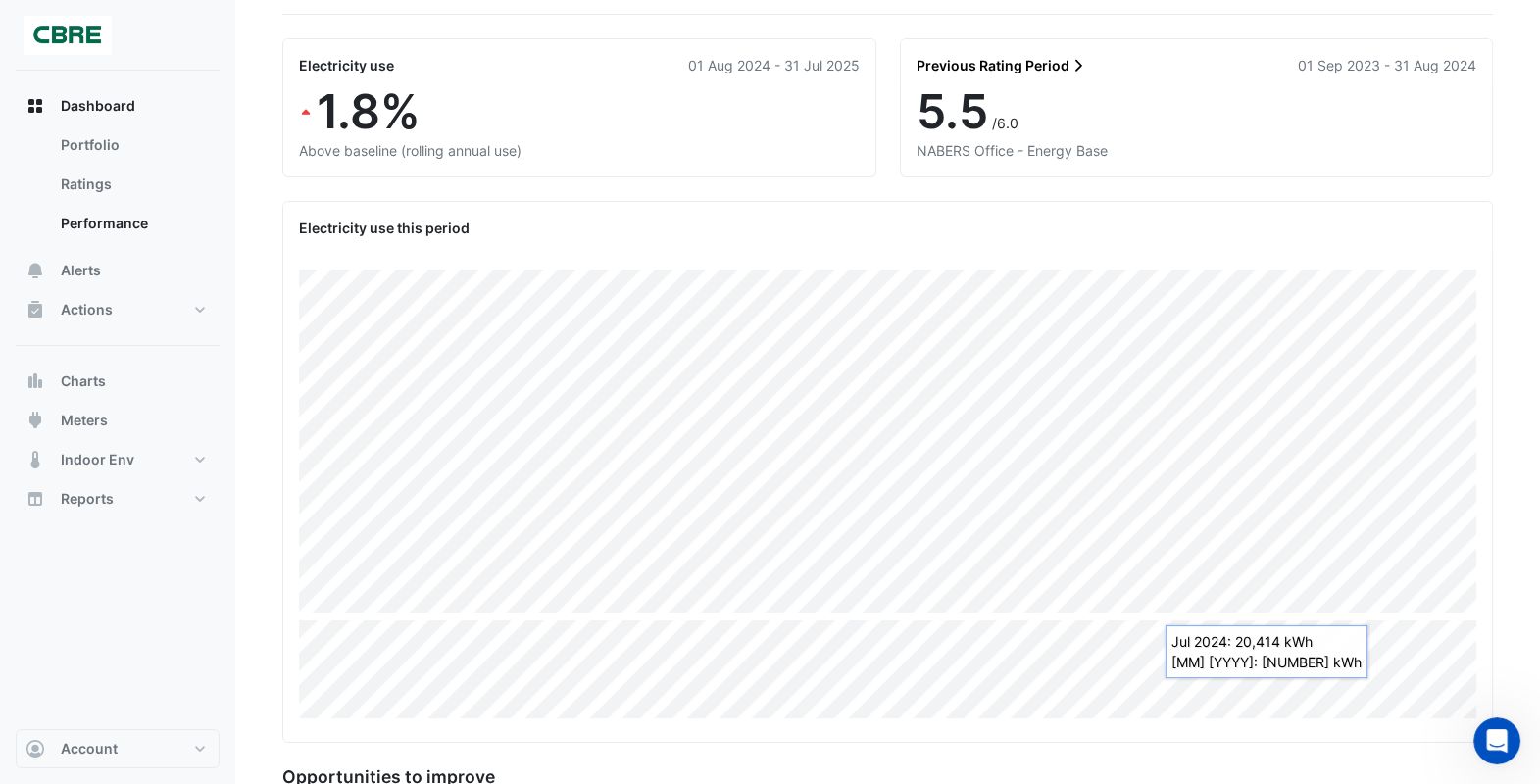 click 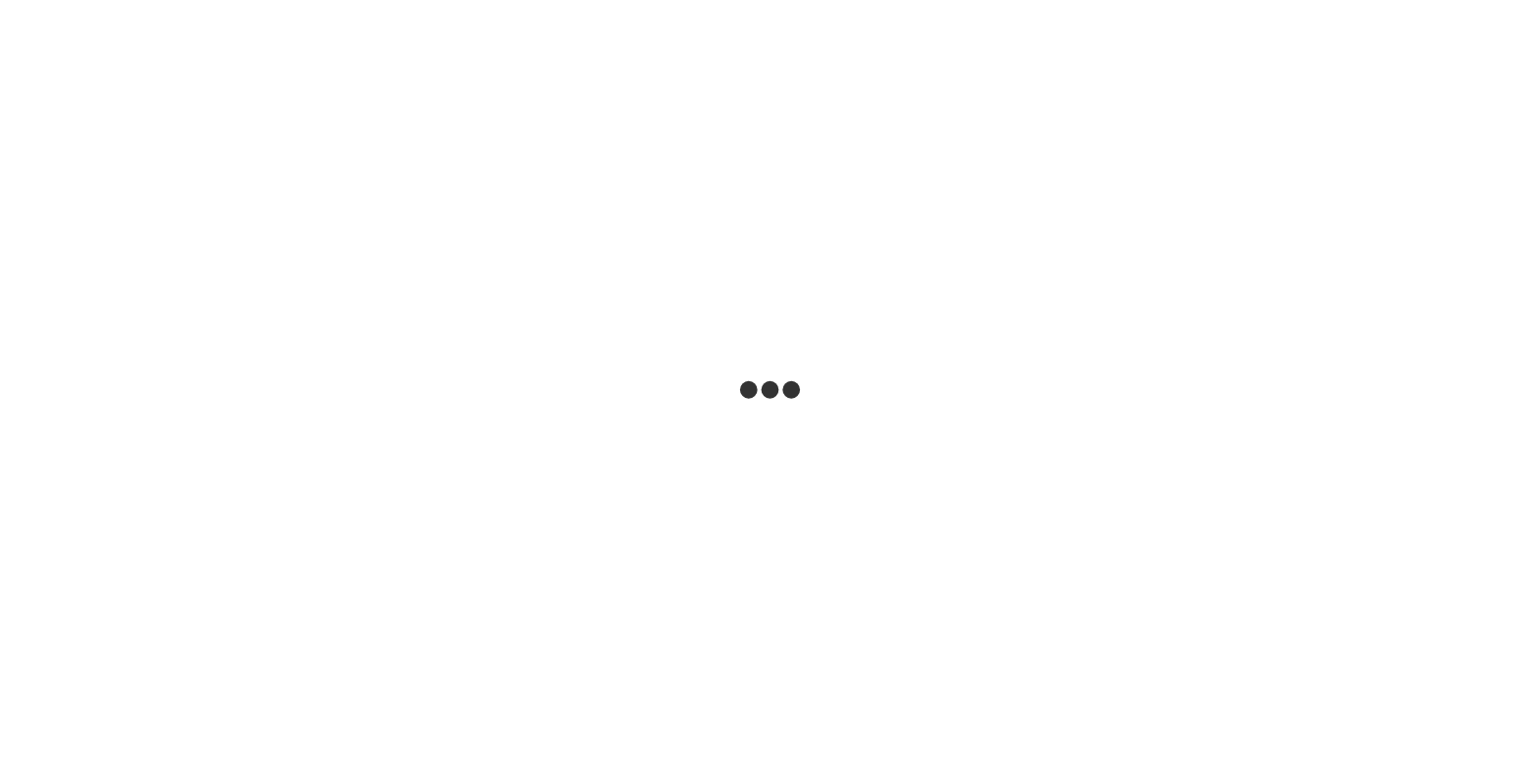 scroll, scrollTop: 0, scrollLeft: 0, axis: both 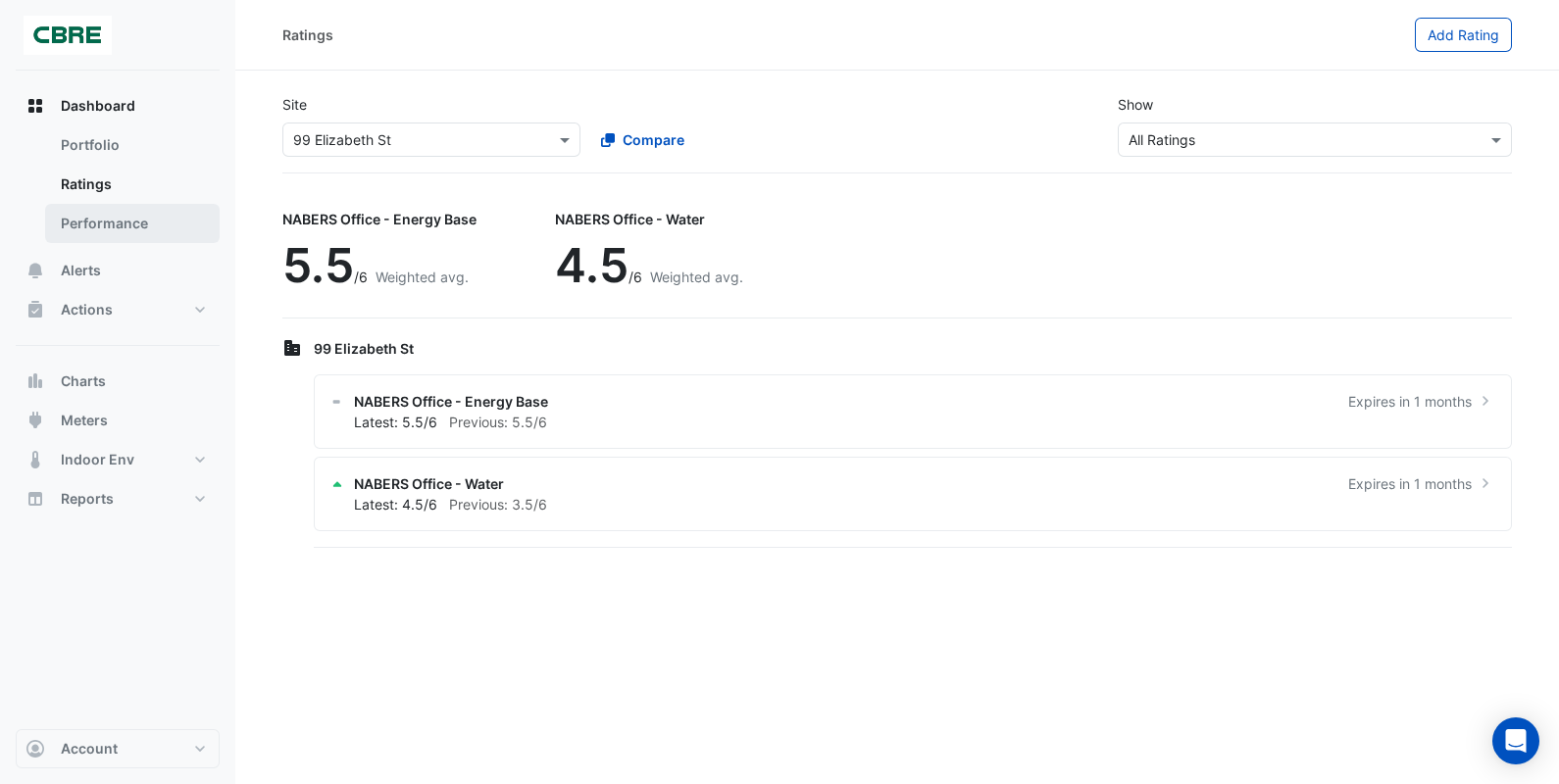 click on "Performance" at bounding box center [132, 223] 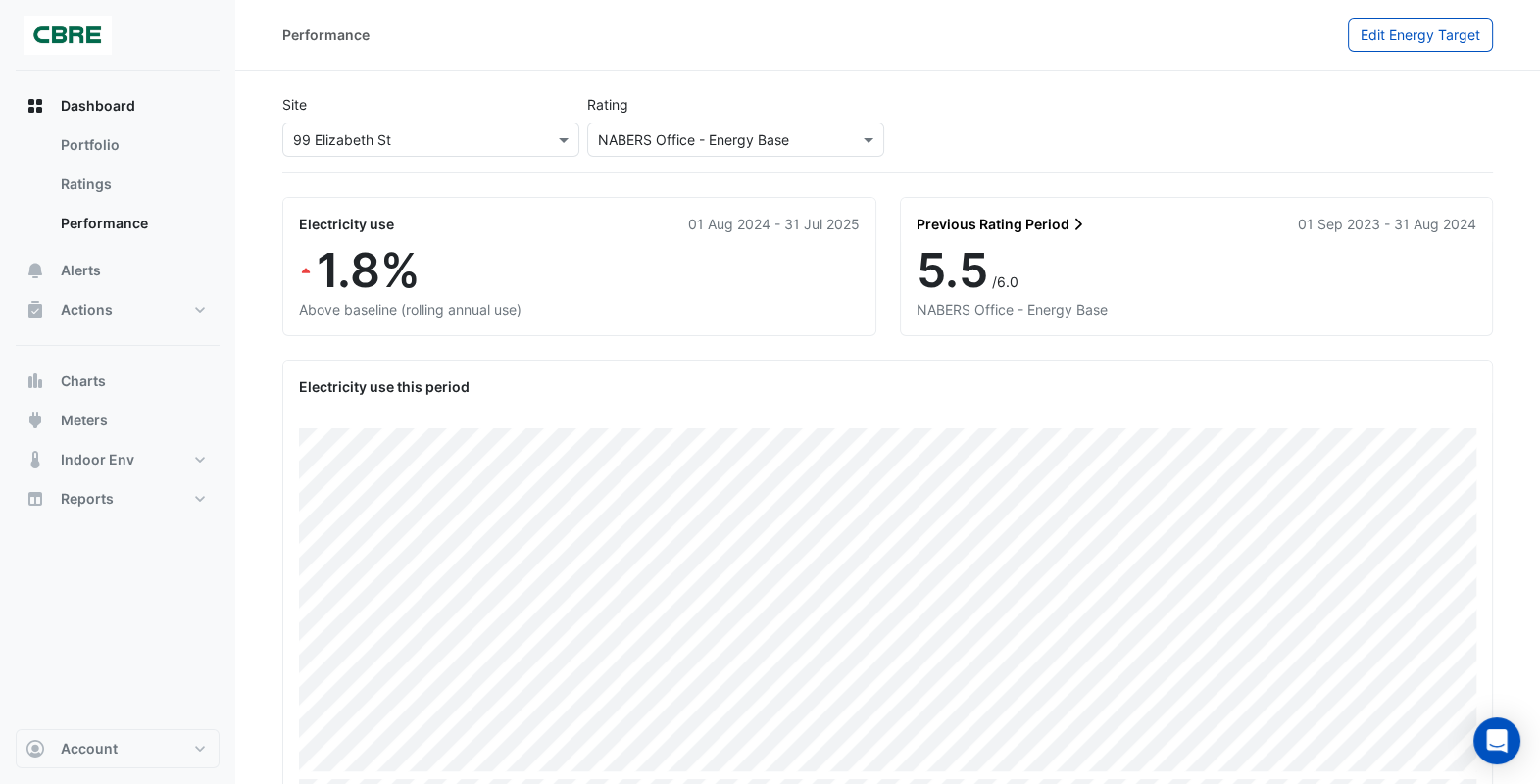 click at bounding box center (716, 140) 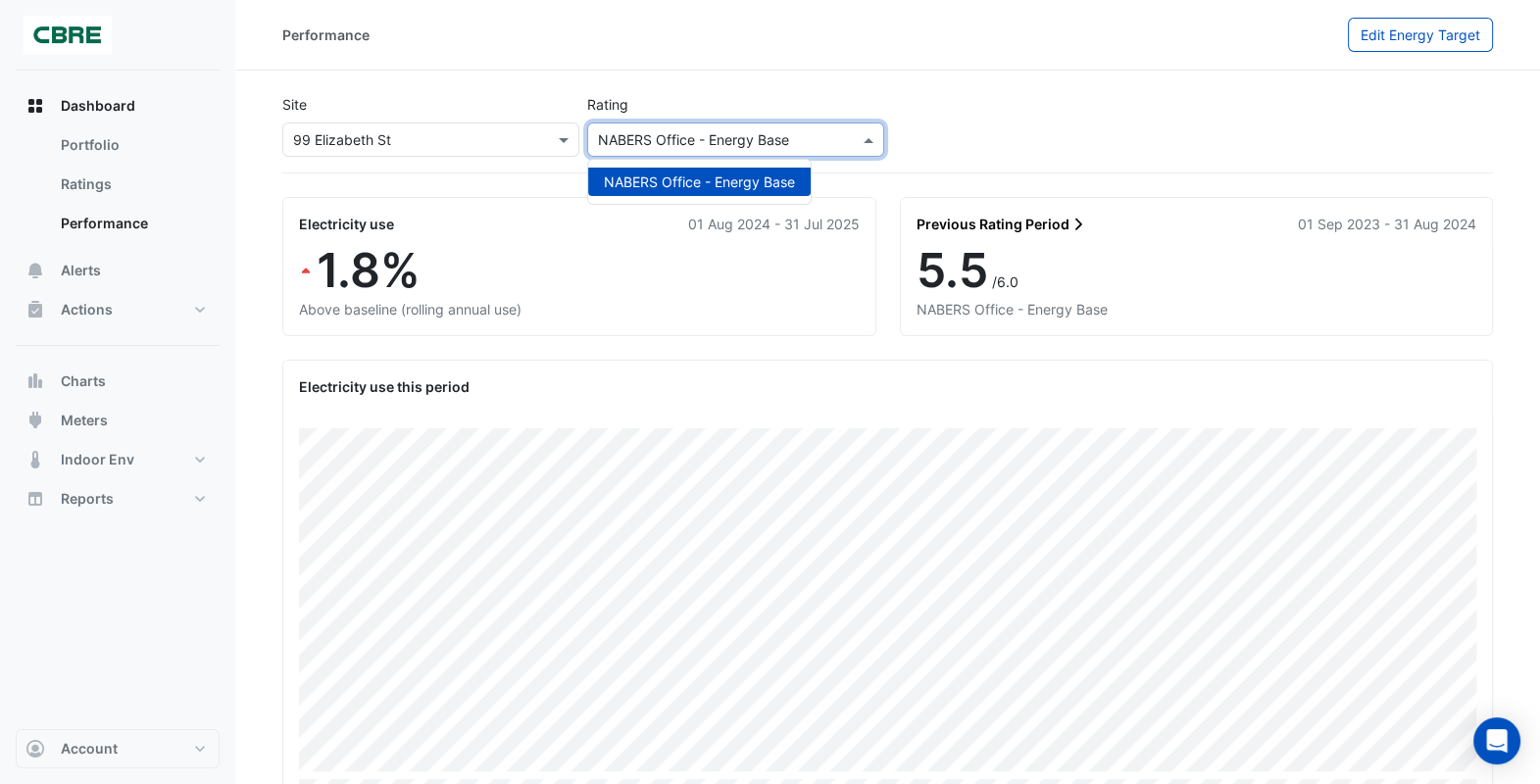 click at bounding box center (716, 140) 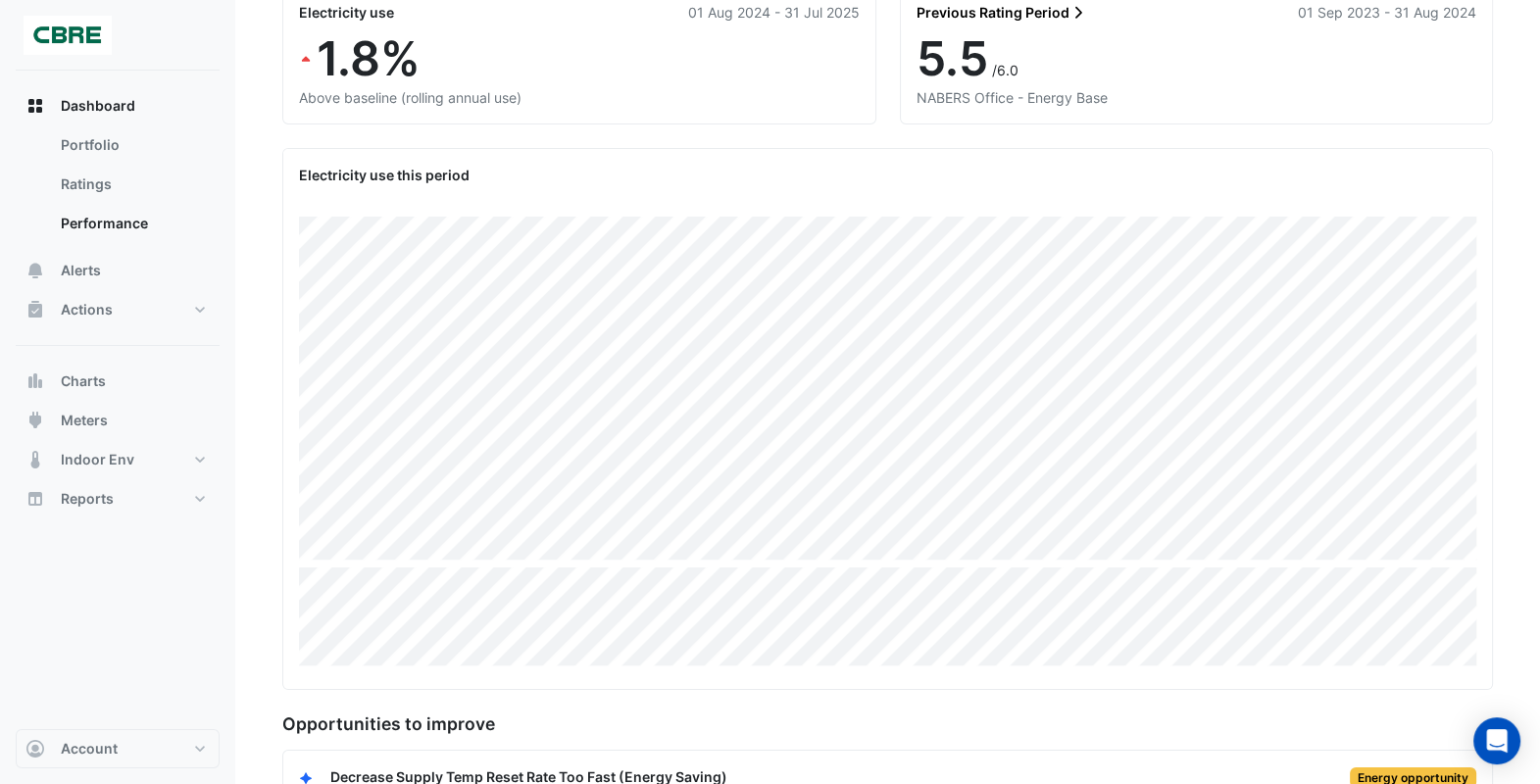 scroll, scrollTop: 251, scrollLeft: 0, axis: vertical 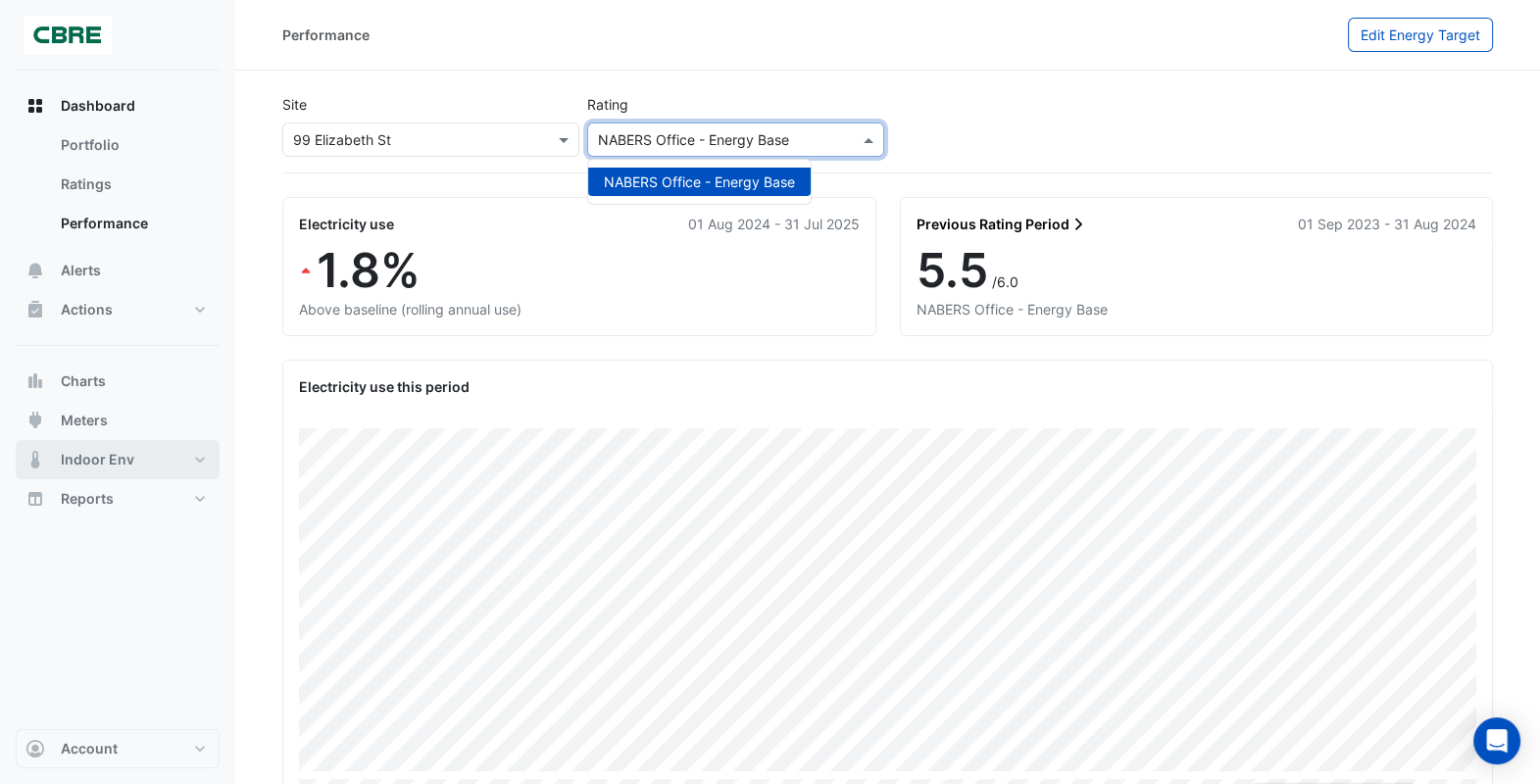 click on "Indoor Env" at bounding box center [118, 460] 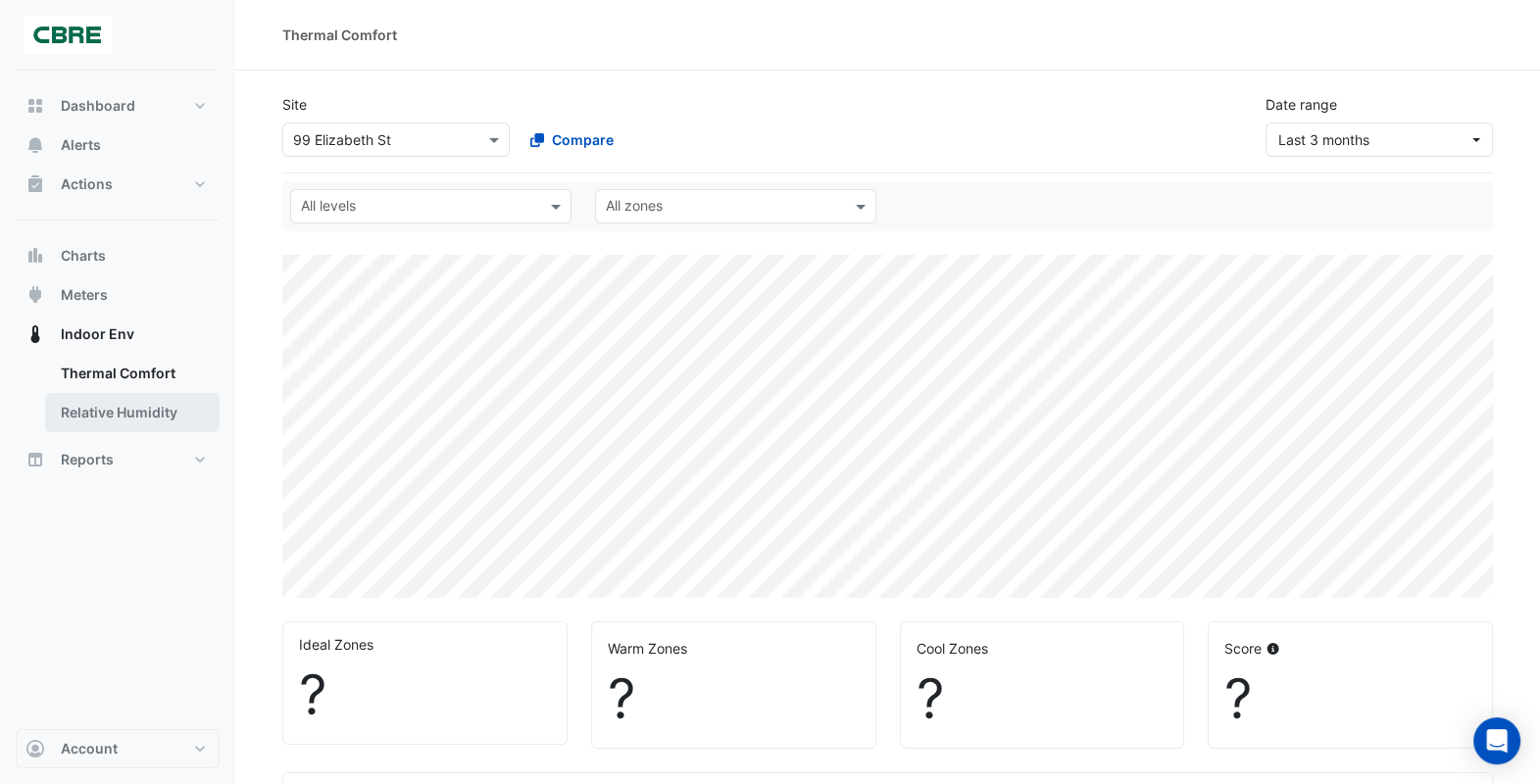 click on "Relative Humidity" at bounding box center (132, 413) 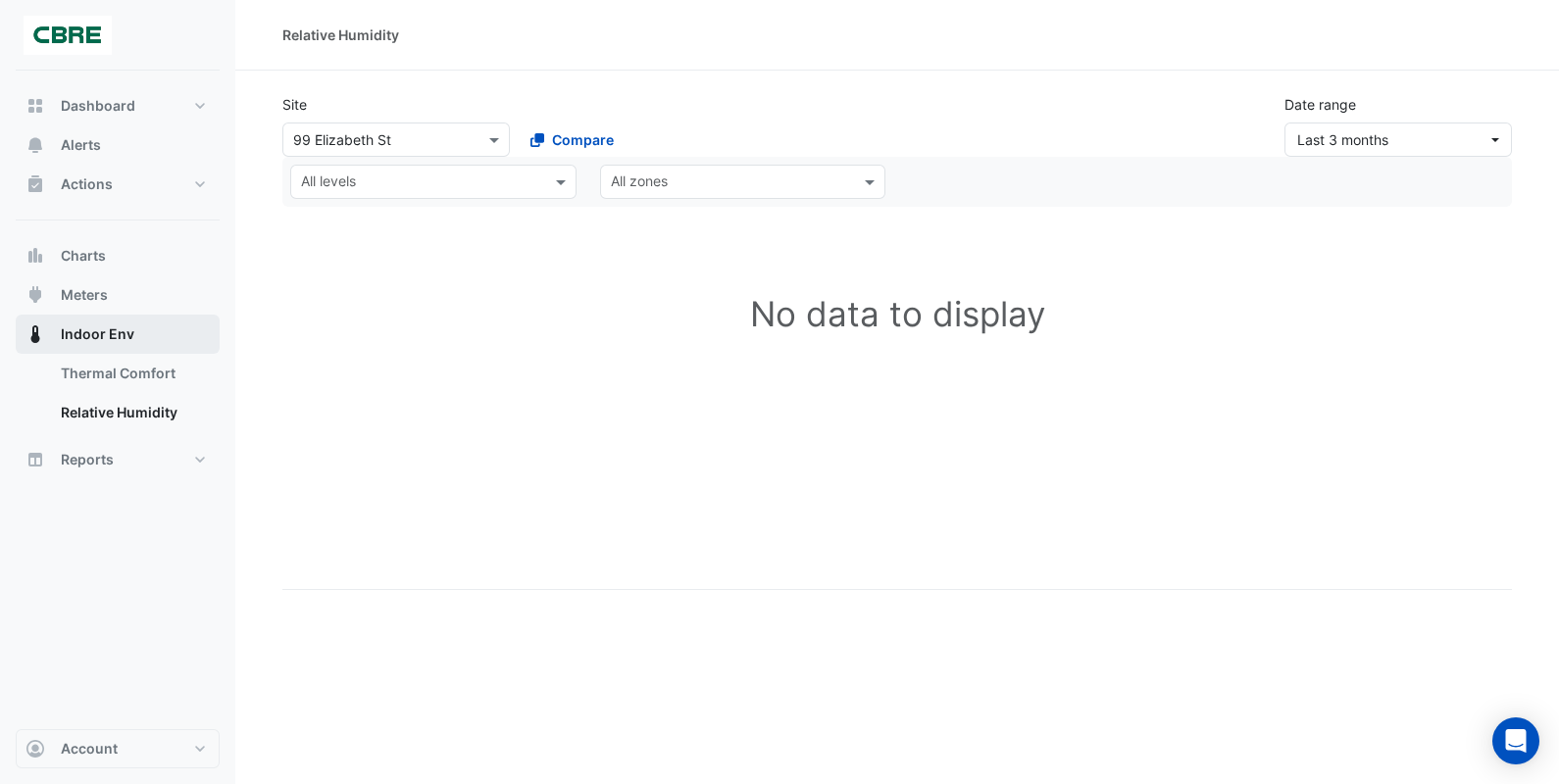 click on "Indoor Env" at bounding box center [97, 334] 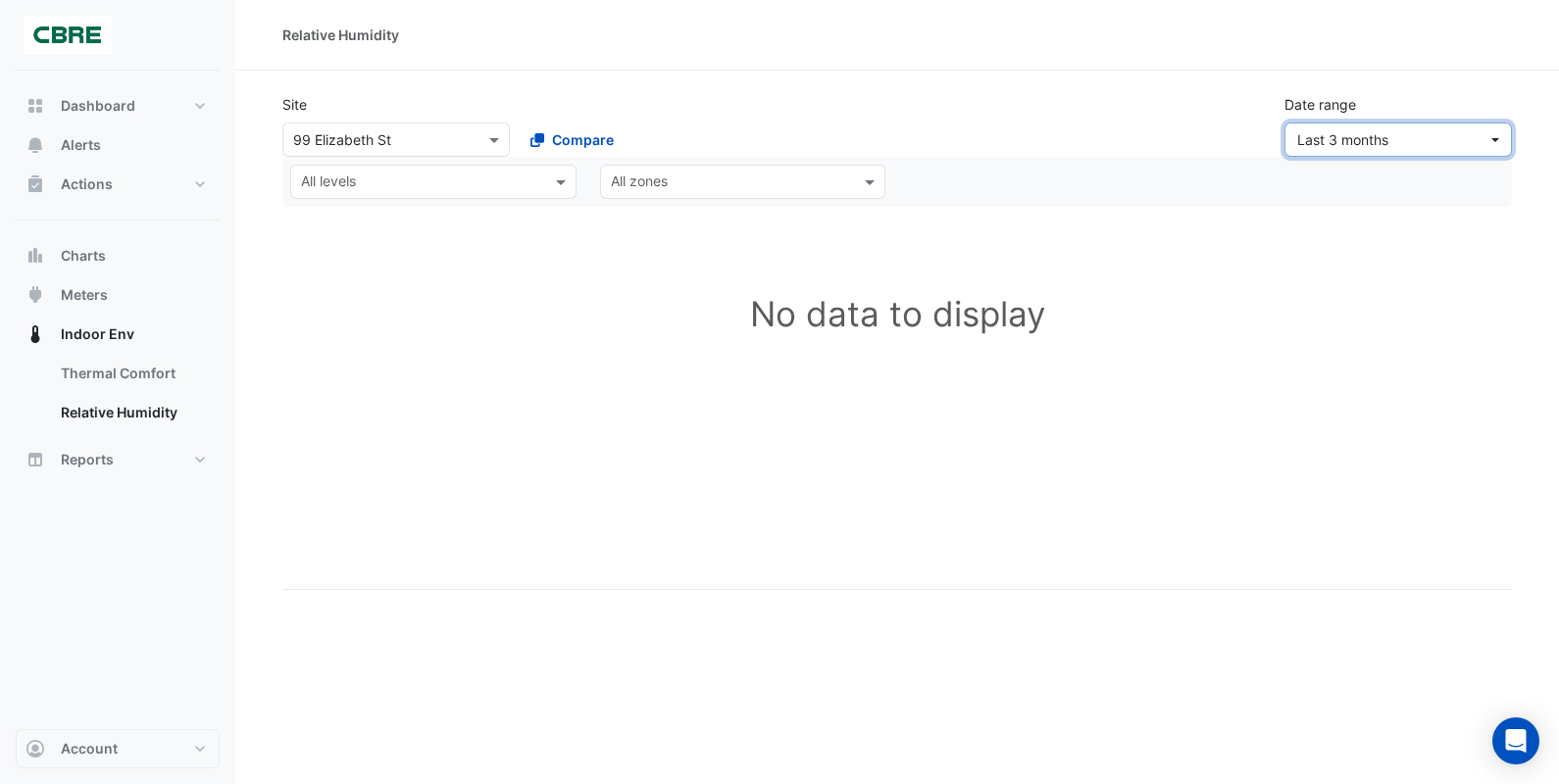 click on "Last 3 months" at bounding box center [1342, 139] 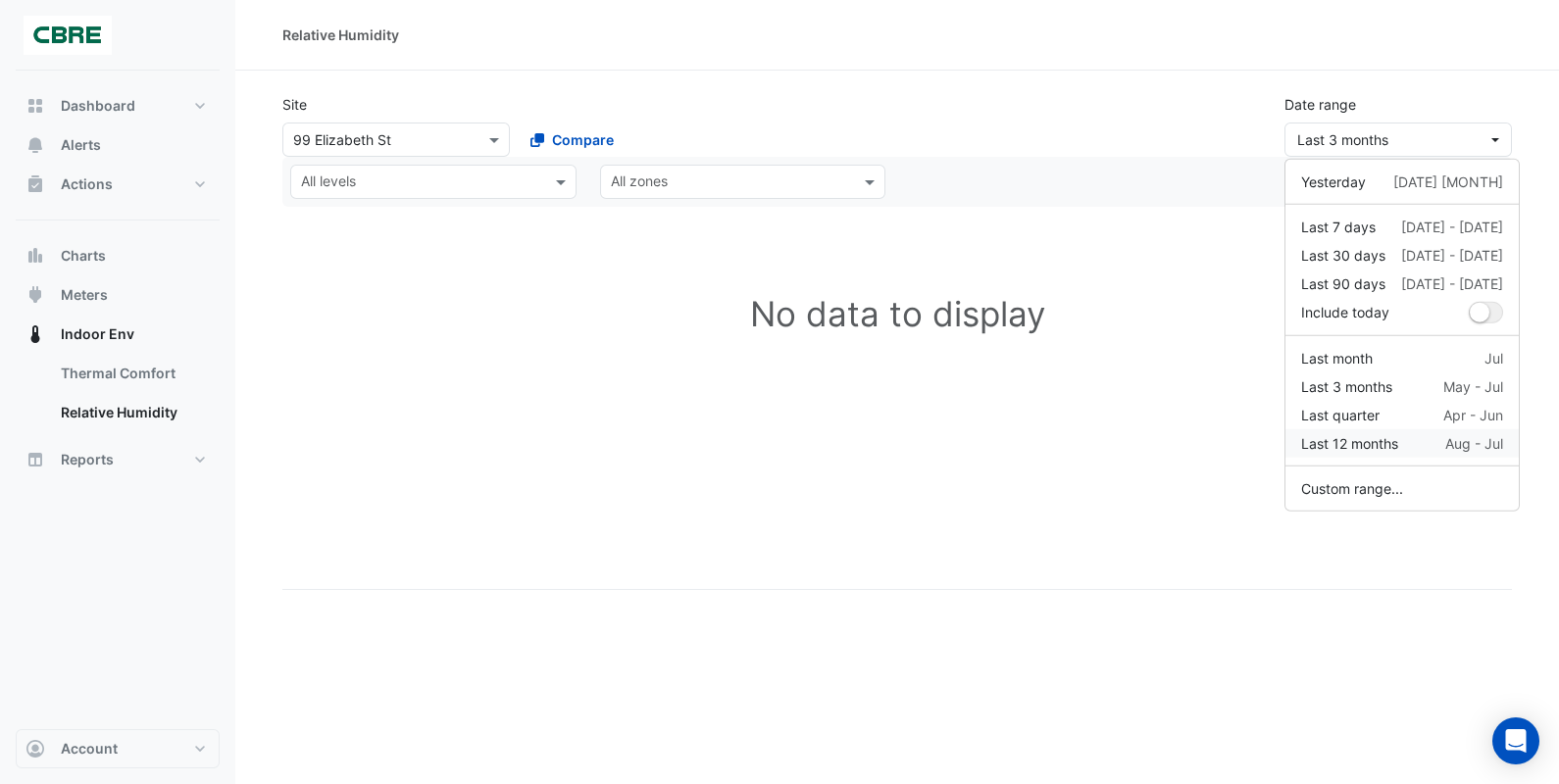 click on "Last 12 months" at bounding box center [1349, 443] 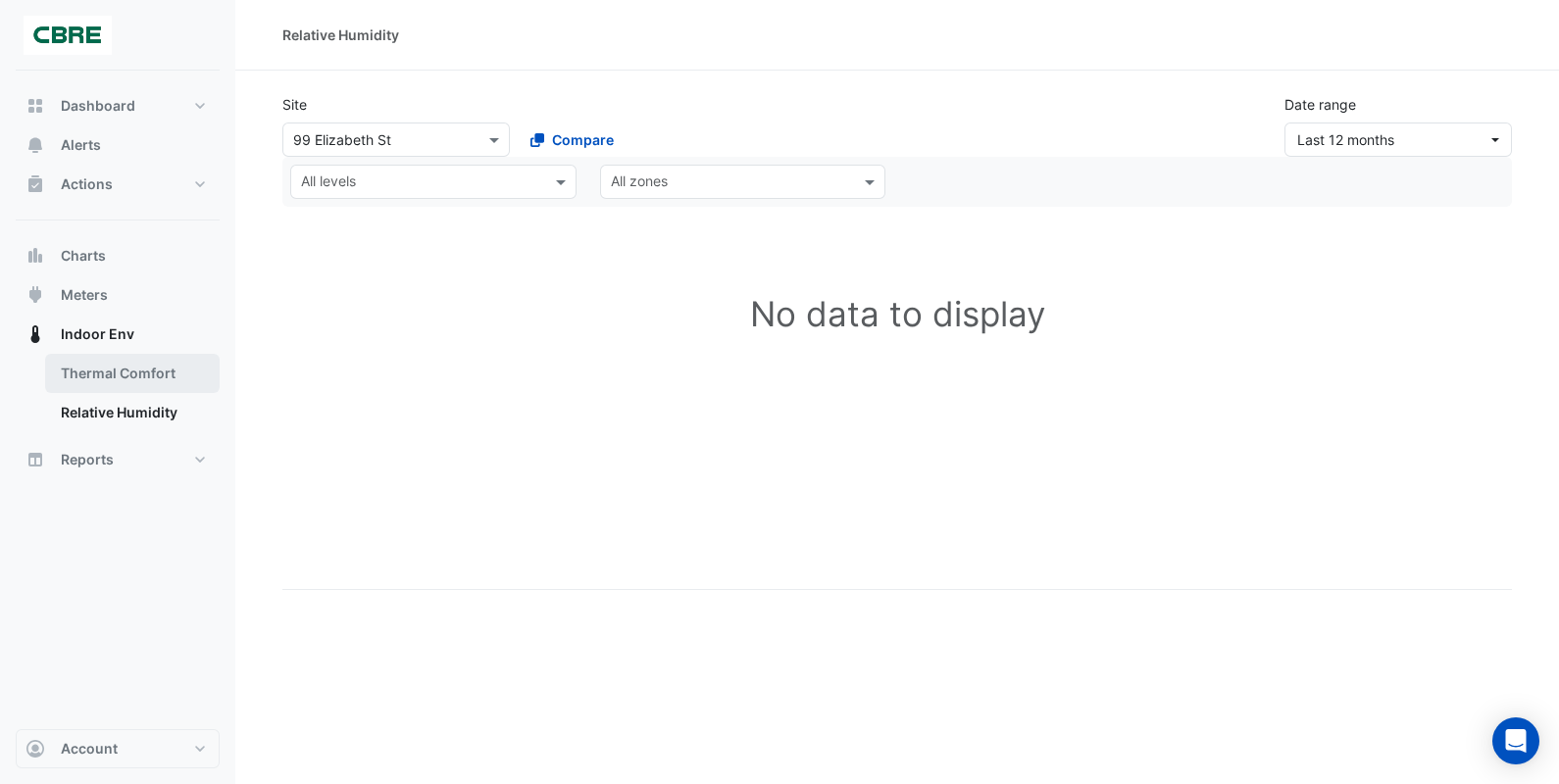 click on "Thermal Comfort" at bounding box center [132, 373] 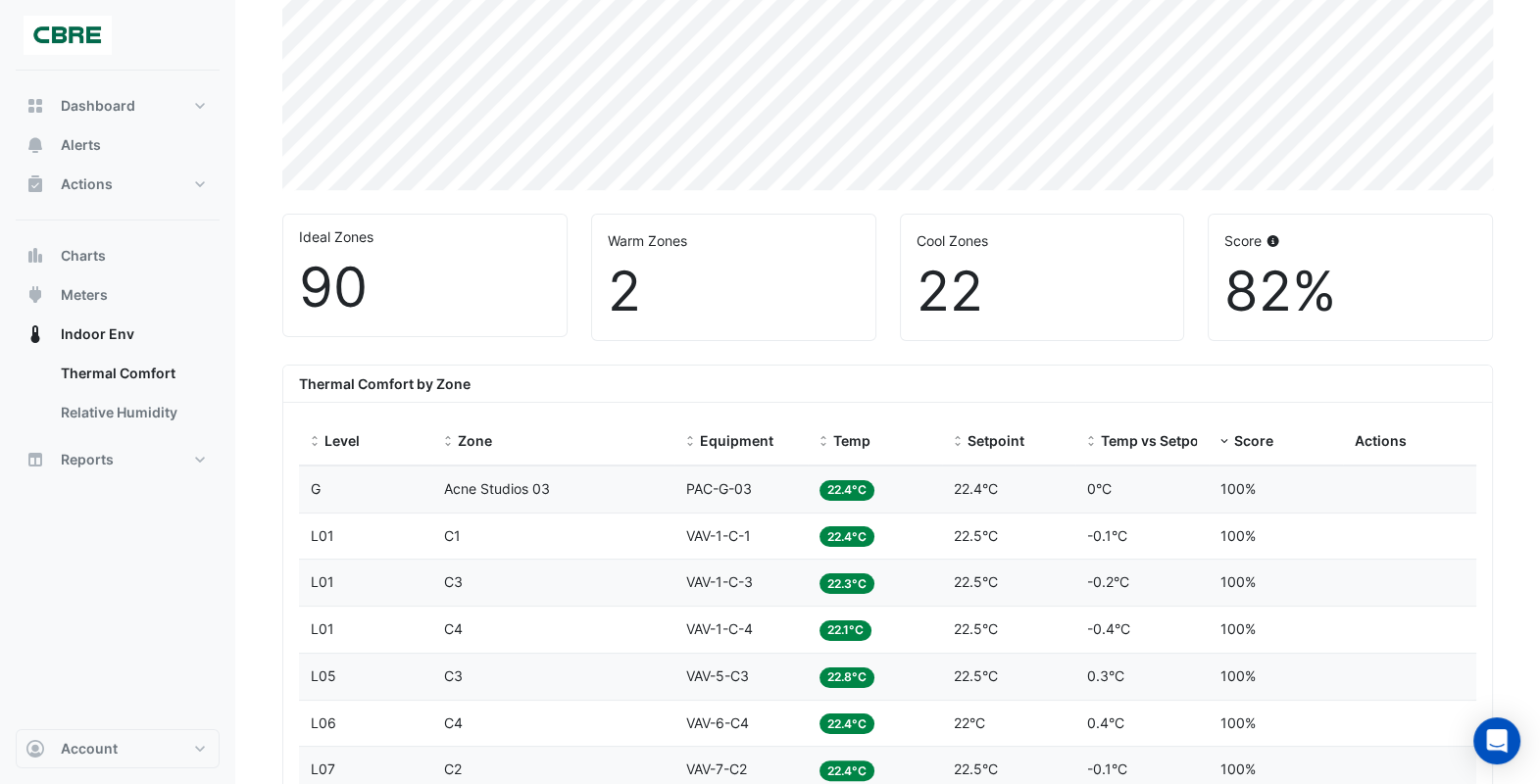 scroll, scrollTop: 23, scrollLeft: 0, axis: vertical 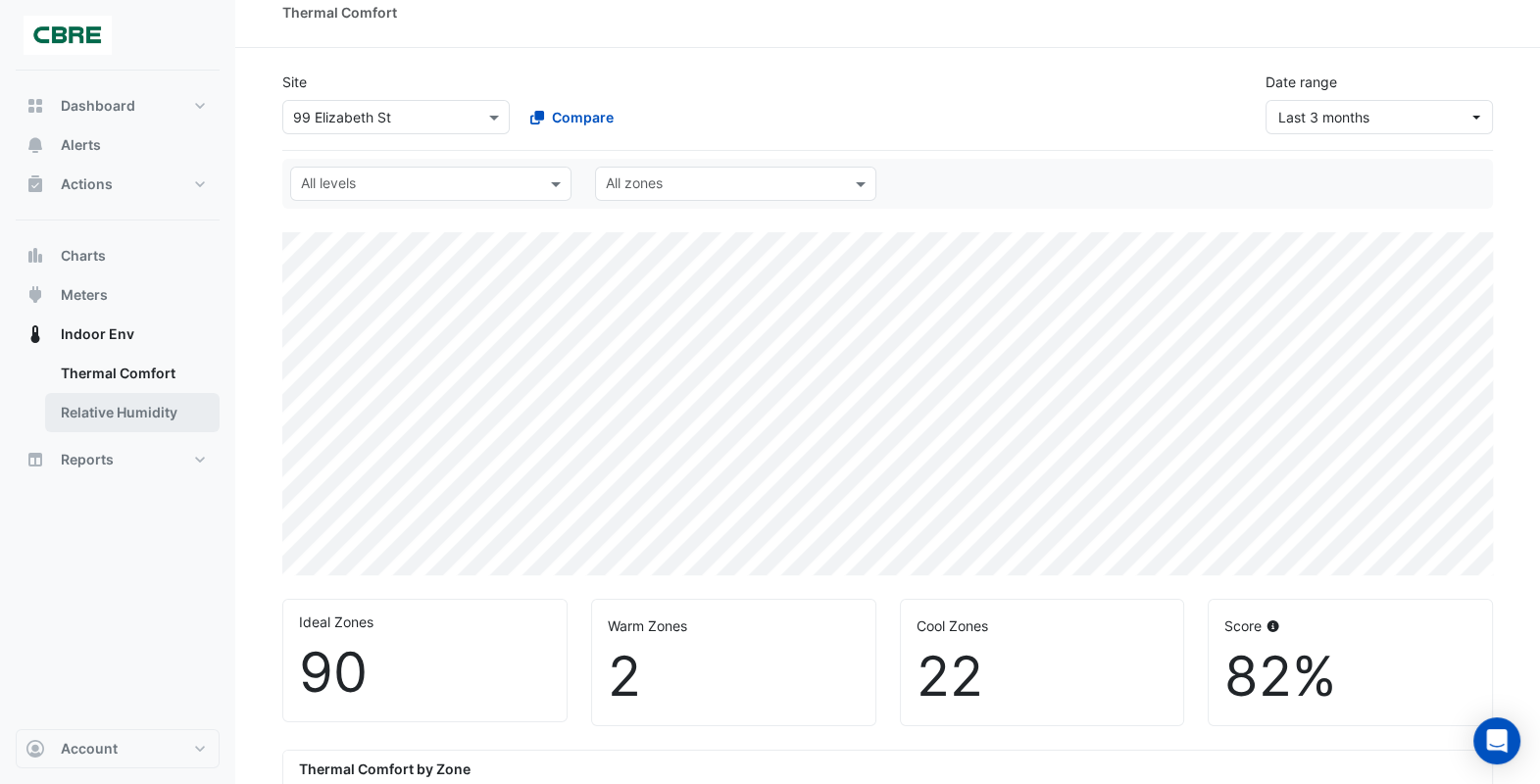 click on "Relative Humidity" at bounding box center (132, 413) 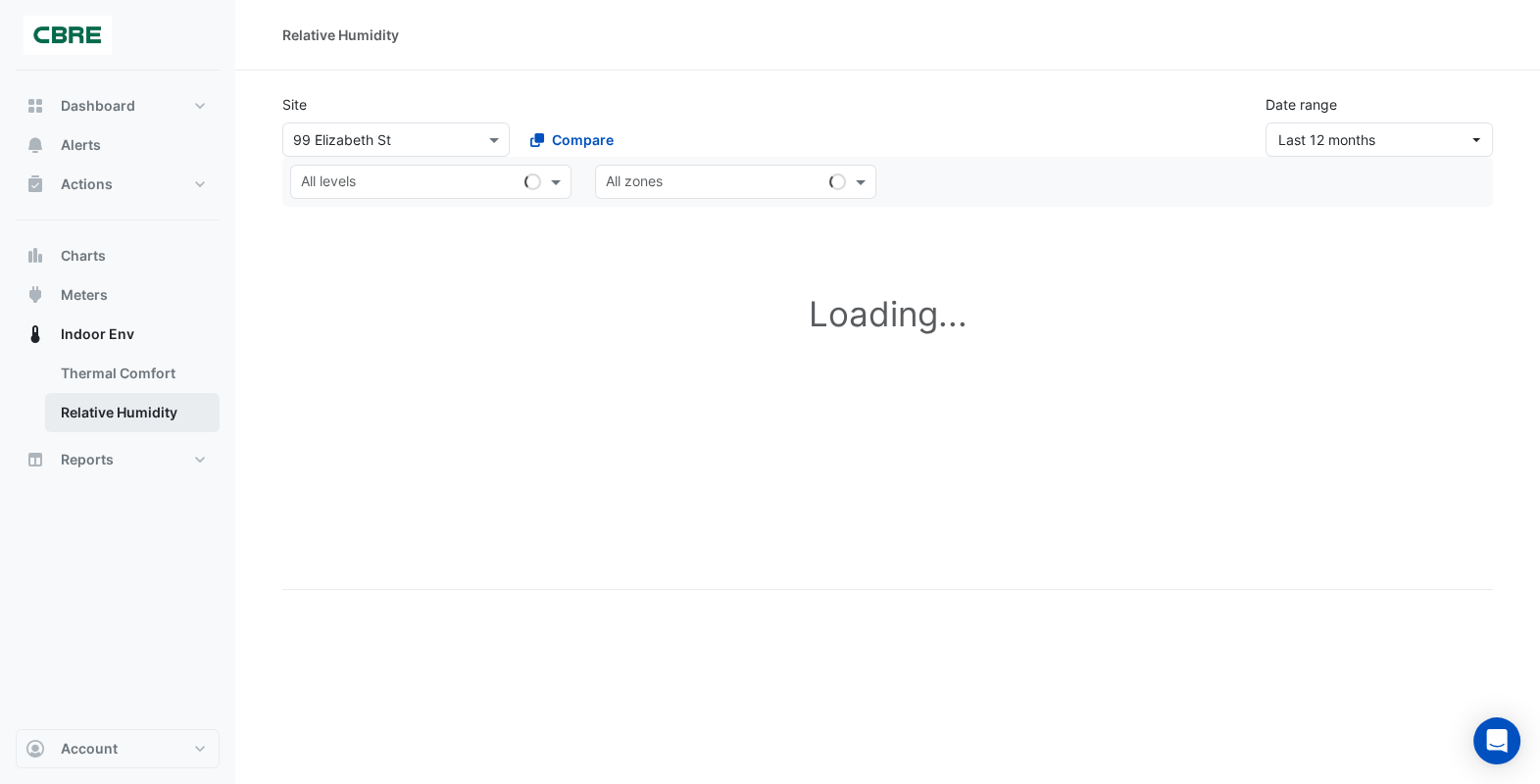 scroll, scrollTop: 0, scrollLeft: 0, axis: both 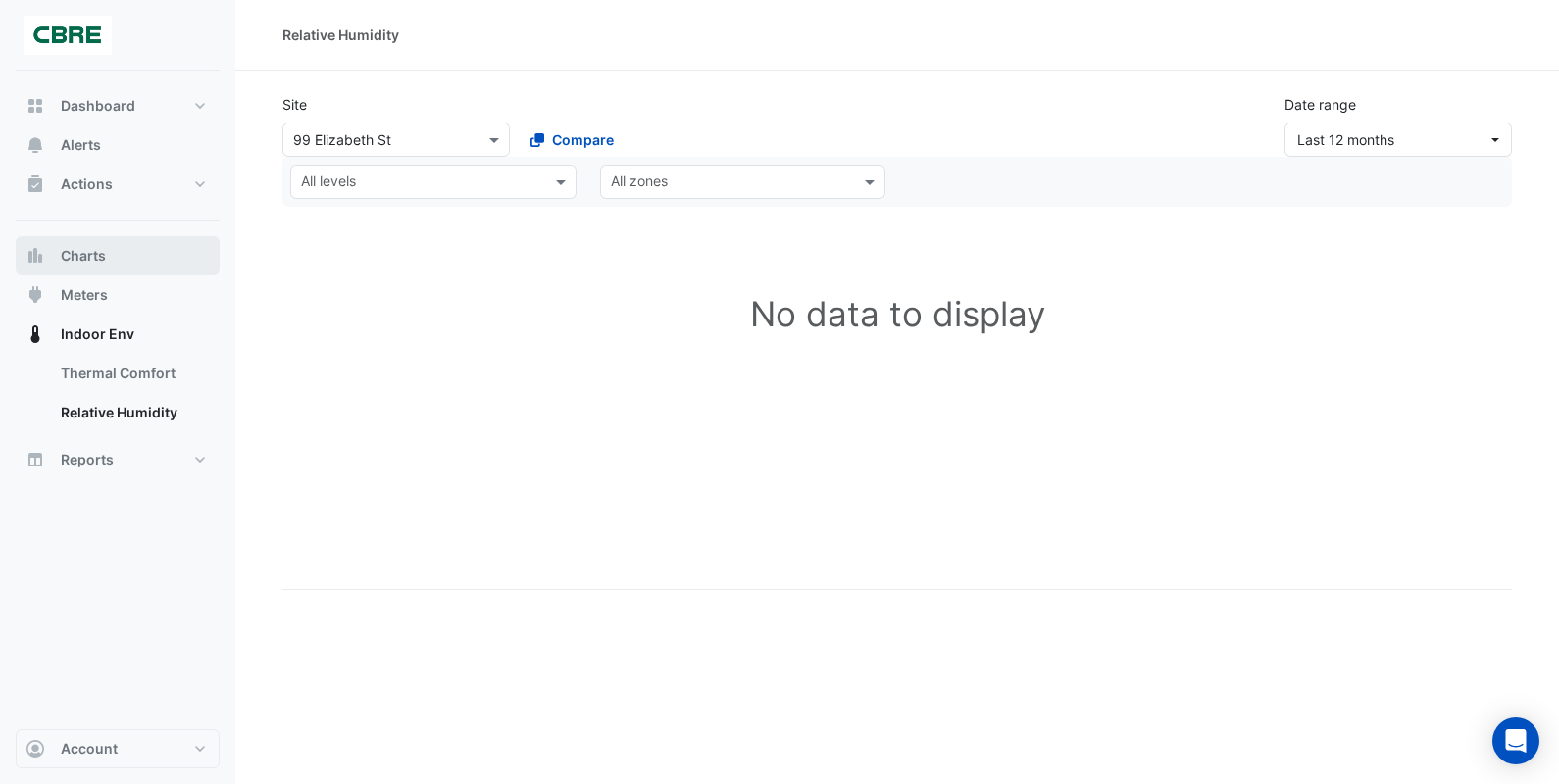 click on "Charts" at bounding box center [83, 256] 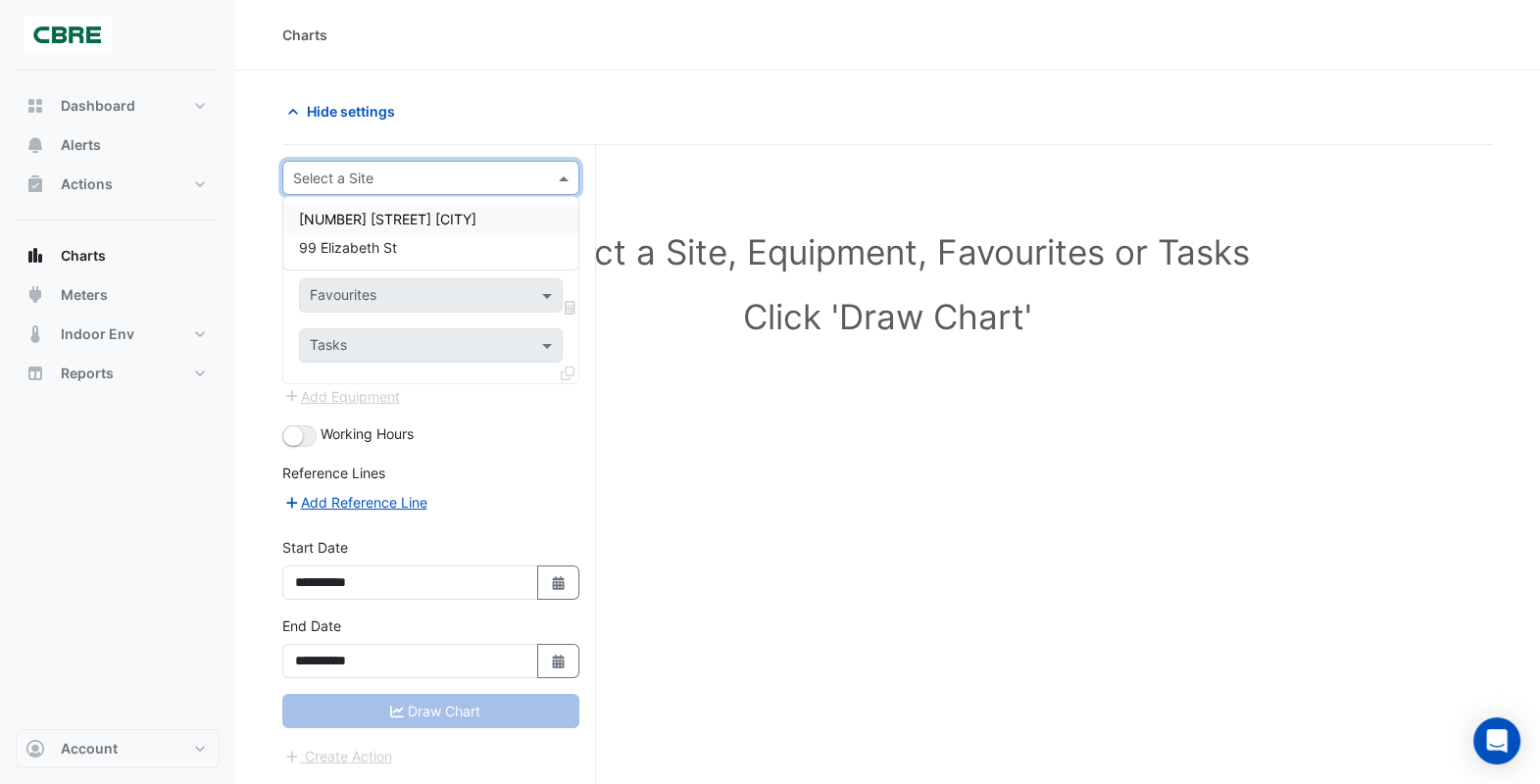 click at bounding box center [411, 178] 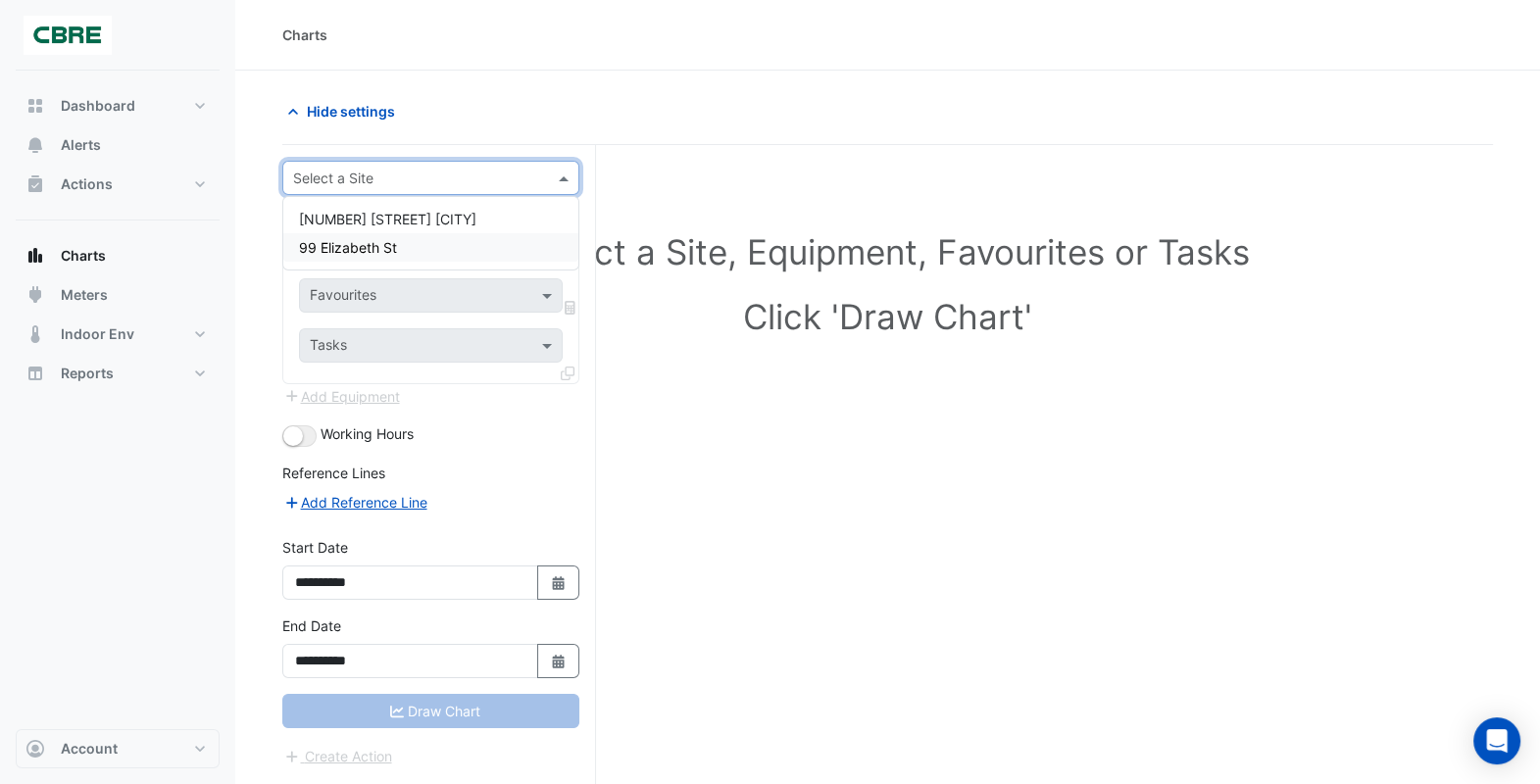 click on "99 Elizabeth St" at bounding box center [348, 247] 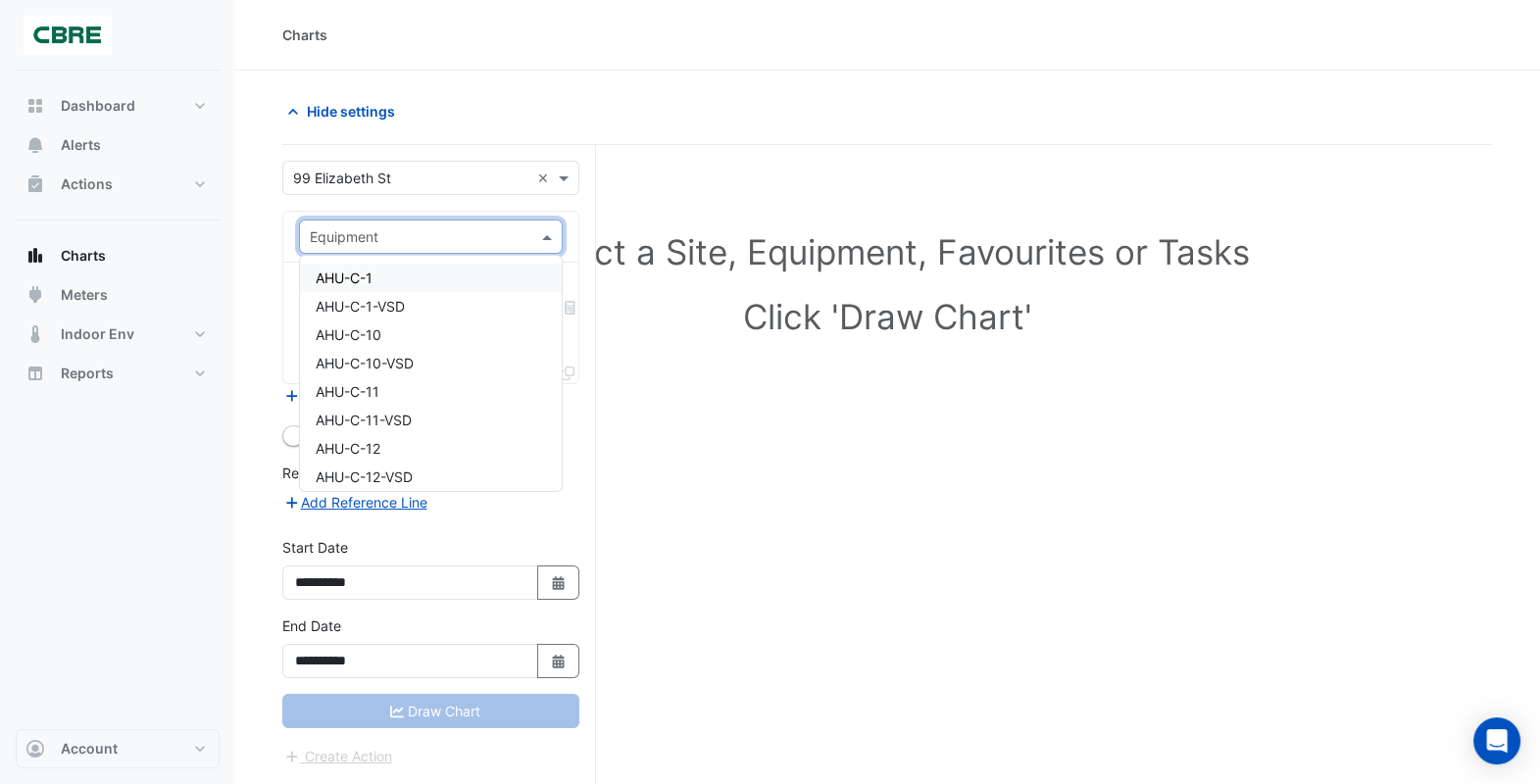 click at bounding box center (411, 237) 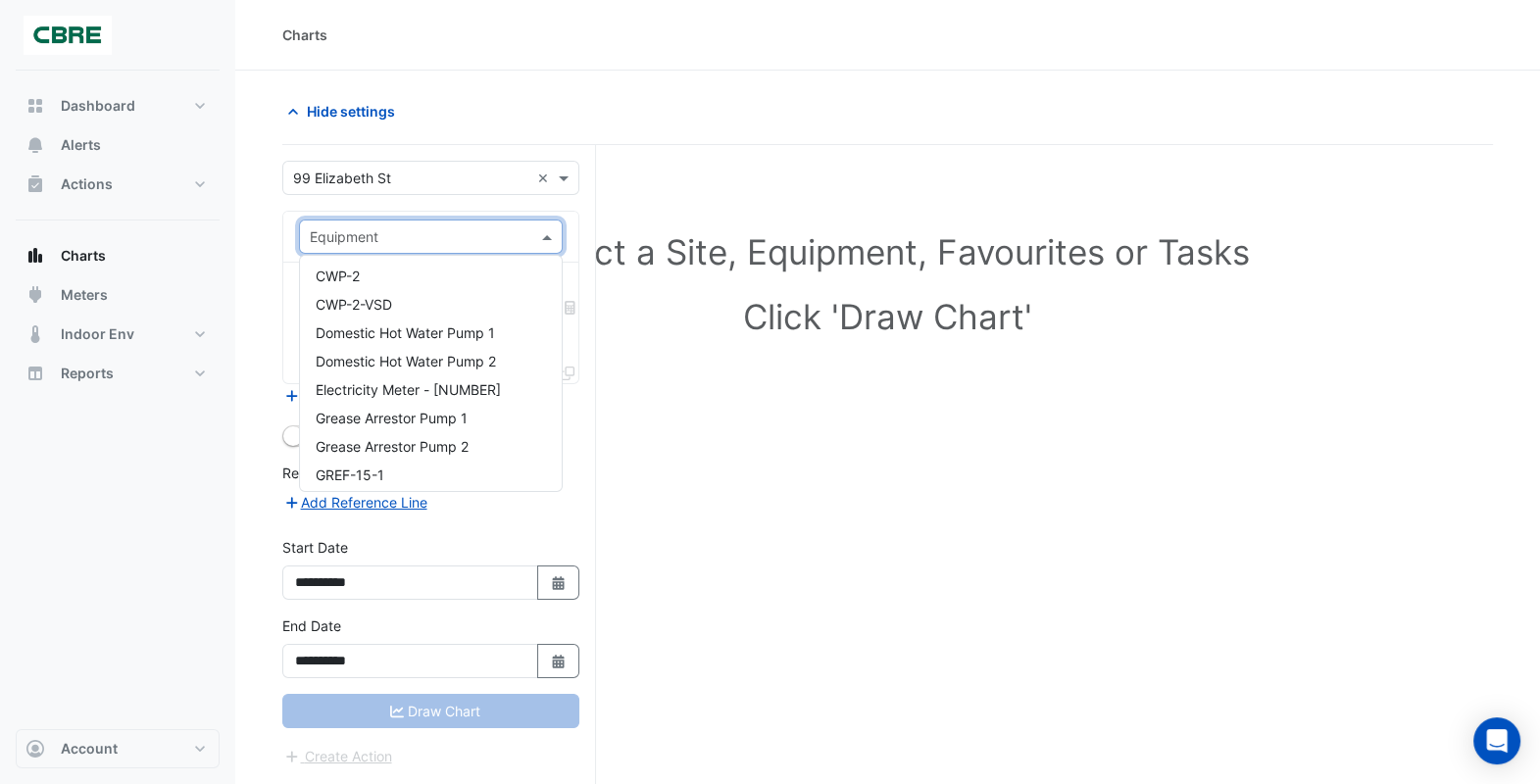 scroll, scrollTop: 2881, scrollLeft: 0, axis: vertical 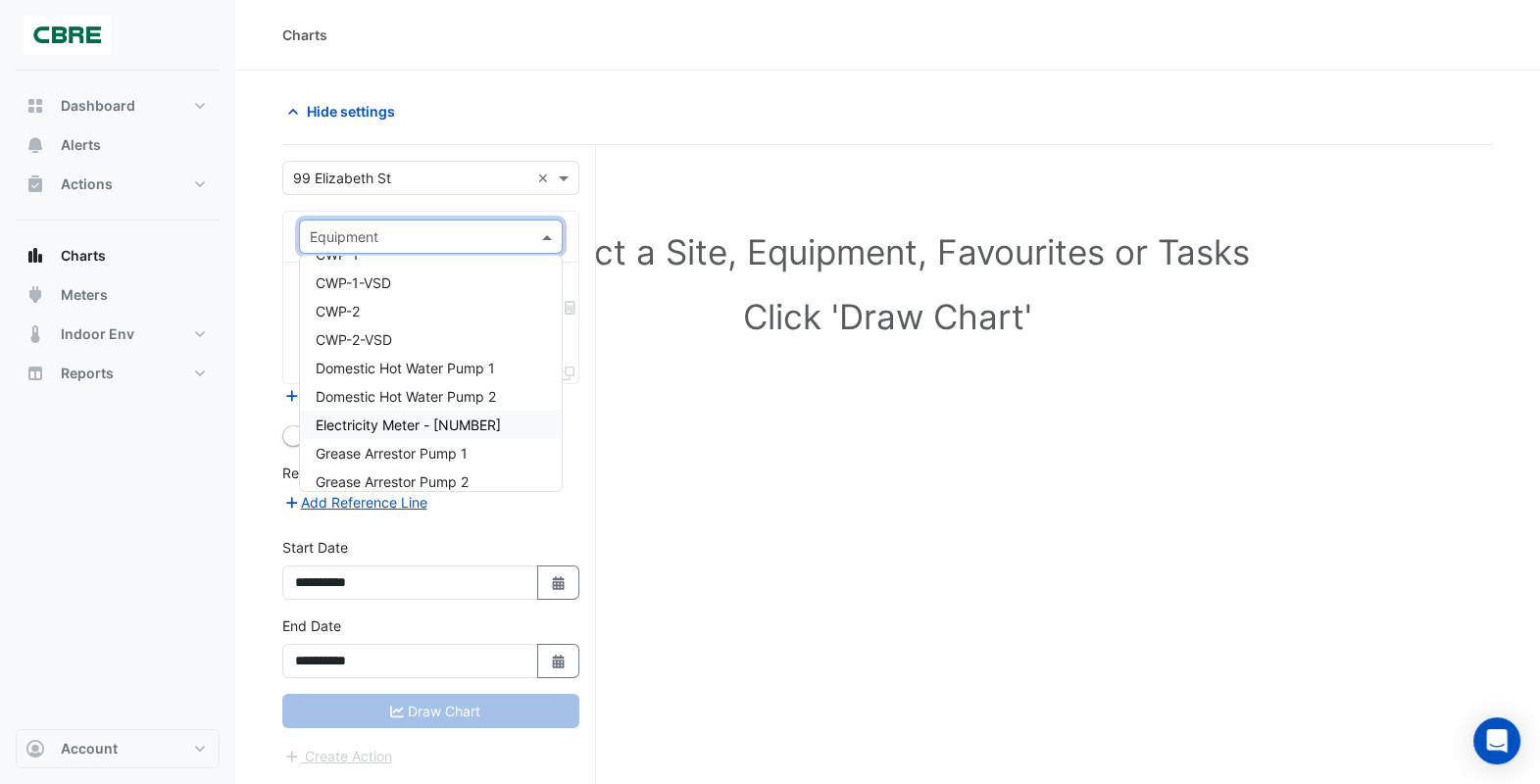 click on "Electricity Meter - 4103829734-1" at bounding box center (408, 424) 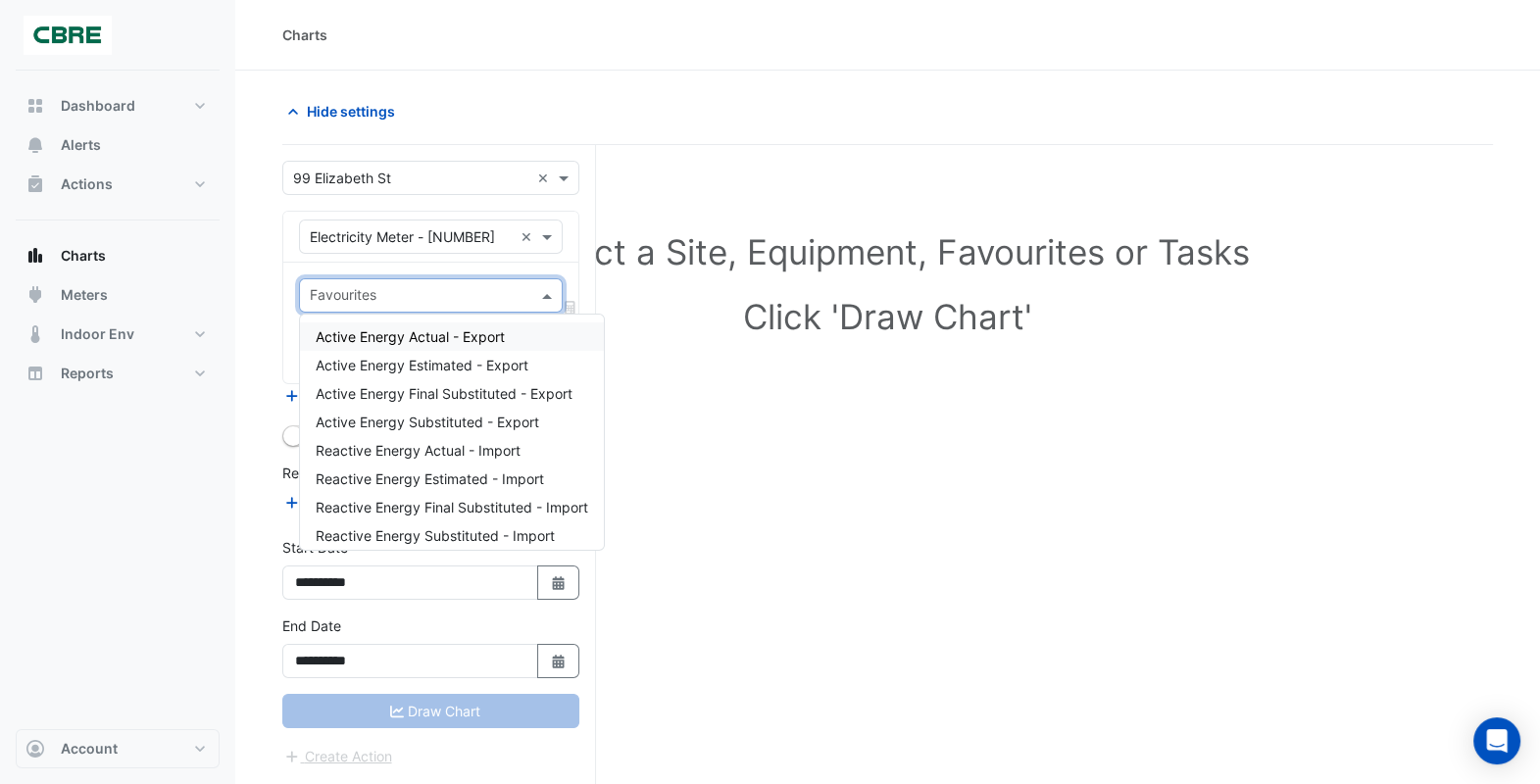 click at bounding box center (420, 297) 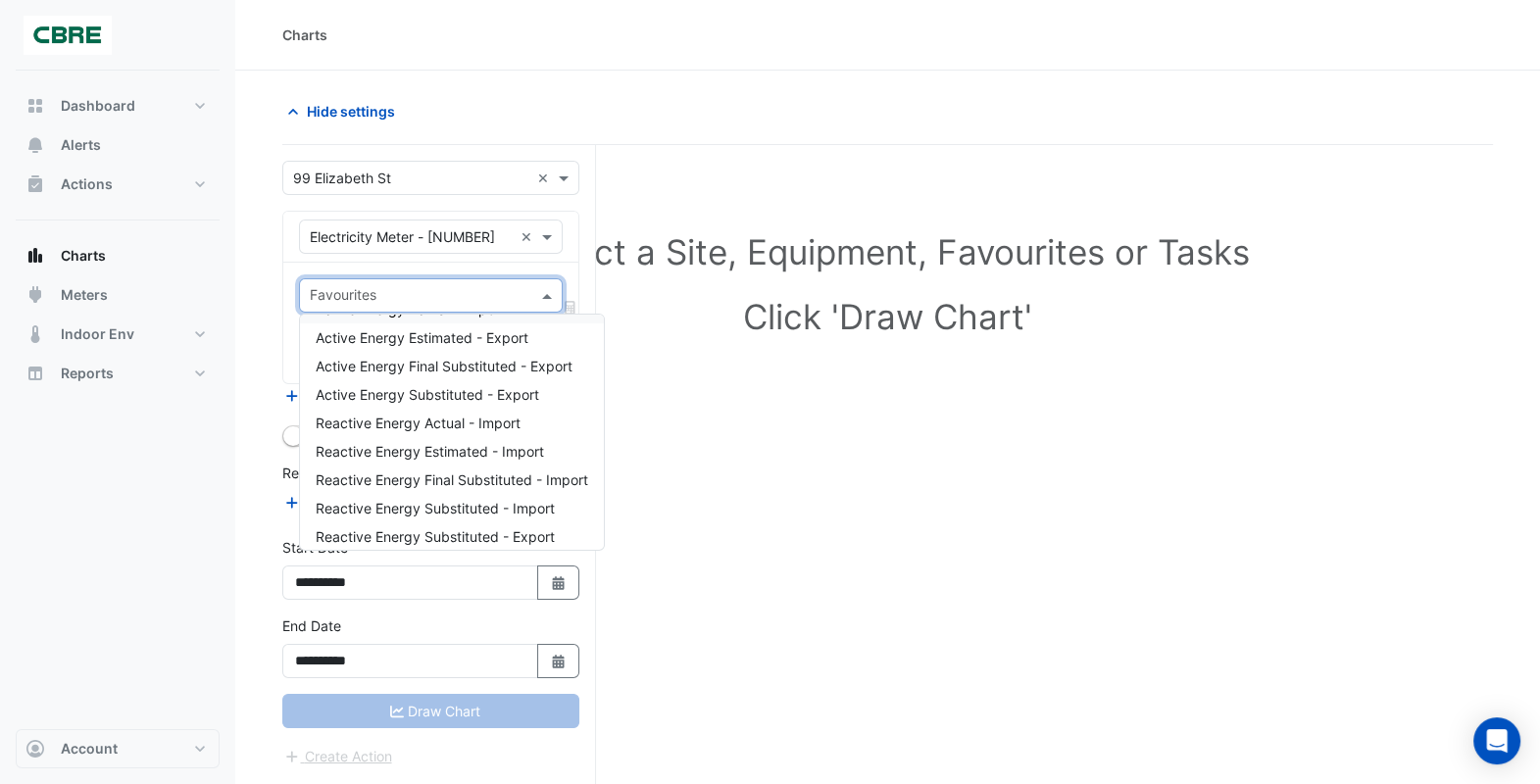 scroll, scrollTop: 0, scrollLeft: 0, axis: both 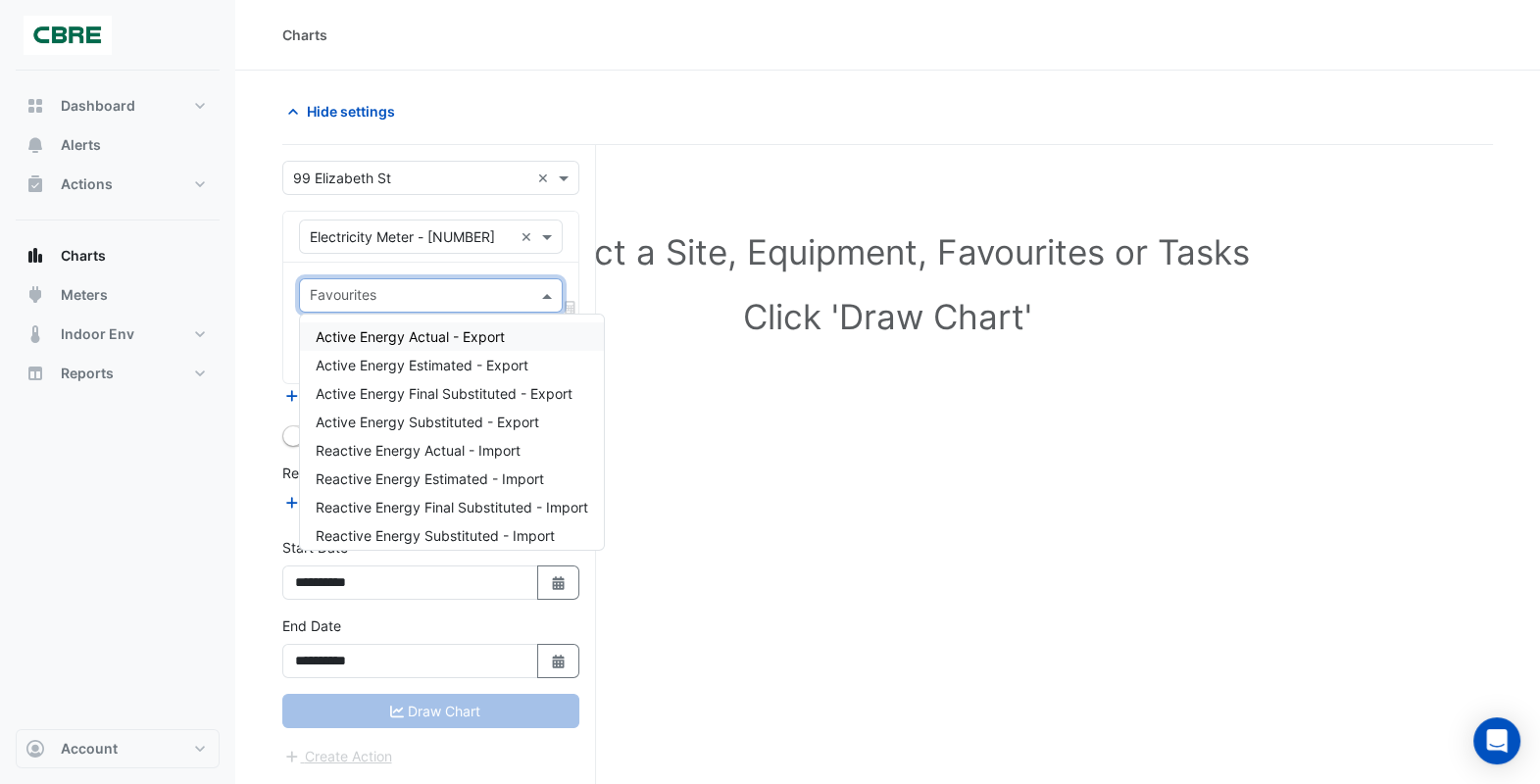 click on "Active Energy Actual - Export" at bounding box center [410, 336] 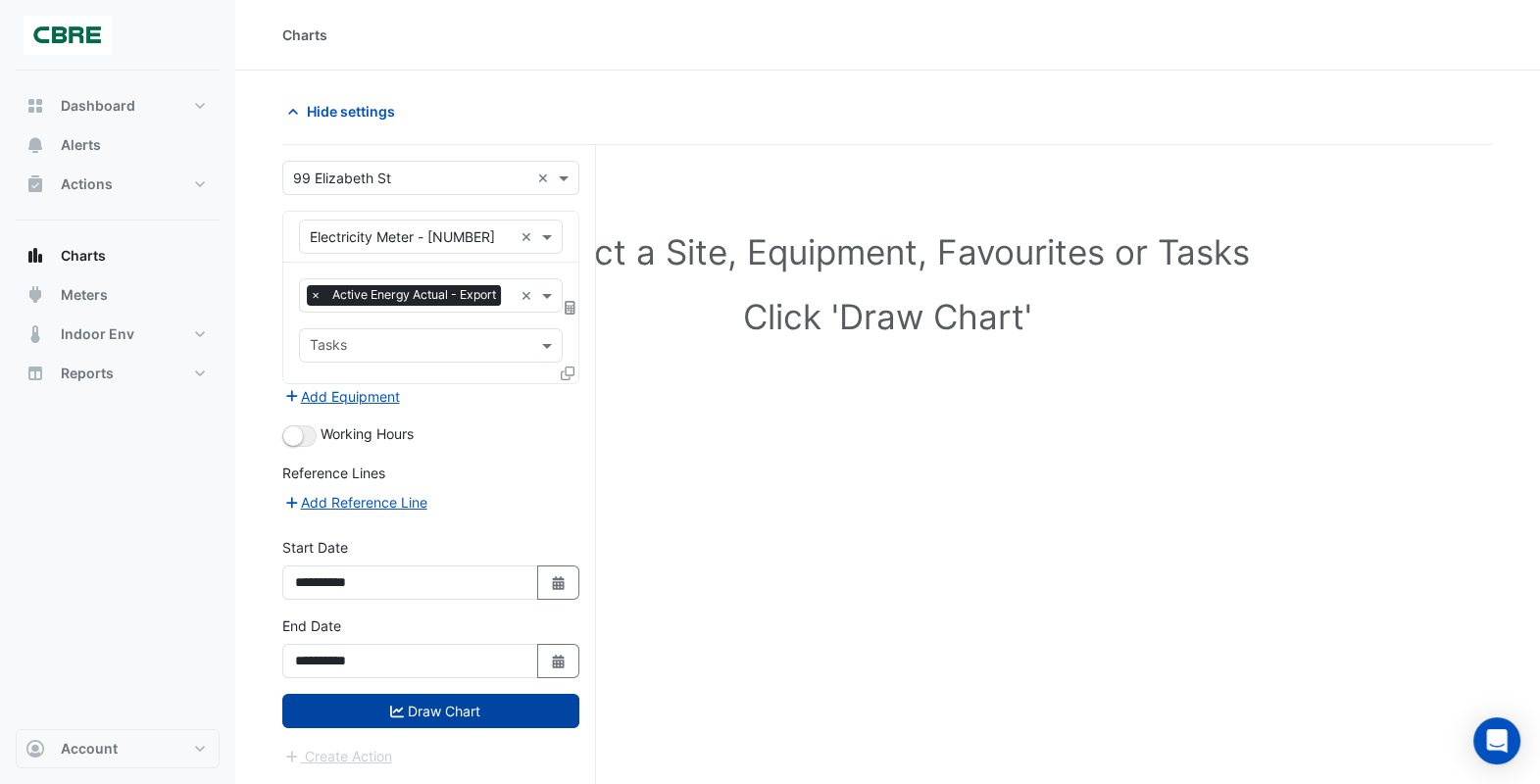 click on "Draw Chart" at bounding box center [430, 710] 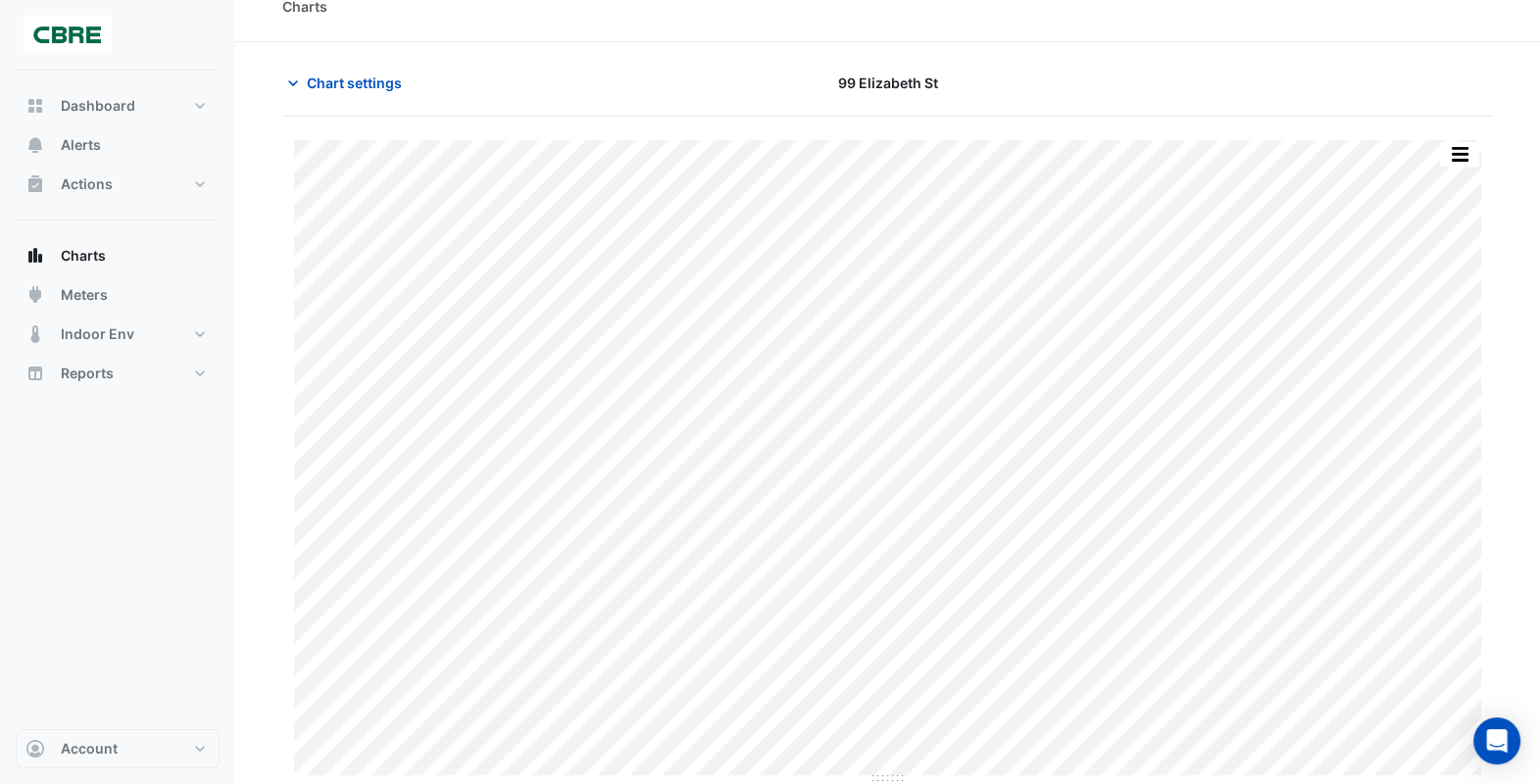 scroll, scrollTop: 0, scrollLeft: 0, axis: both 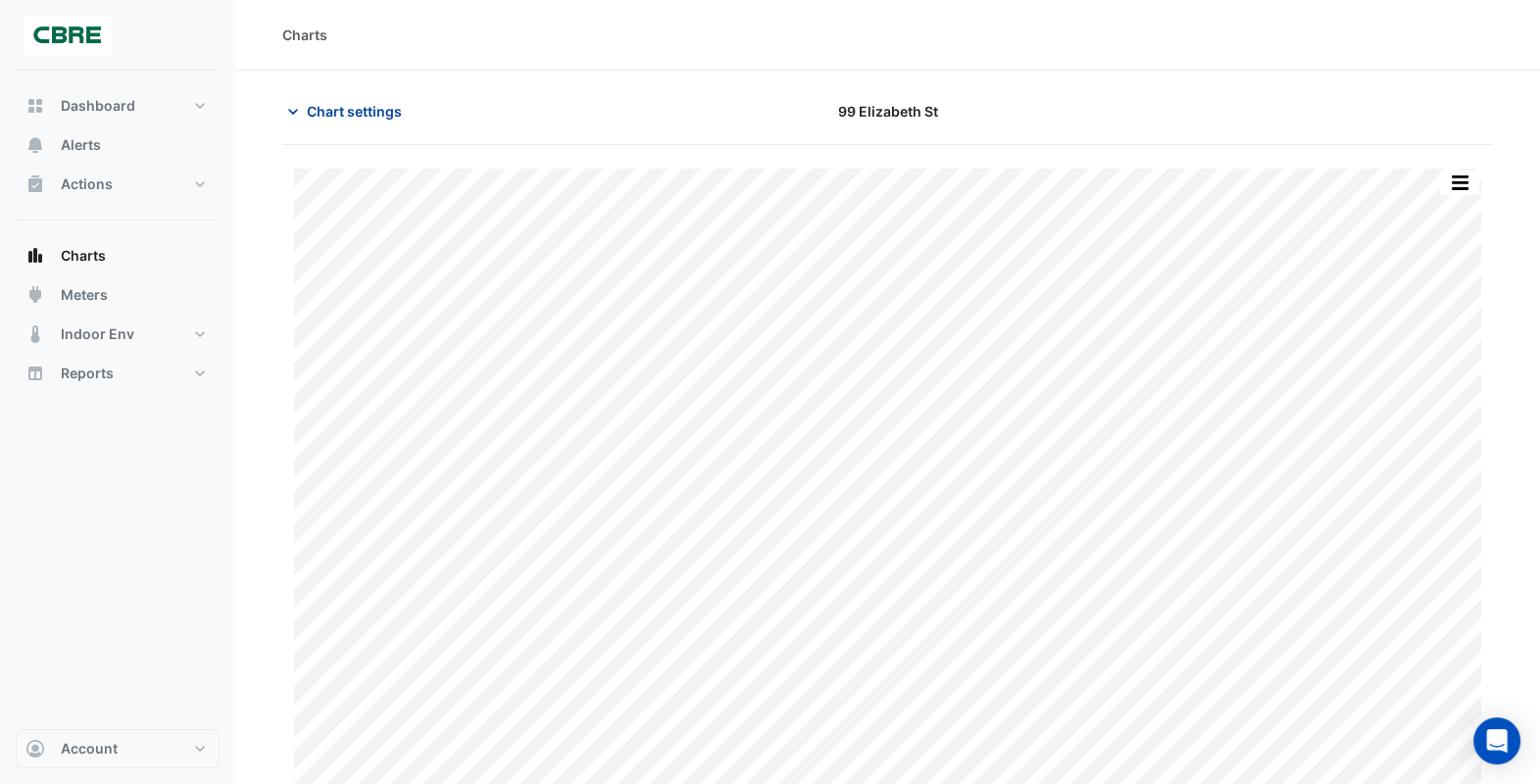 click on "Chart settings" 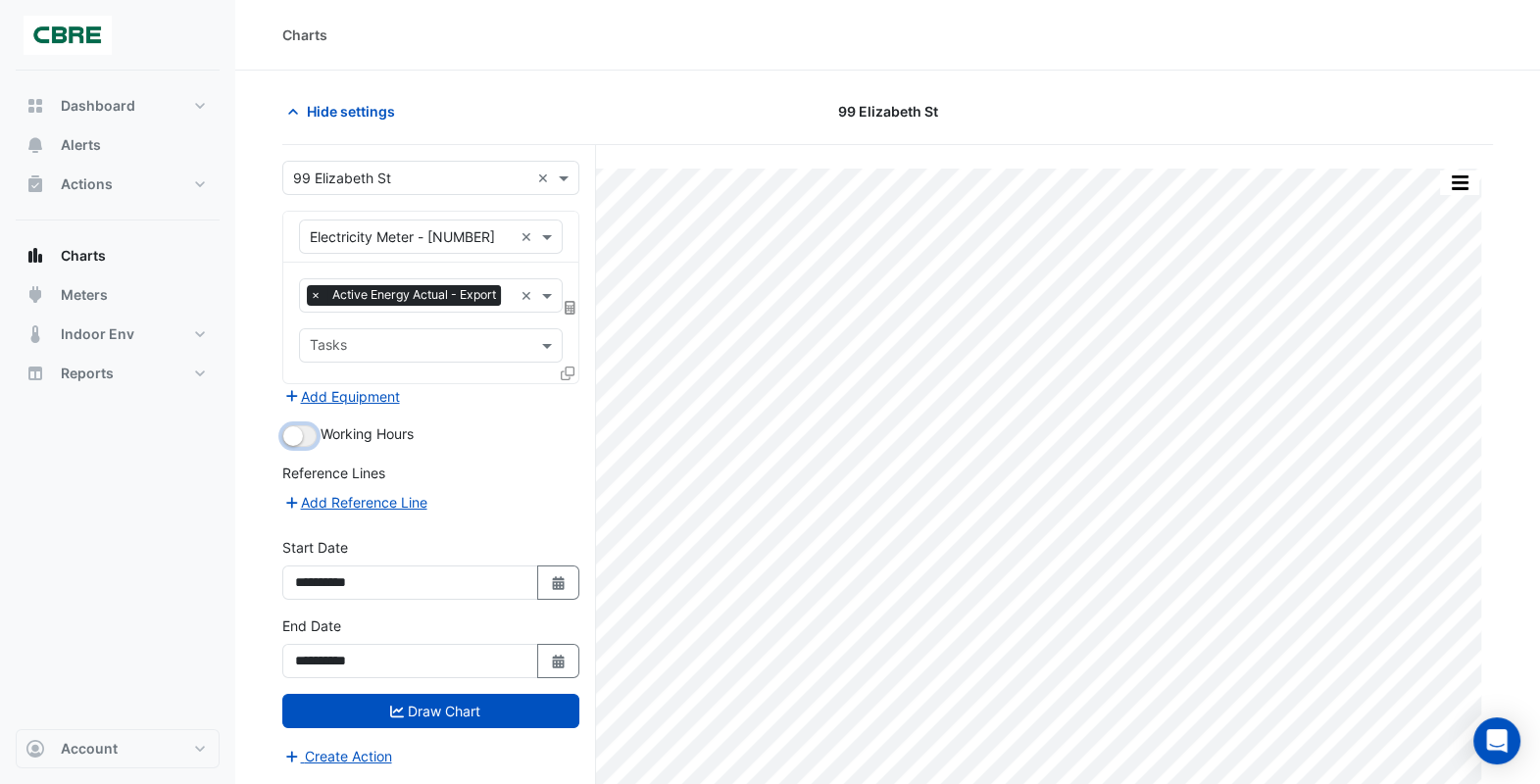 click at bounding box center [299, 436] 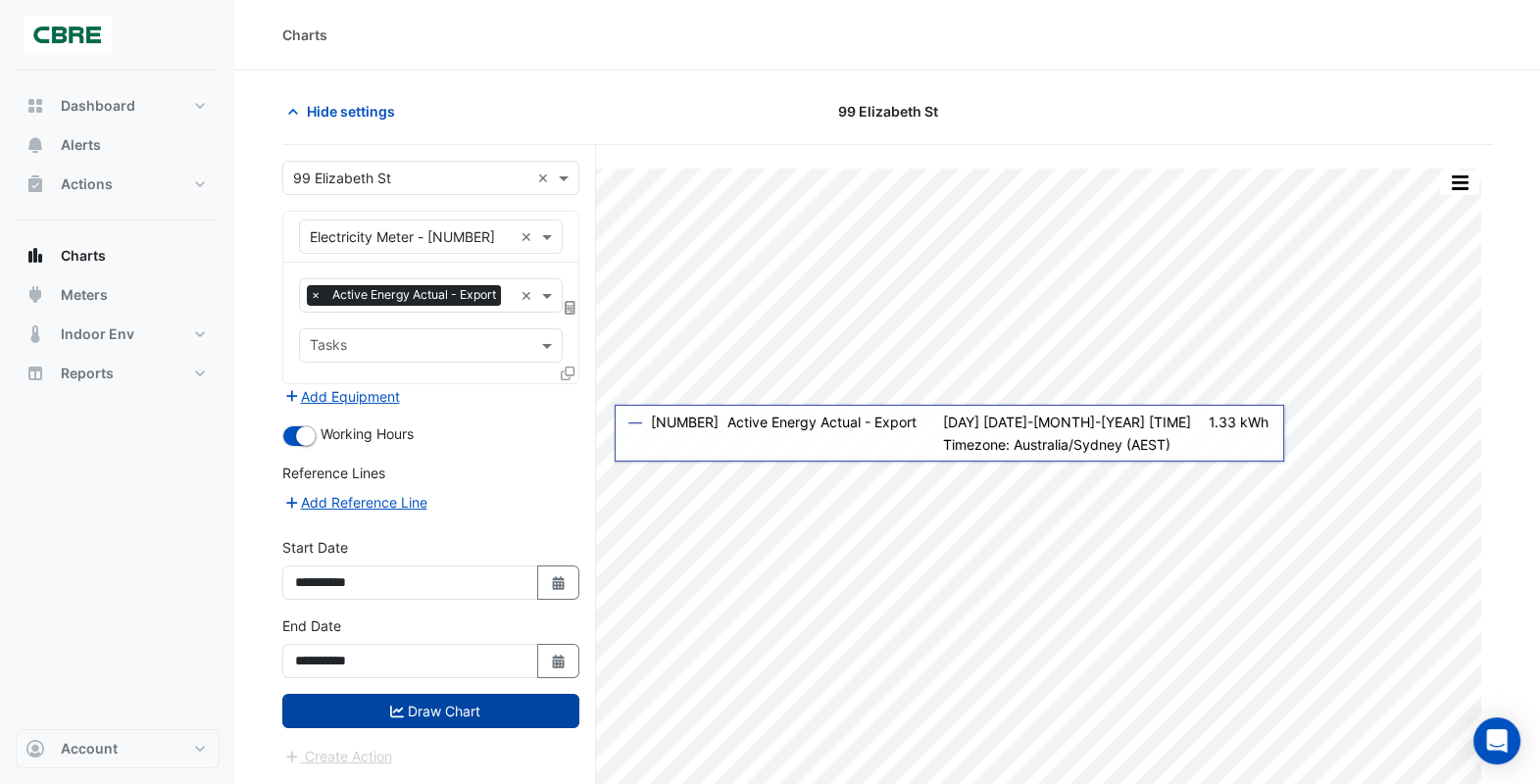 click on "Draw Chart" at bounding box center [430, 710] 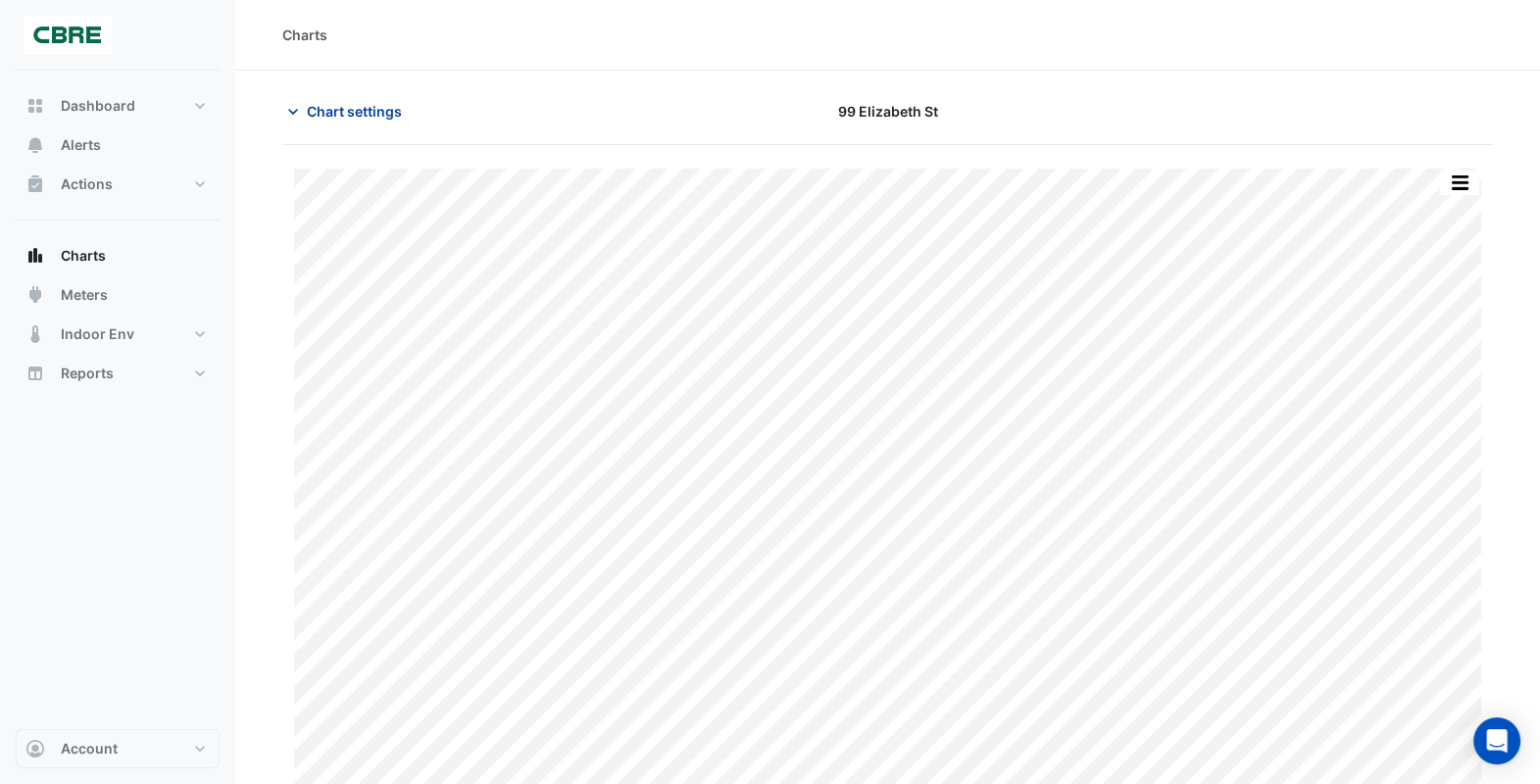 click on "Chart settings" 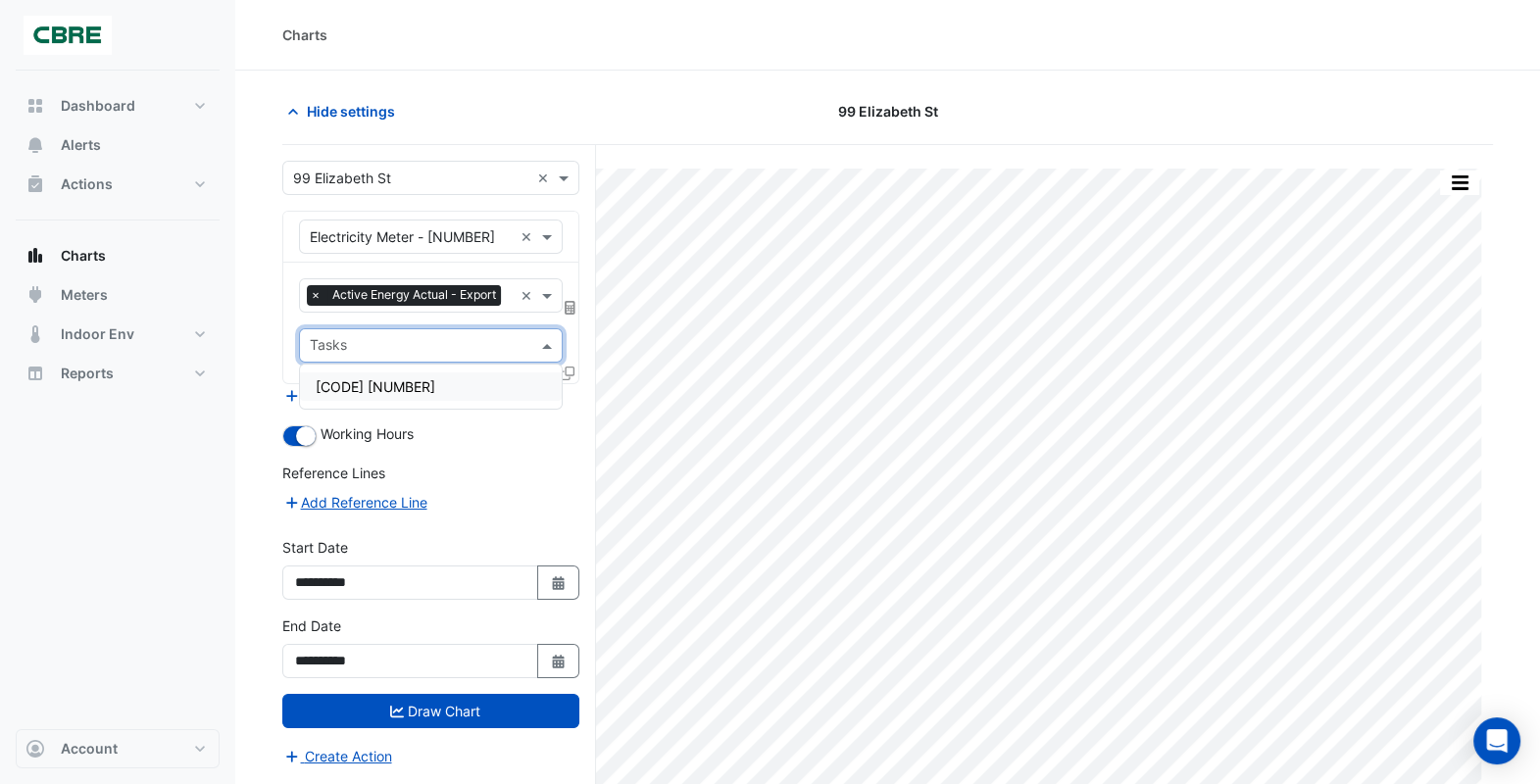 click 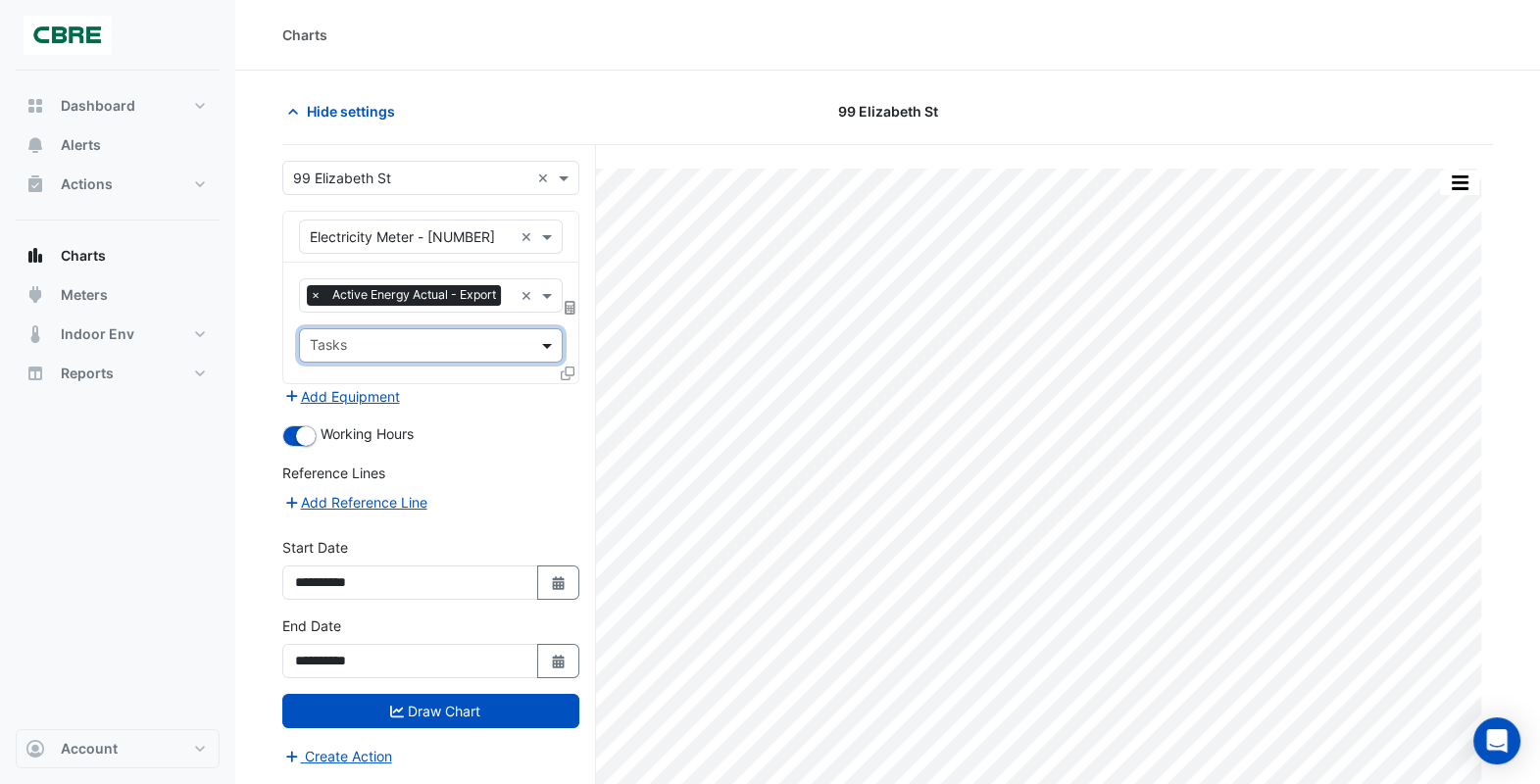 click 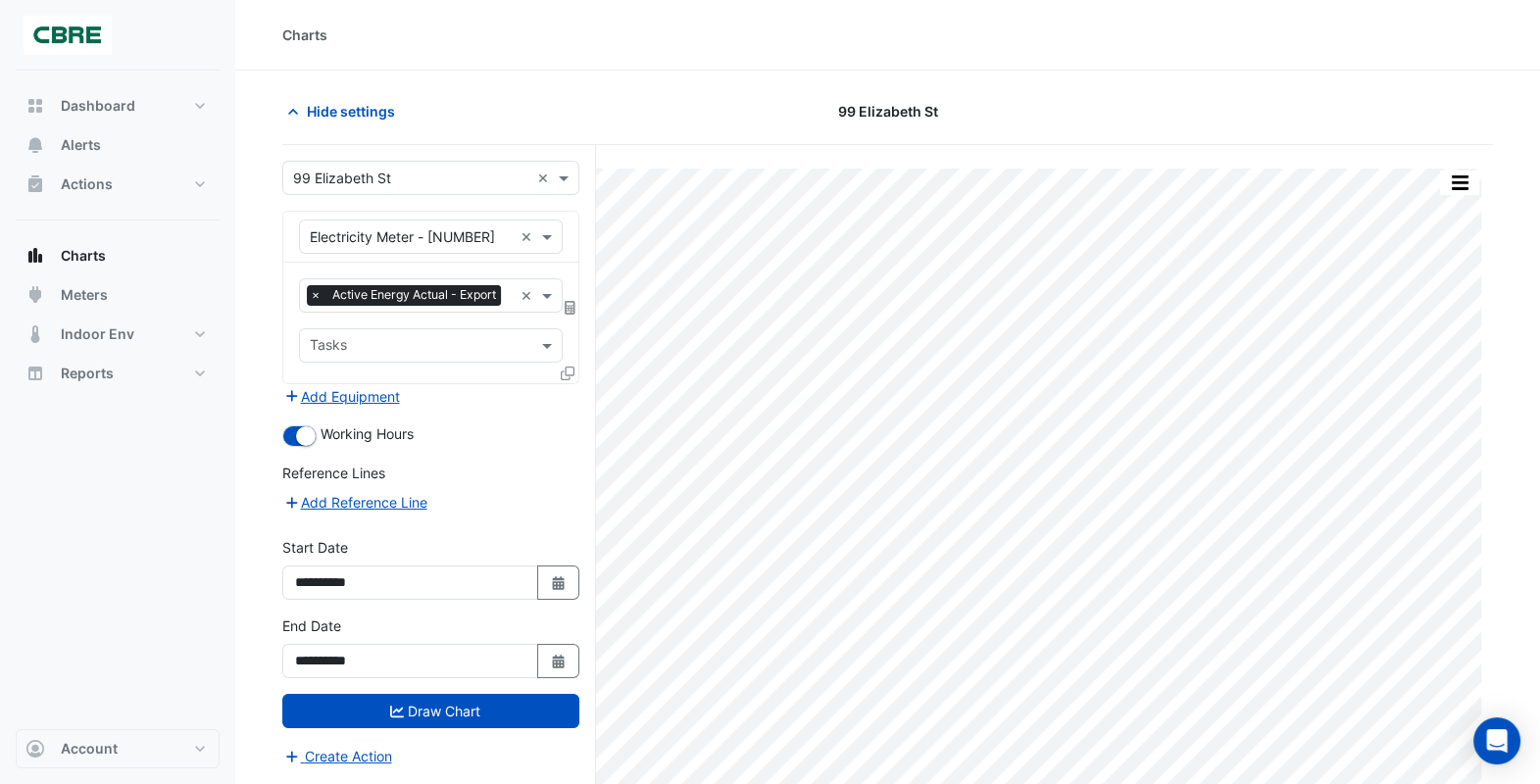 click on "Working Hours" at bounding box center [430, 435] 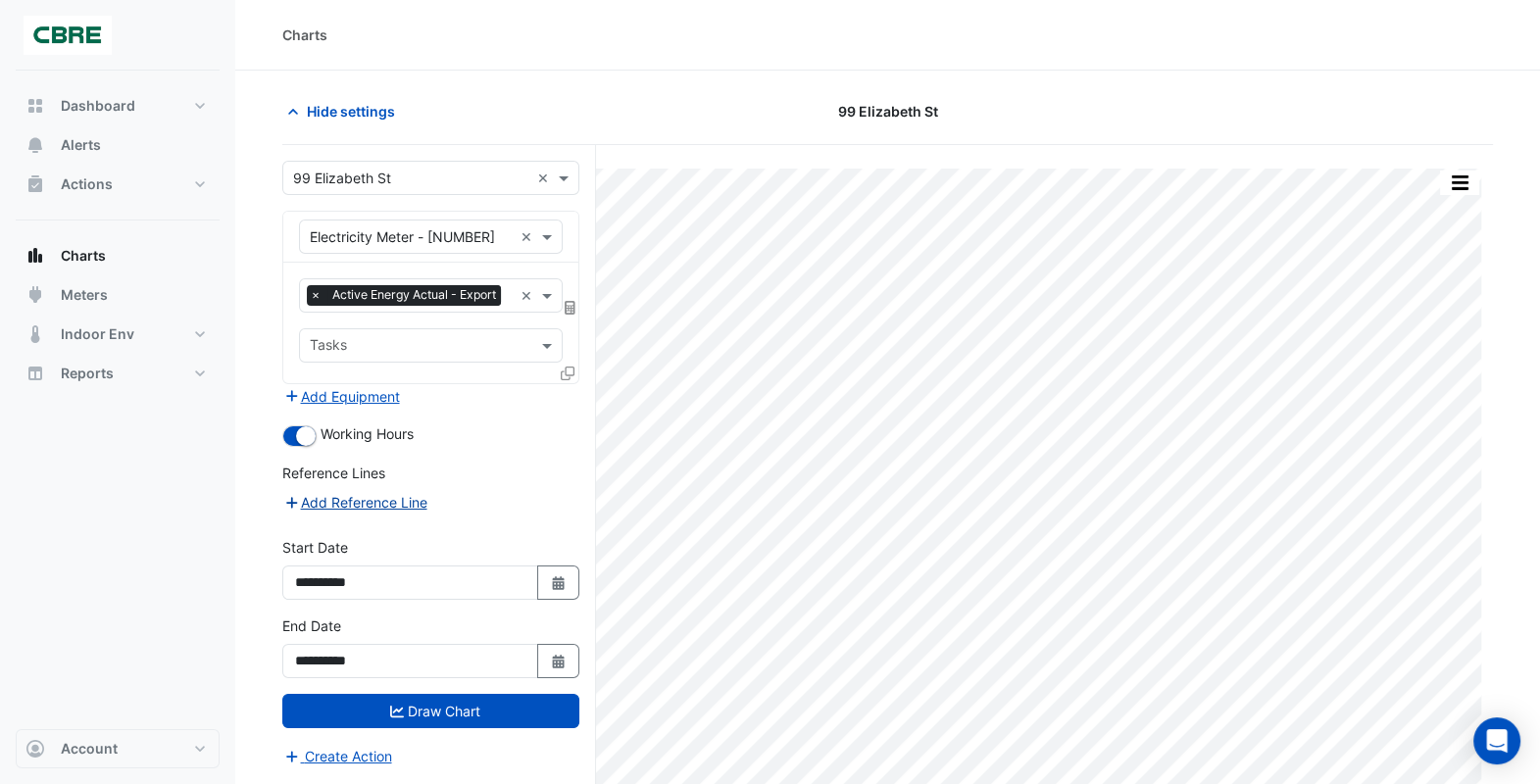 click on "Add Reference Line" at bounding box center [355, 502] 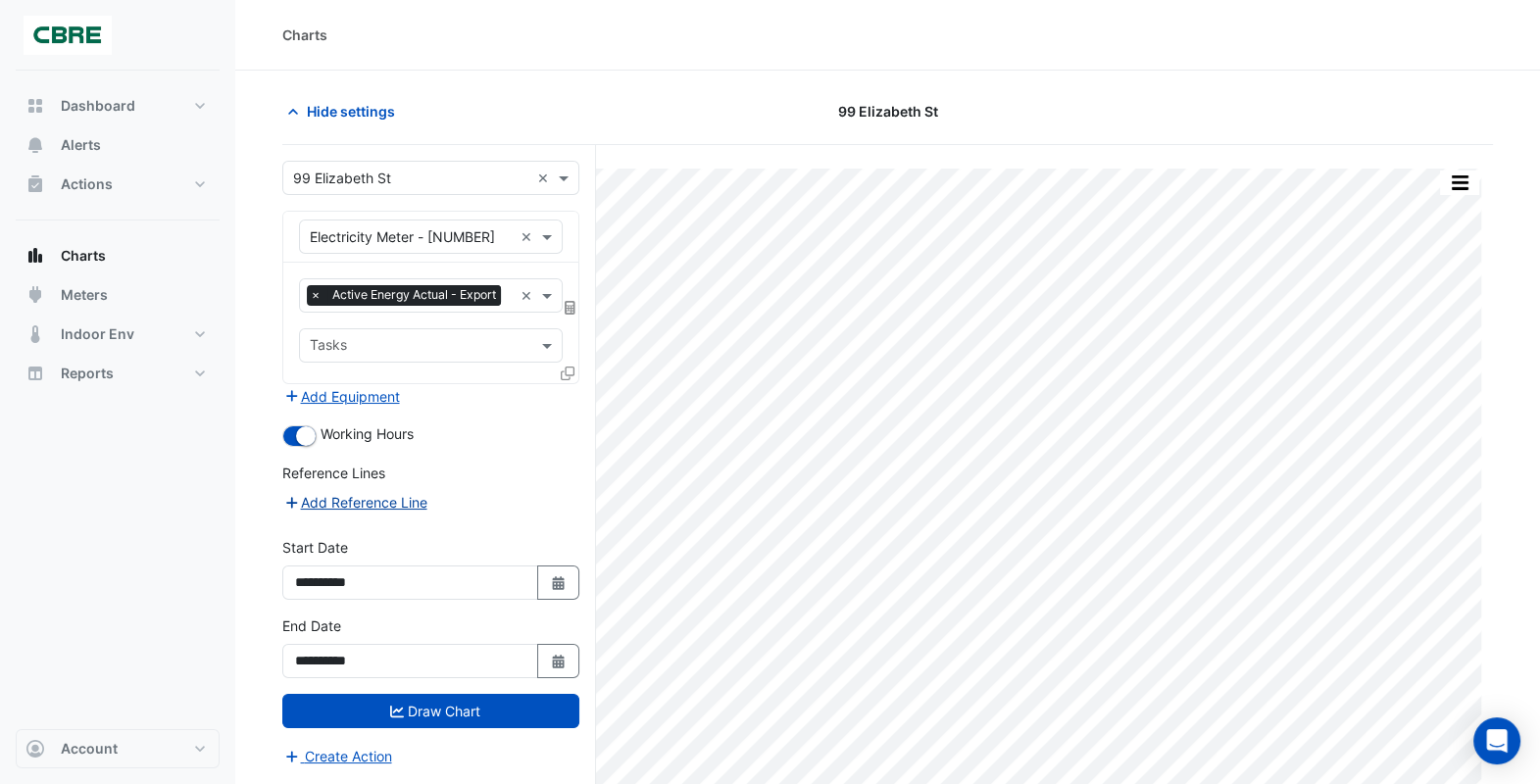 select on "*" 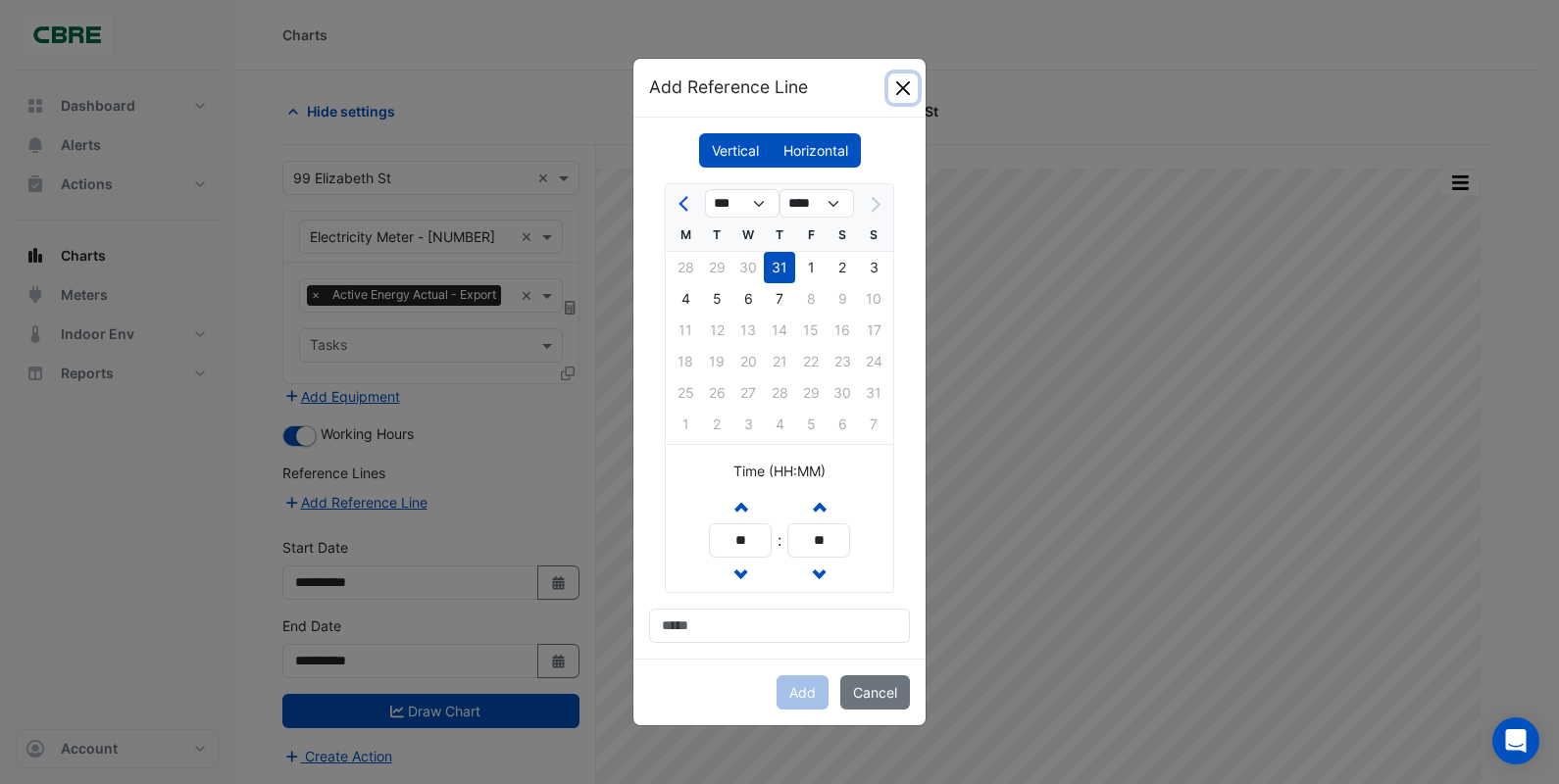 click 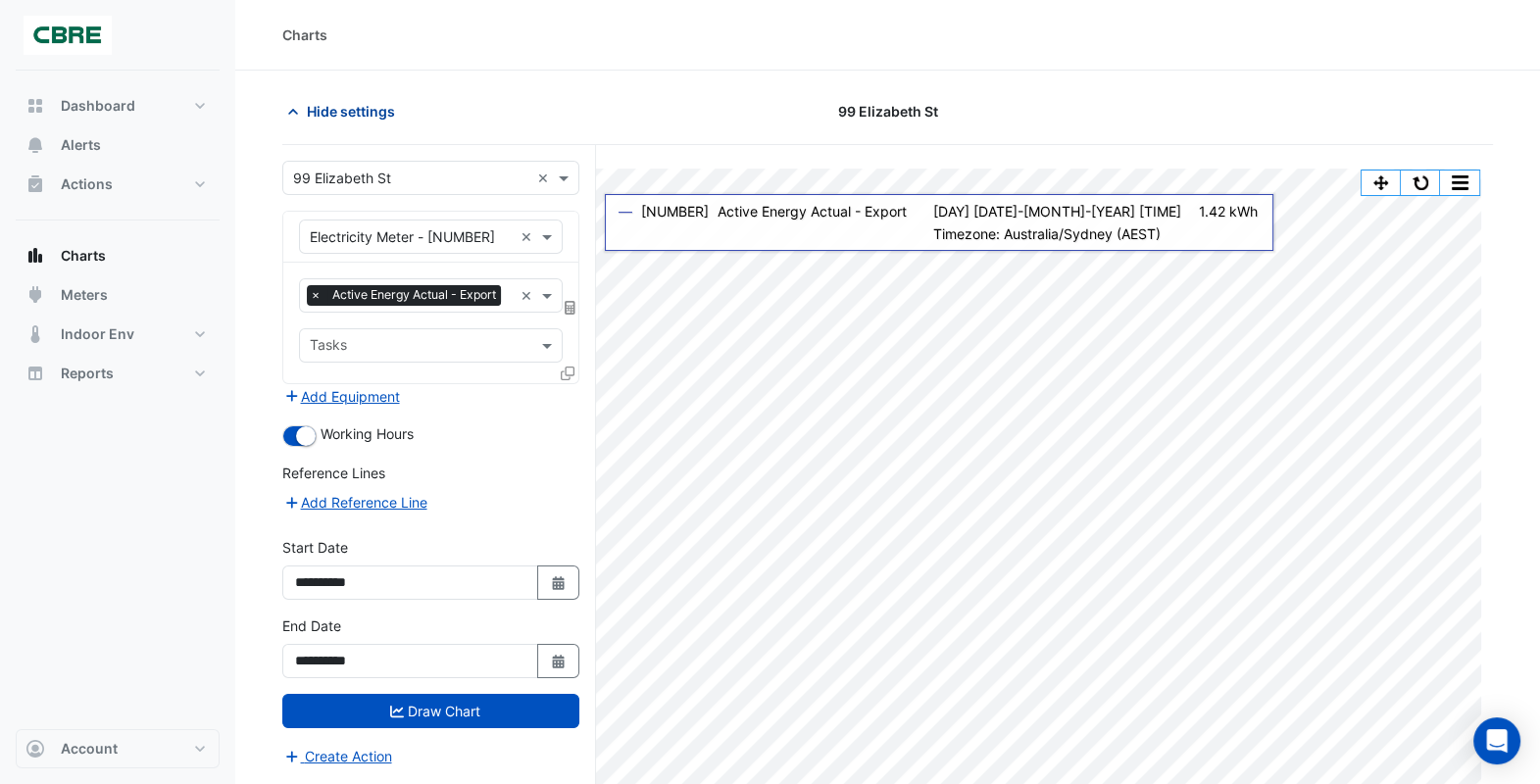 click on "Hide settings" 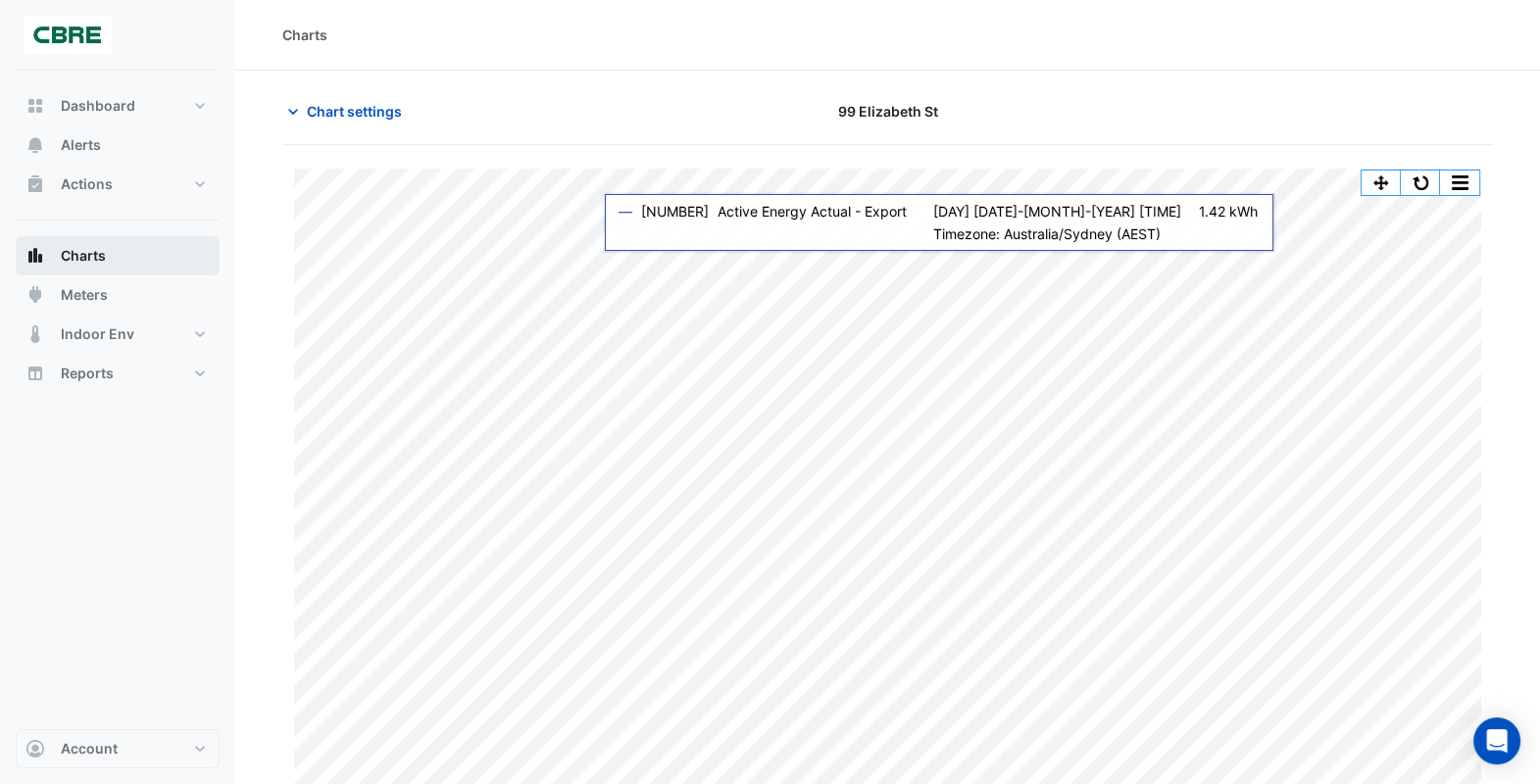 click on "Charts" at bounding box center [118, 256] 